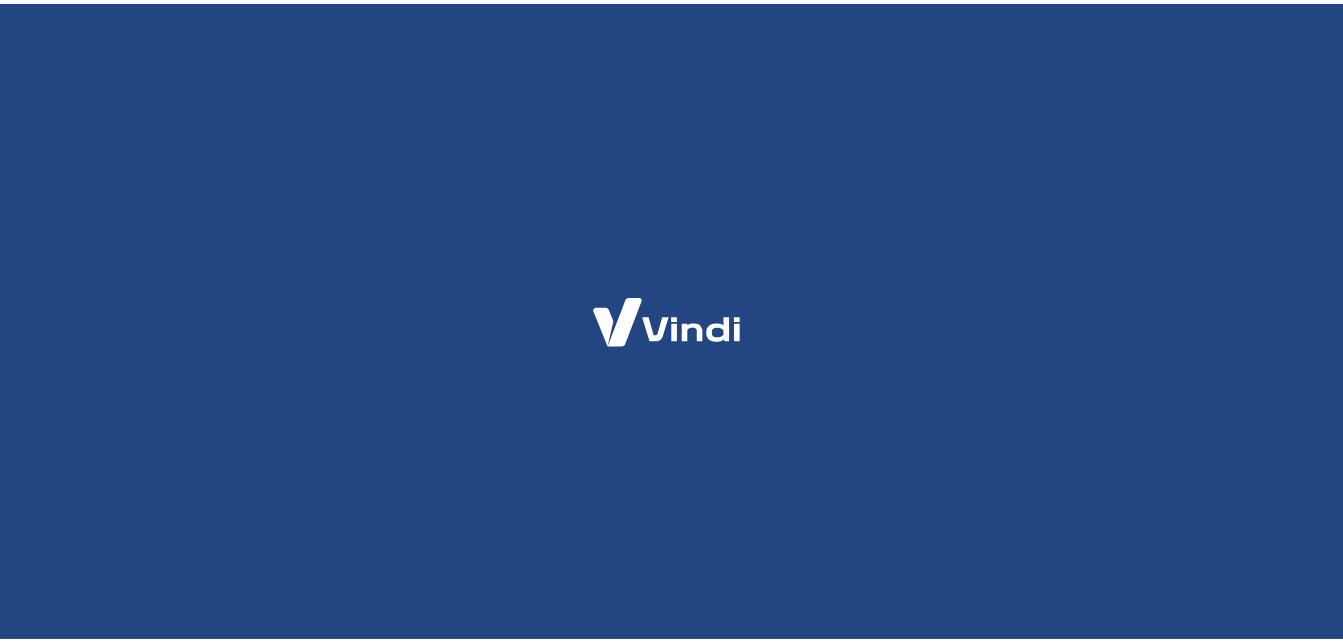 scroll, scrollTop: 0, scrollLeft: 0, axis: both 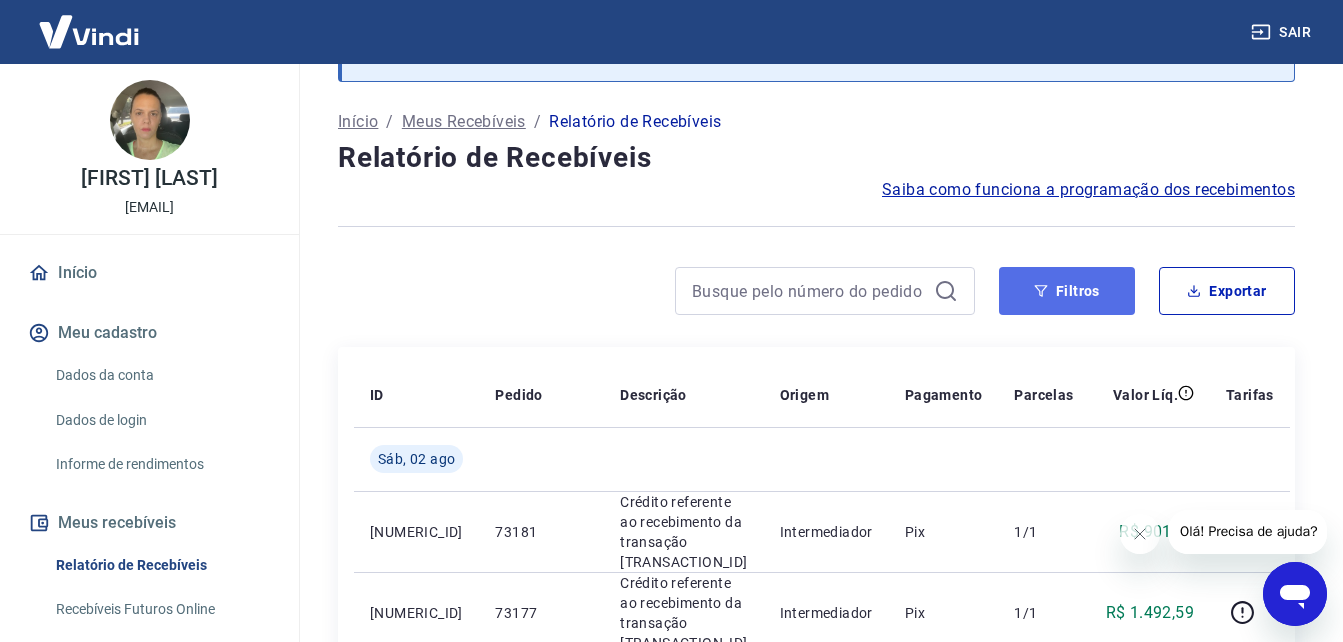 click on "Filtros" at bounding box center (1067, 291) 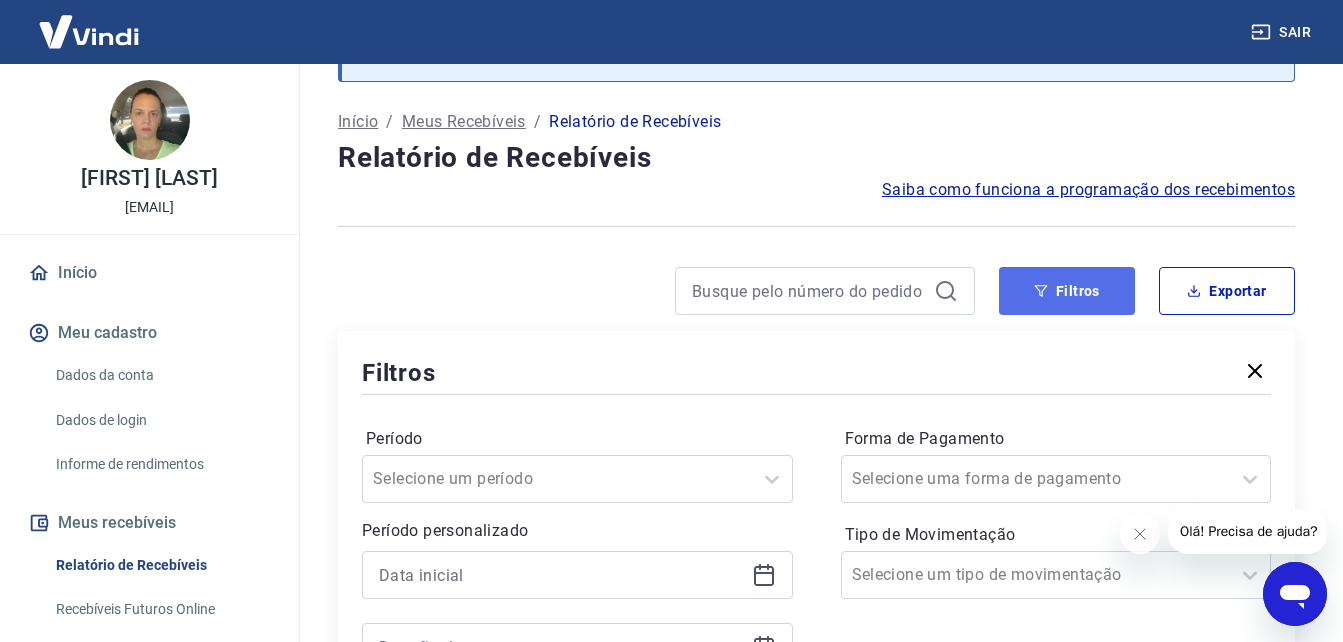 scroll, scrollTop: 0, scrollLeft: 0, axis: both 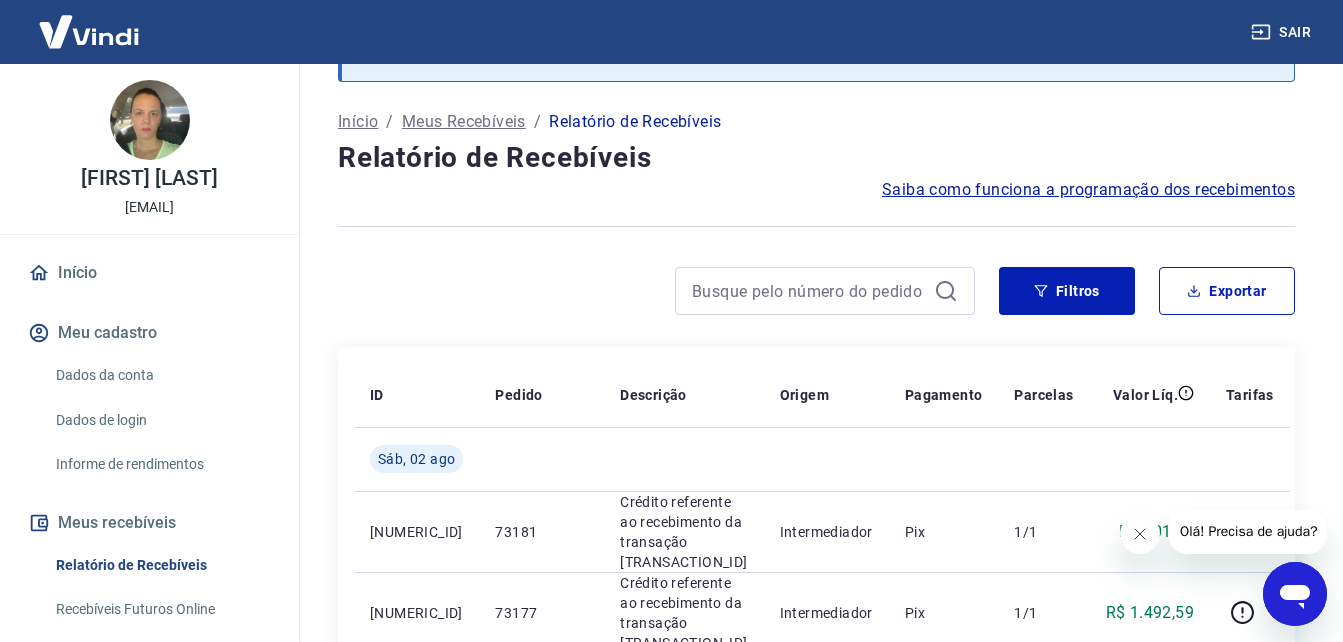 click 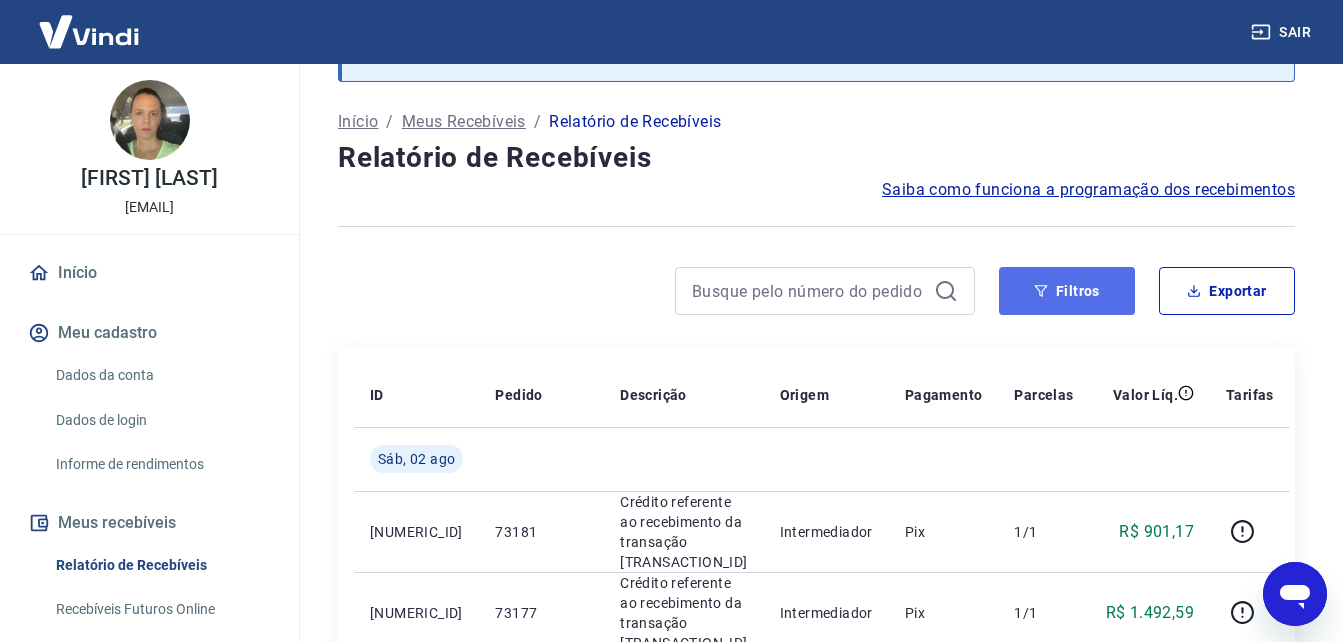 click on "Filtros" at bounding box center [1067, 291] 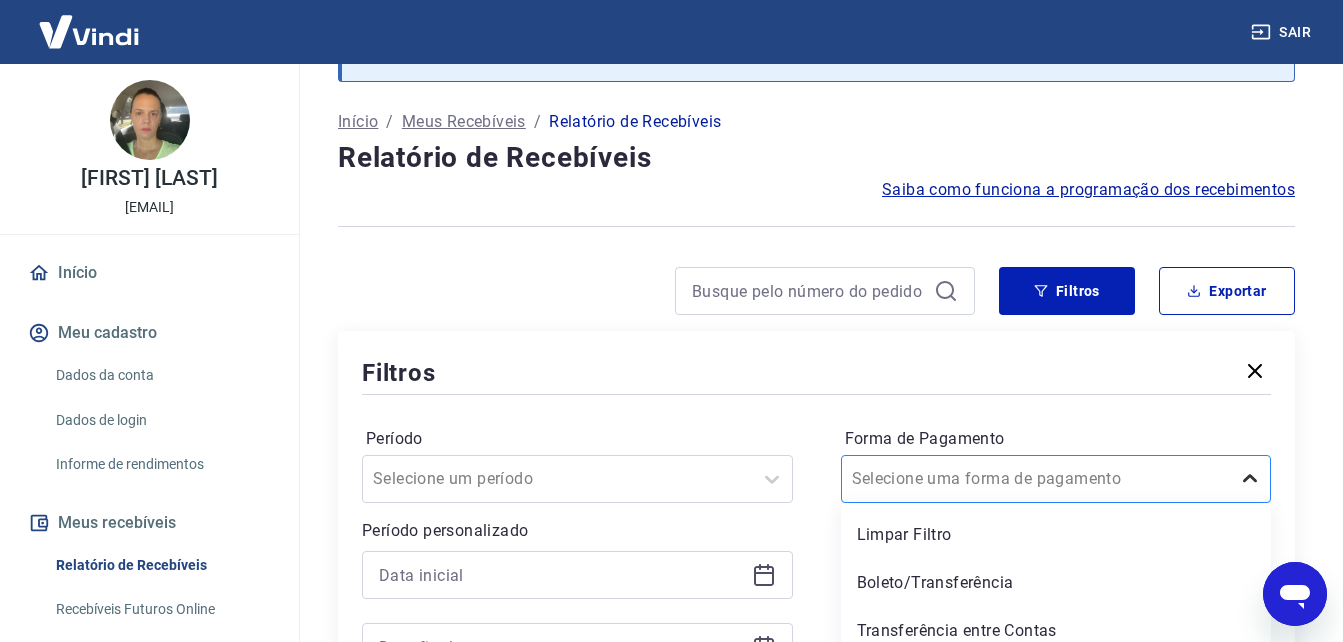 scroll, scrollTop: 209, scrollLeft: 0, axis: vertical 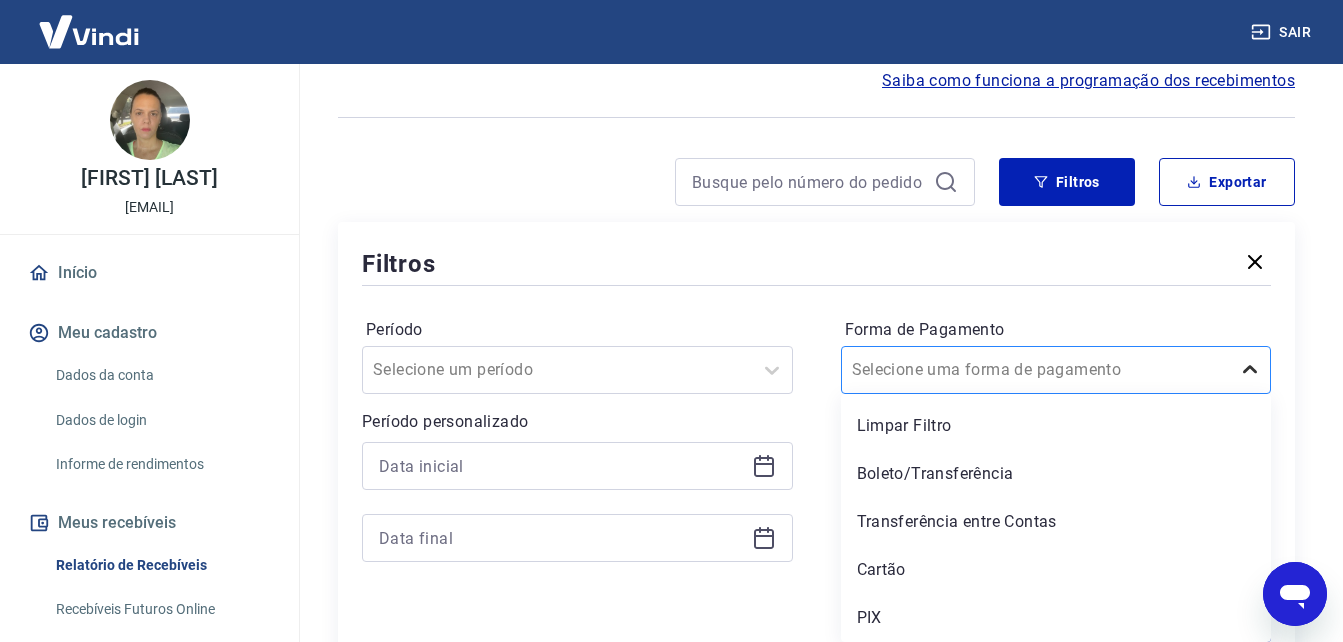 click on "option Boleto/Transferência focused, 2 of 5. 5 results available. Use Up and Down to choose options, press Enter to select the currently focused option, press Escape to exit the menu, press Tab to select the option and exit the menu. Selecione uma forma de pagamento Limpar Filtro Boleto/Transferência Transferência entre Contas Cartão PIX" at bounding box center [1056, 370] 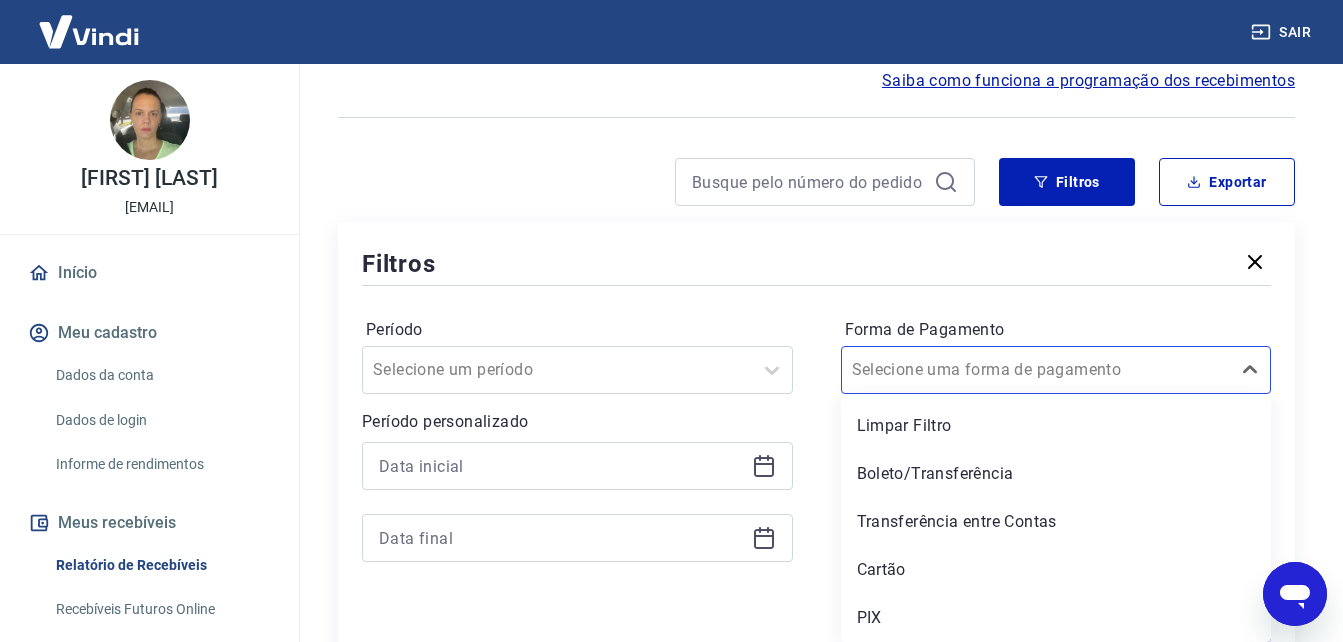 click on "PIX" at bounding box center [1056, 618] 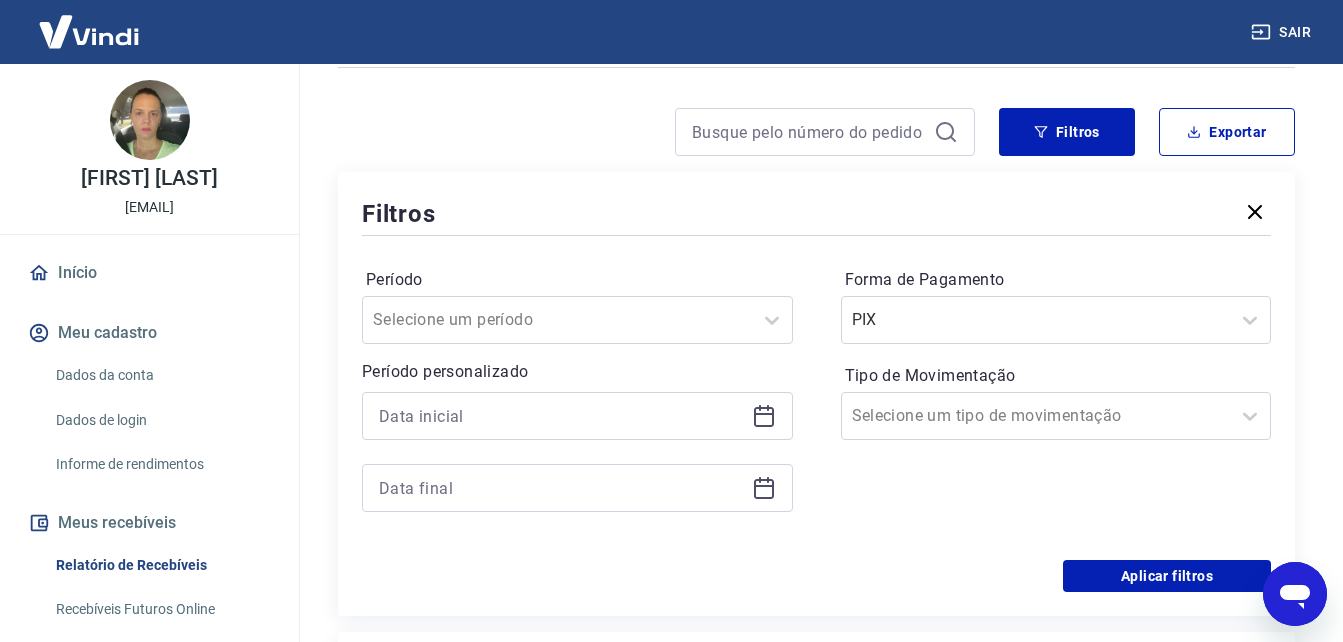 scroll, scrollTop: 309, scrollLeft: 0, axis: vertical 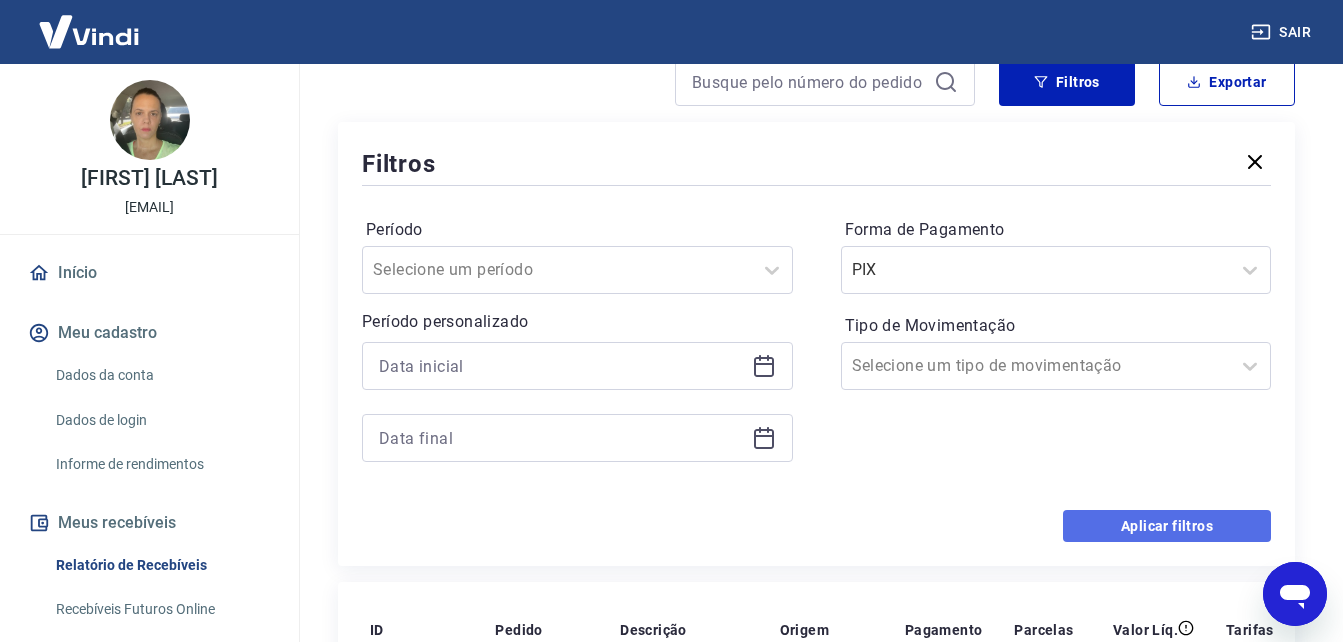 click on "Aplicar filtros" at bounding box center (1167, 526) 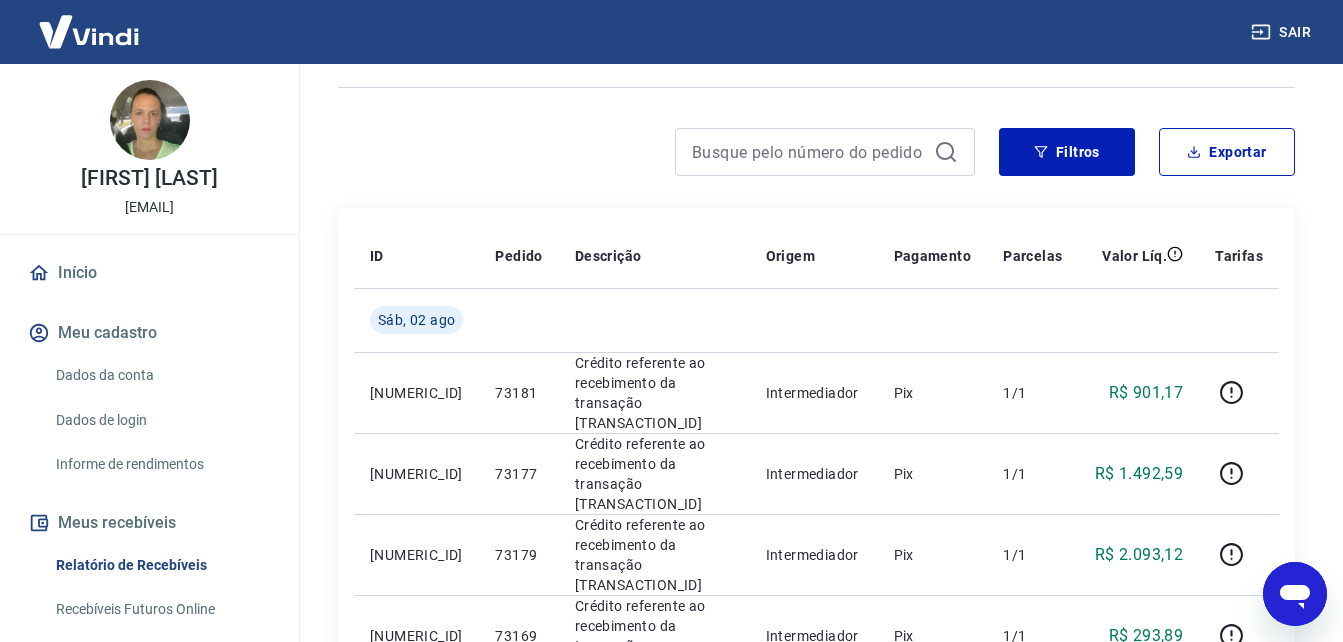 scroll, scrollTop: 209, scrollLeft: 0, axis: vertical 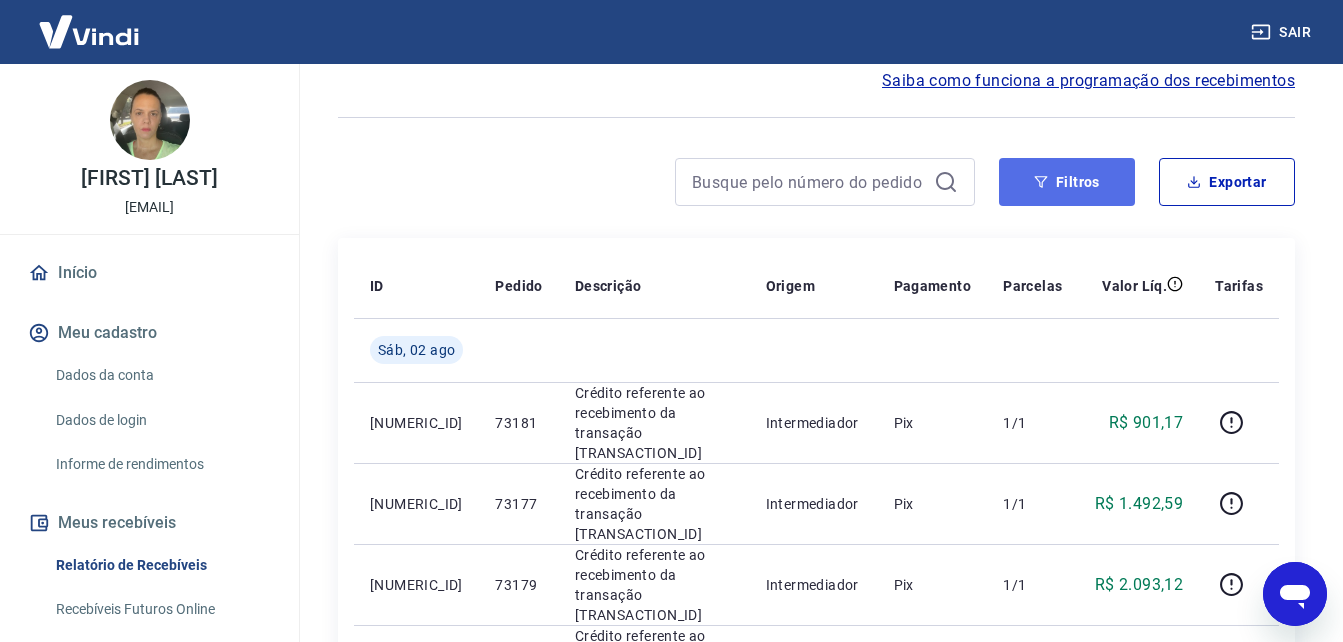 click on "Filtros" at bounding box center (1067, 182) 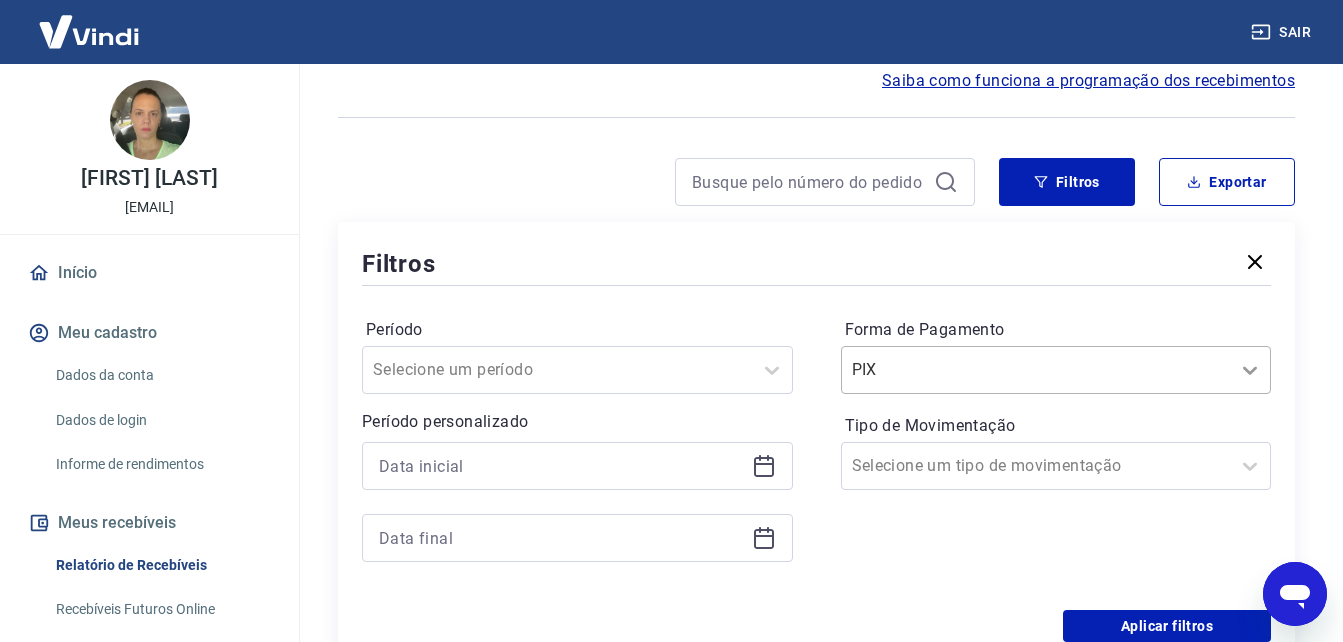 click 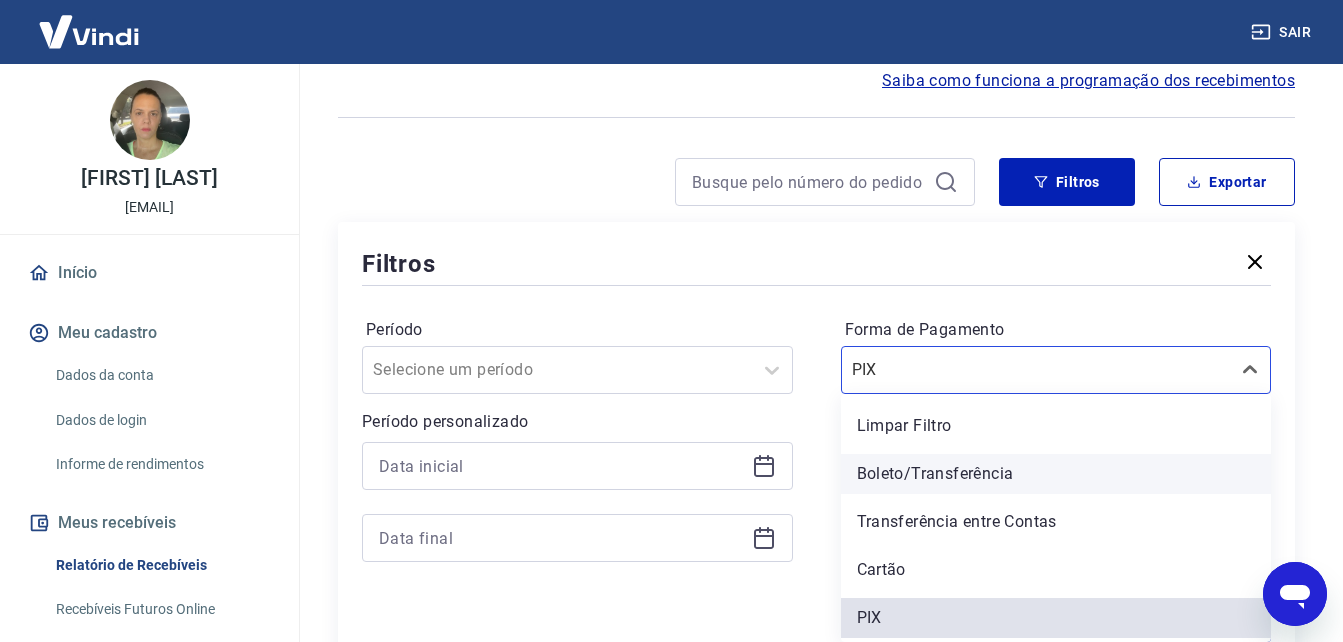 click on "Boleto/Transferência" at bounding box center (1056, 474) 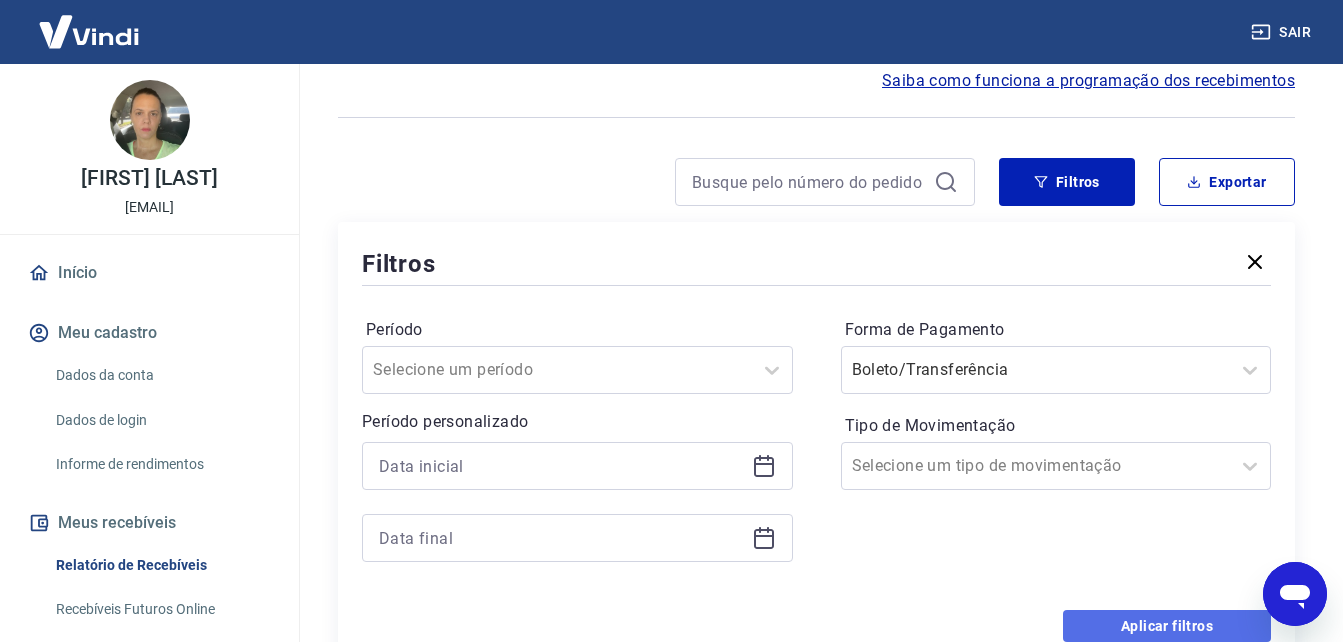 click on "Aplicar filtros" at bounding box center (1167, 626) 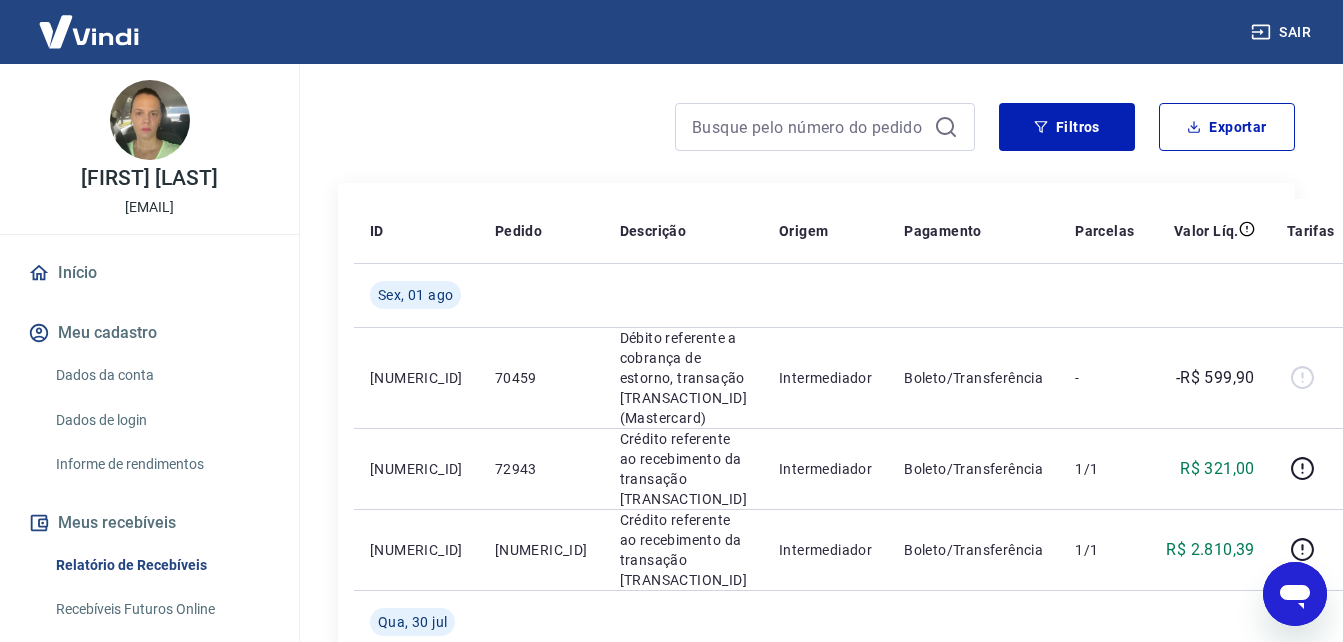scroll, scrollTop: 309, scrollLeft: 0, axis: vertical 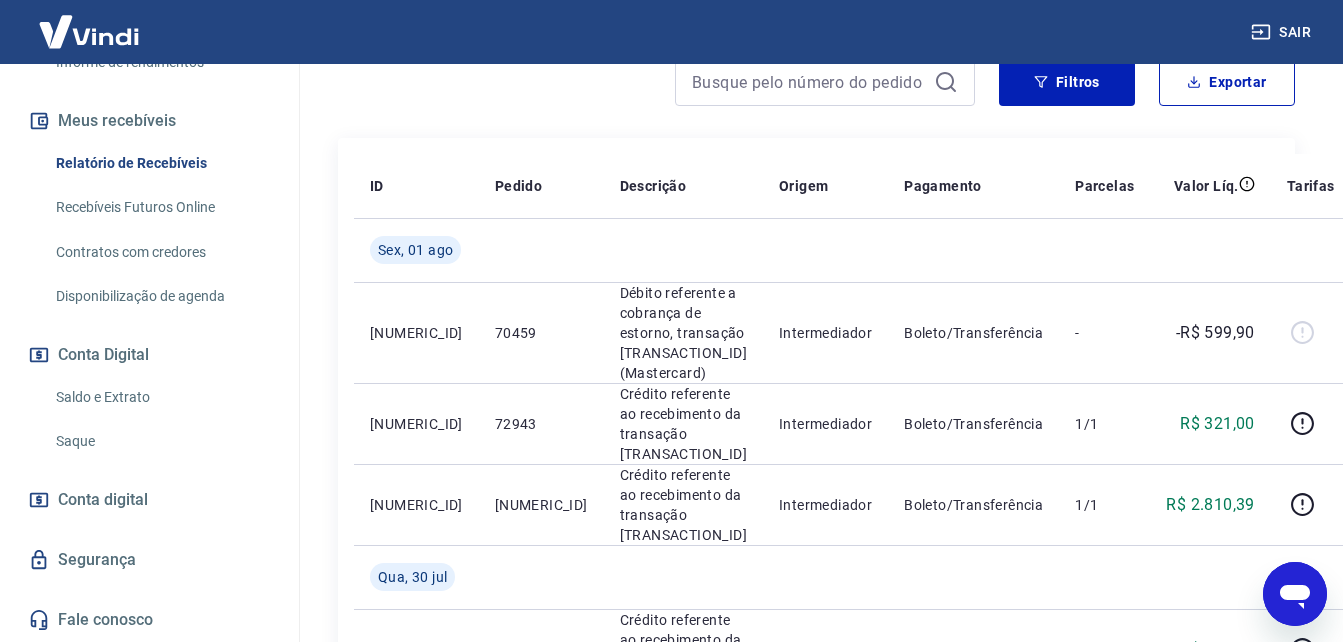 click on "Saldo e Extrato" at bounding box center [161, 397] 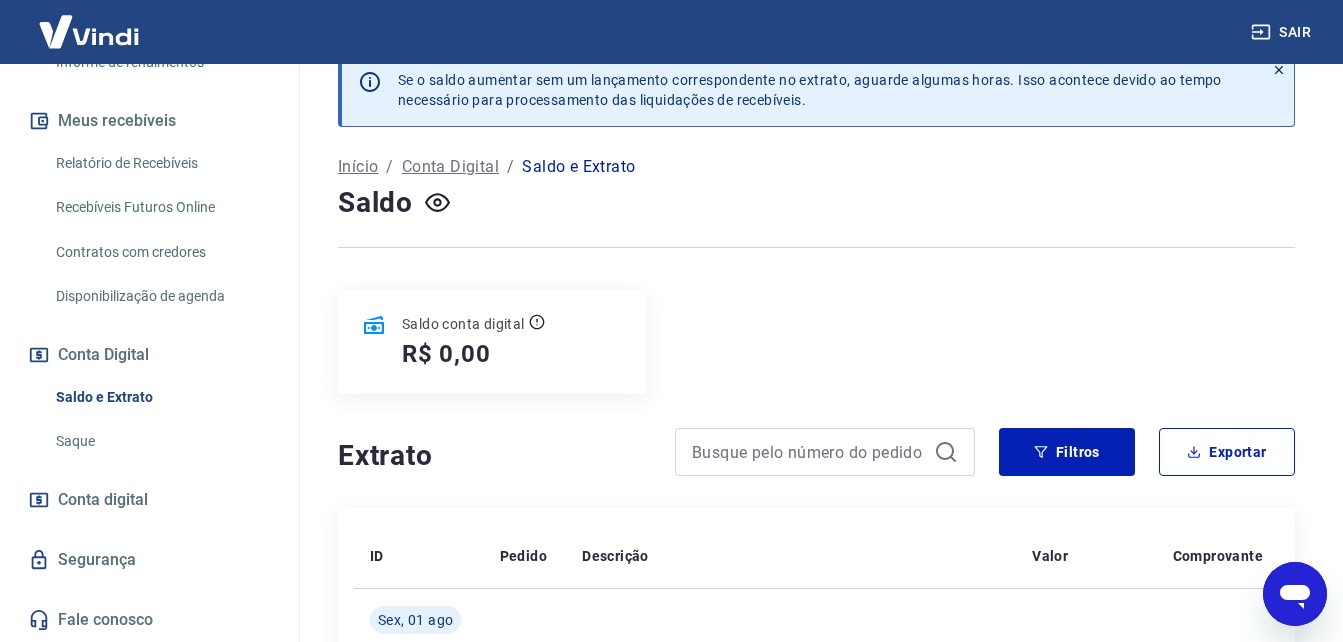 scroll, scrollTop: 0, scrollLeft: 0, axis: both 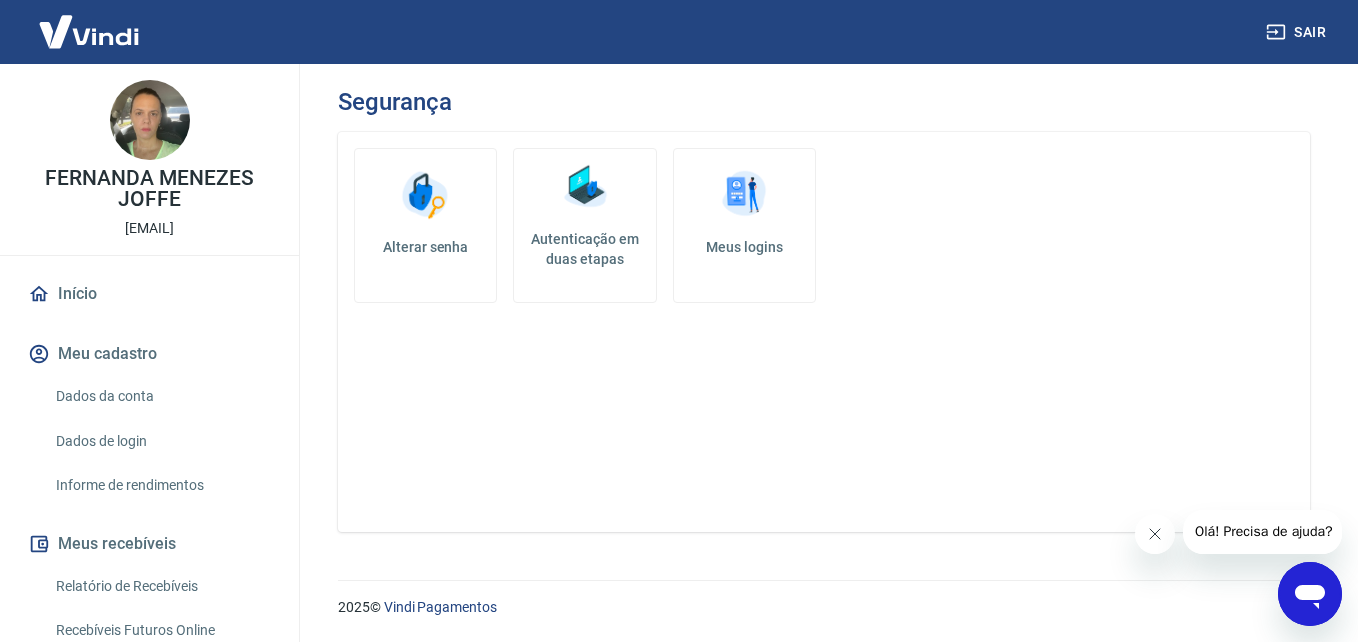 click 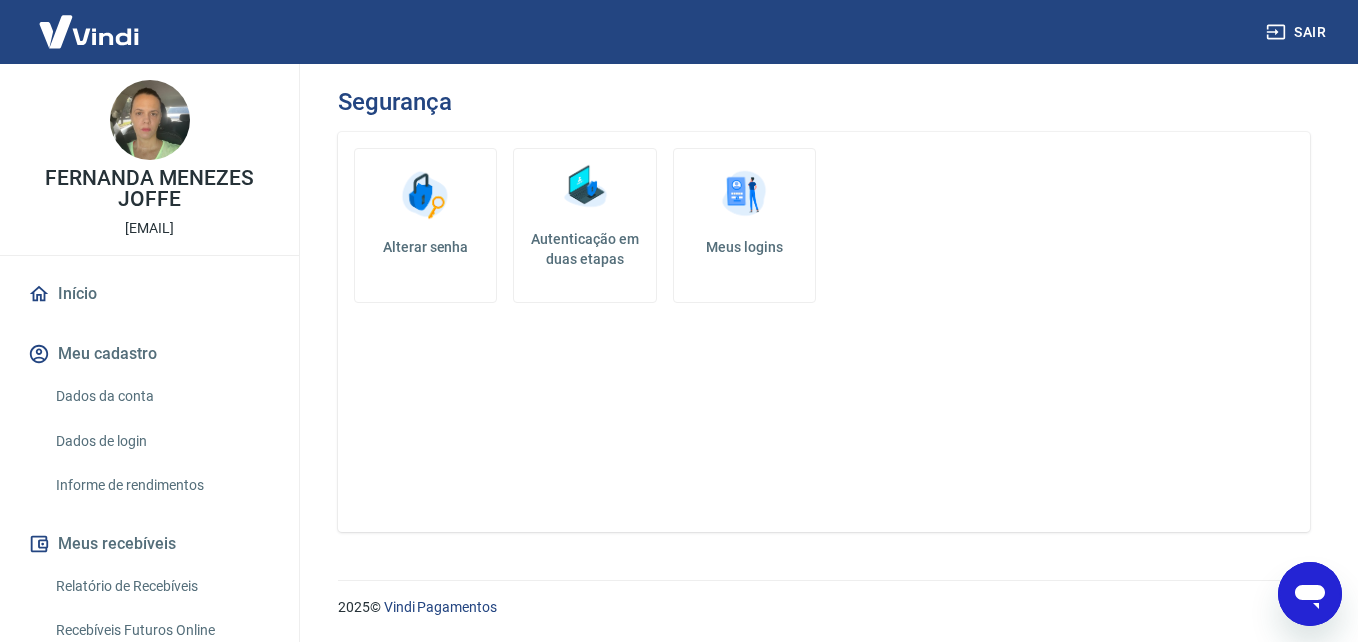 click 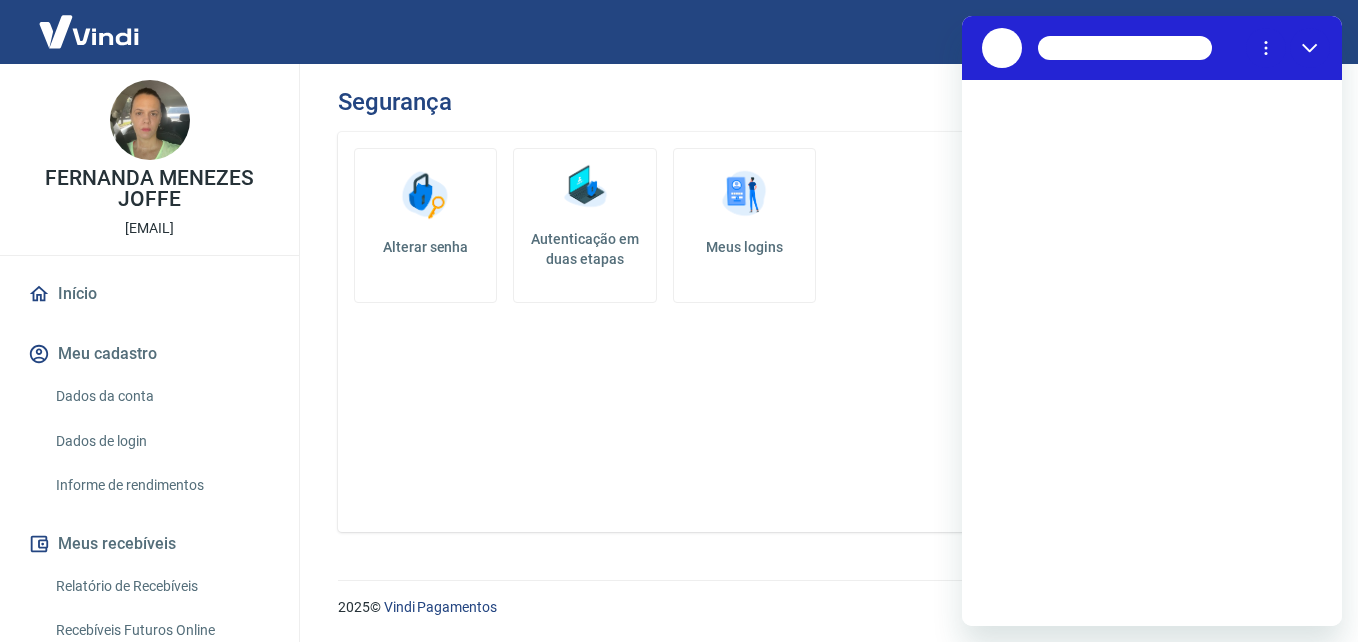 scroll, scrollTop: 0, scrollLeft: 0, axis: both 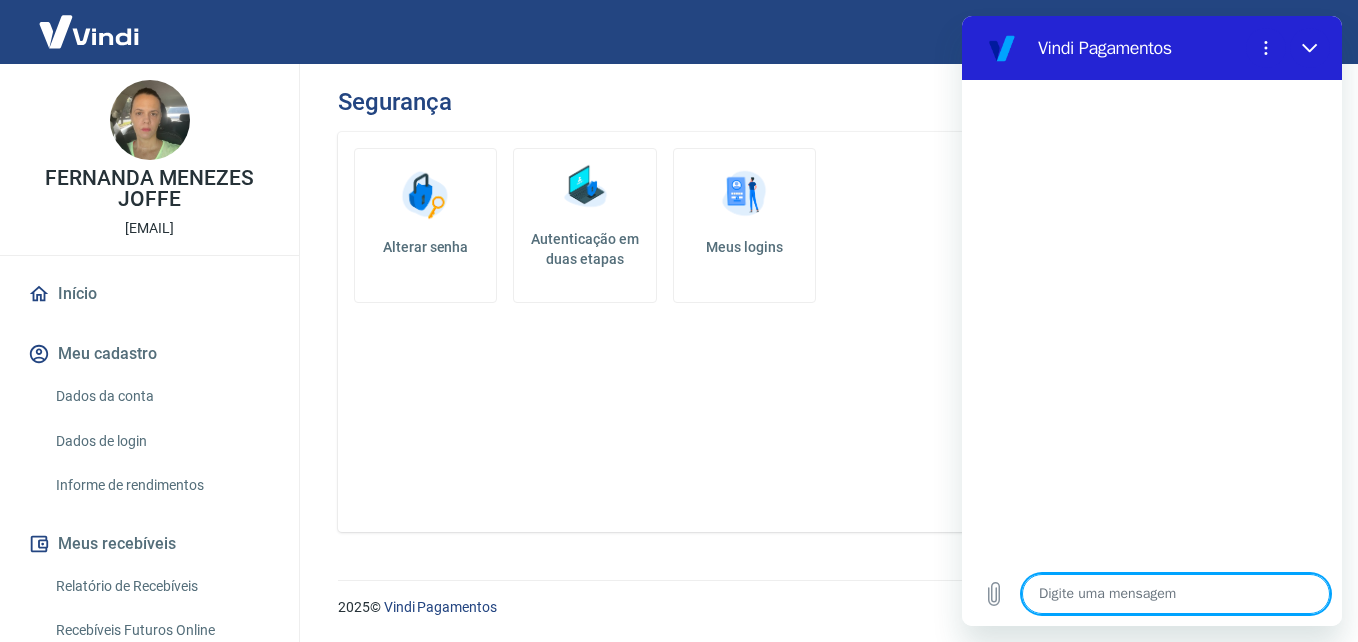 type on "B" 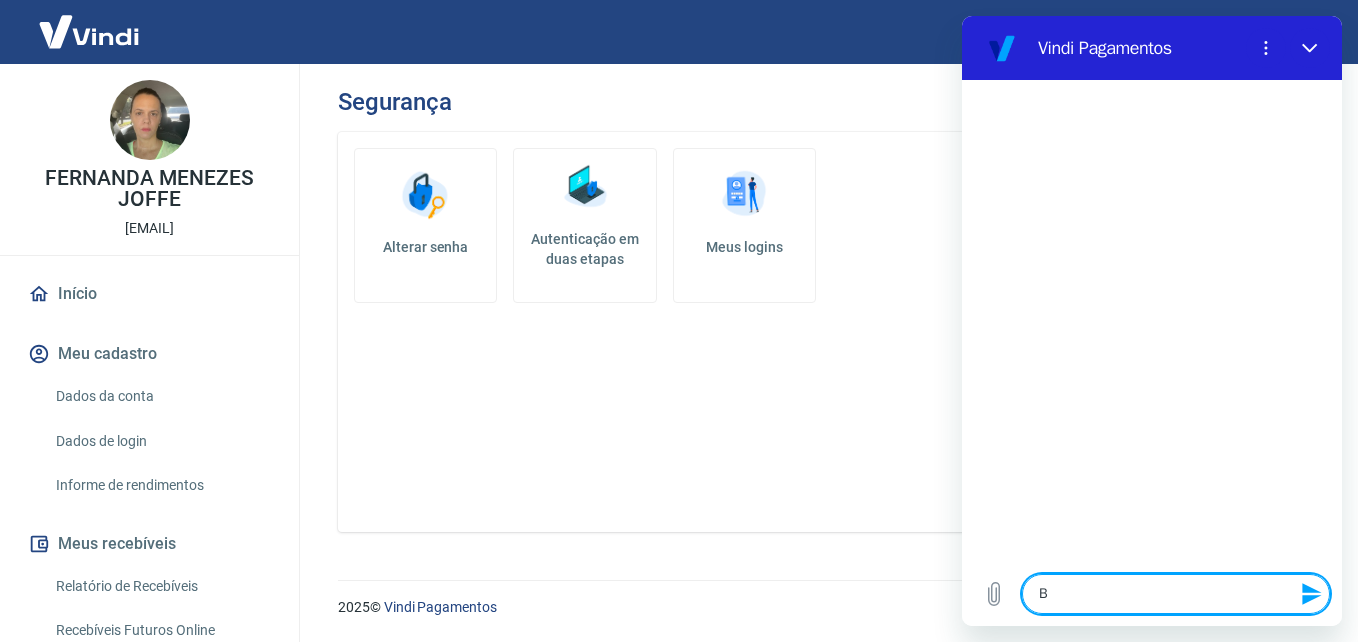 type on "Bo" 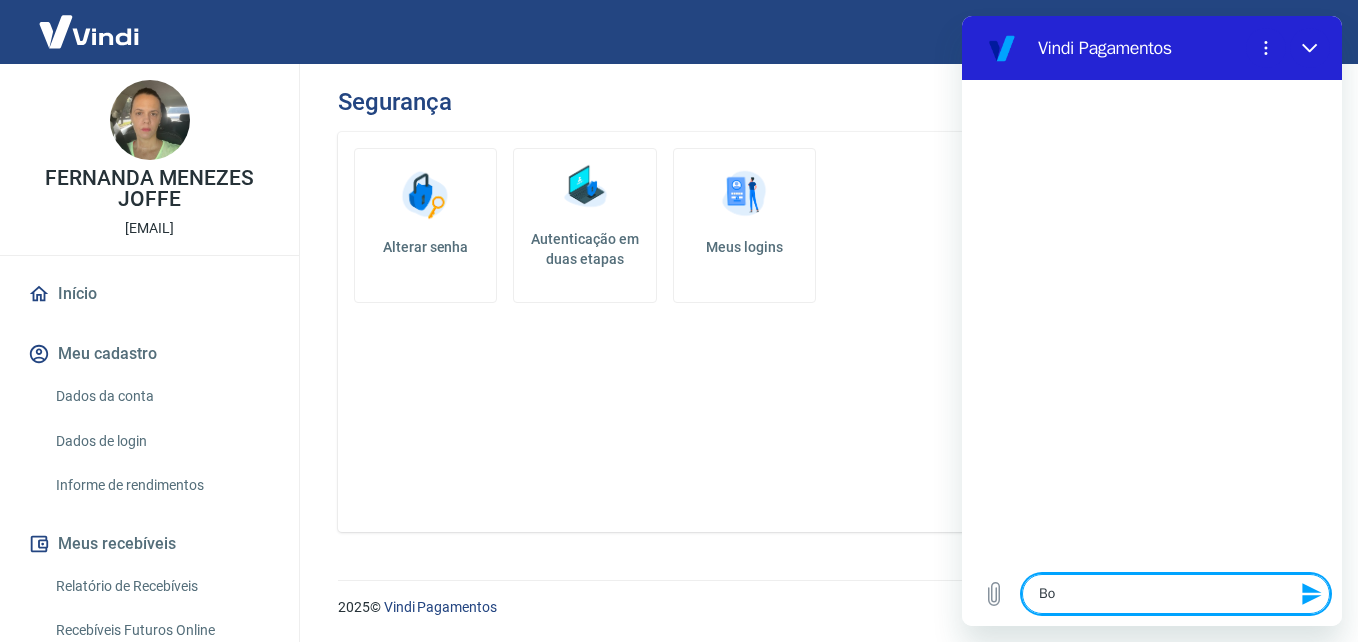 type on "Boa" 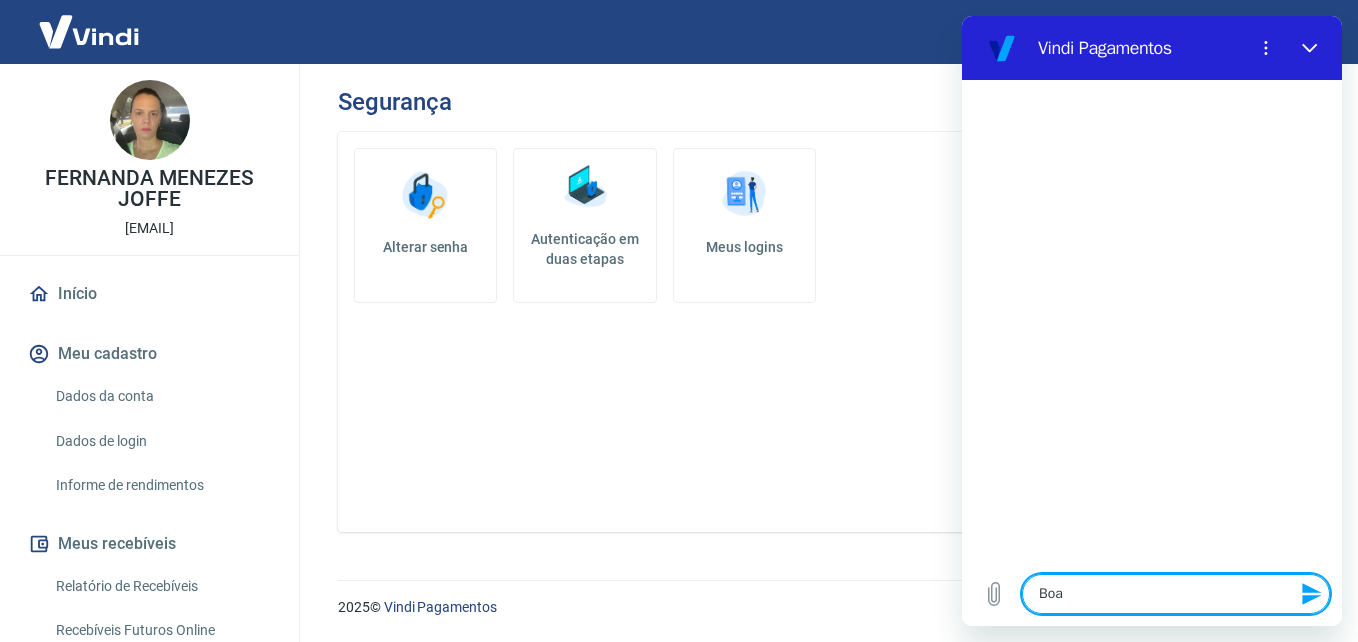 type on "Boa" 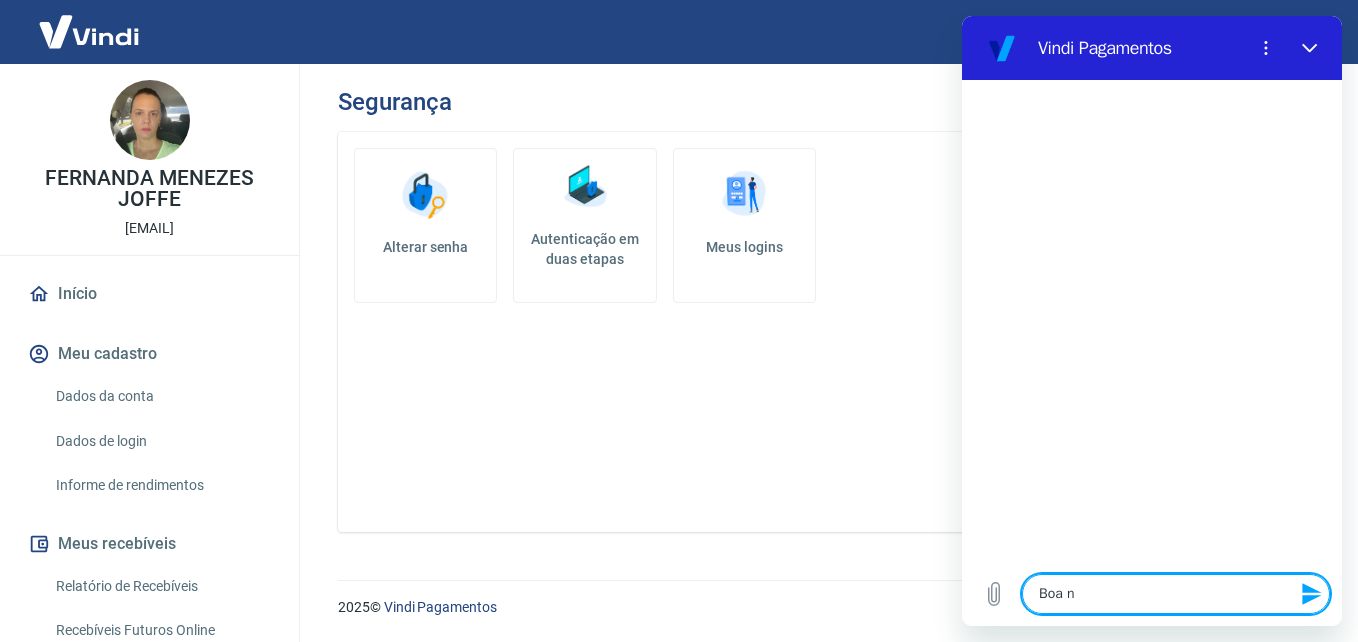 type on "Boa no" 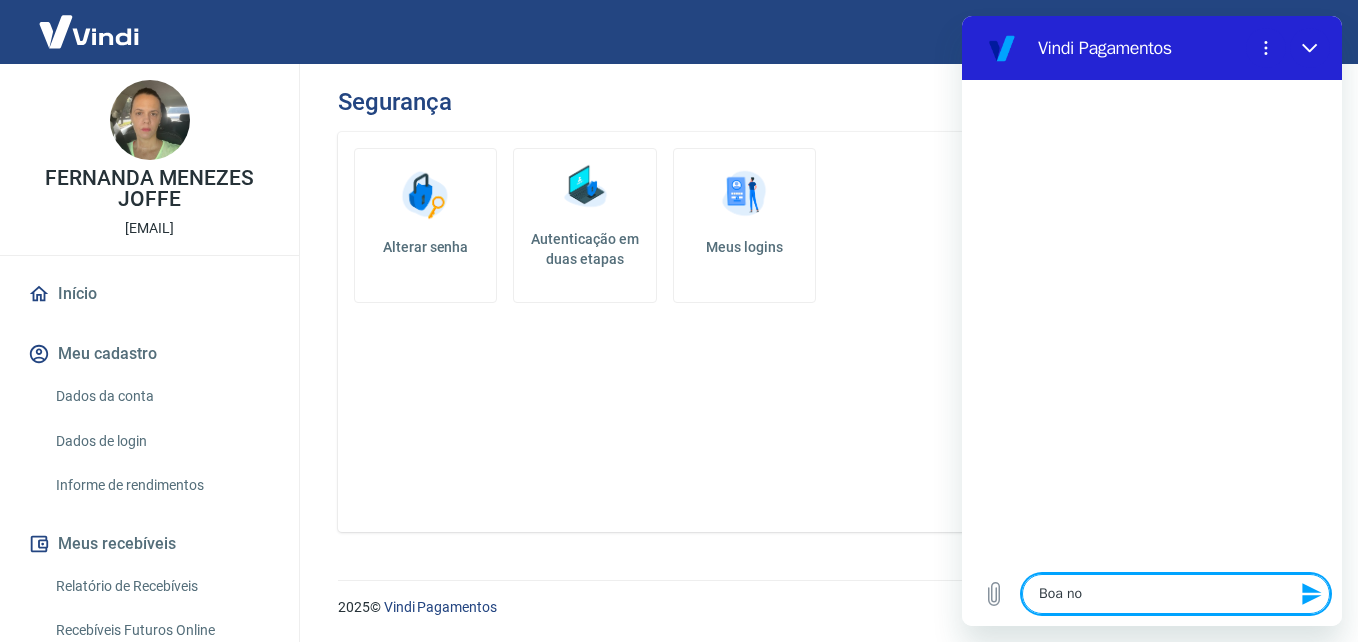 type on "Boa noi" 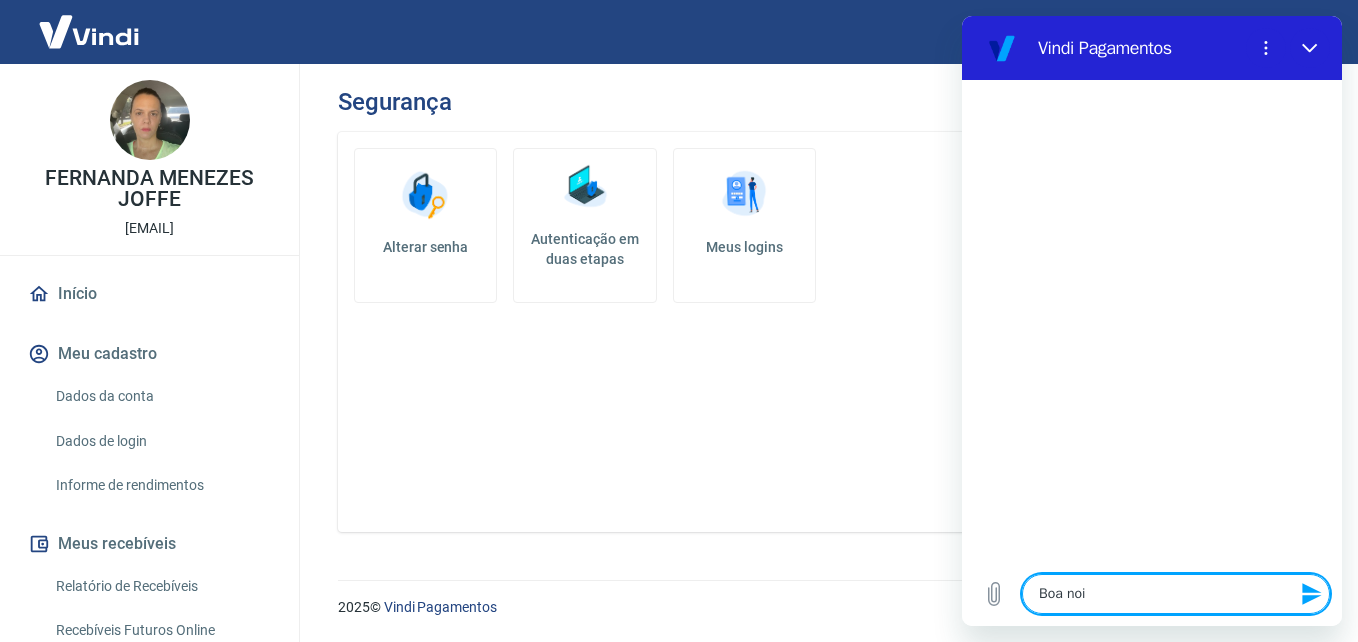 type on "Boa noit" 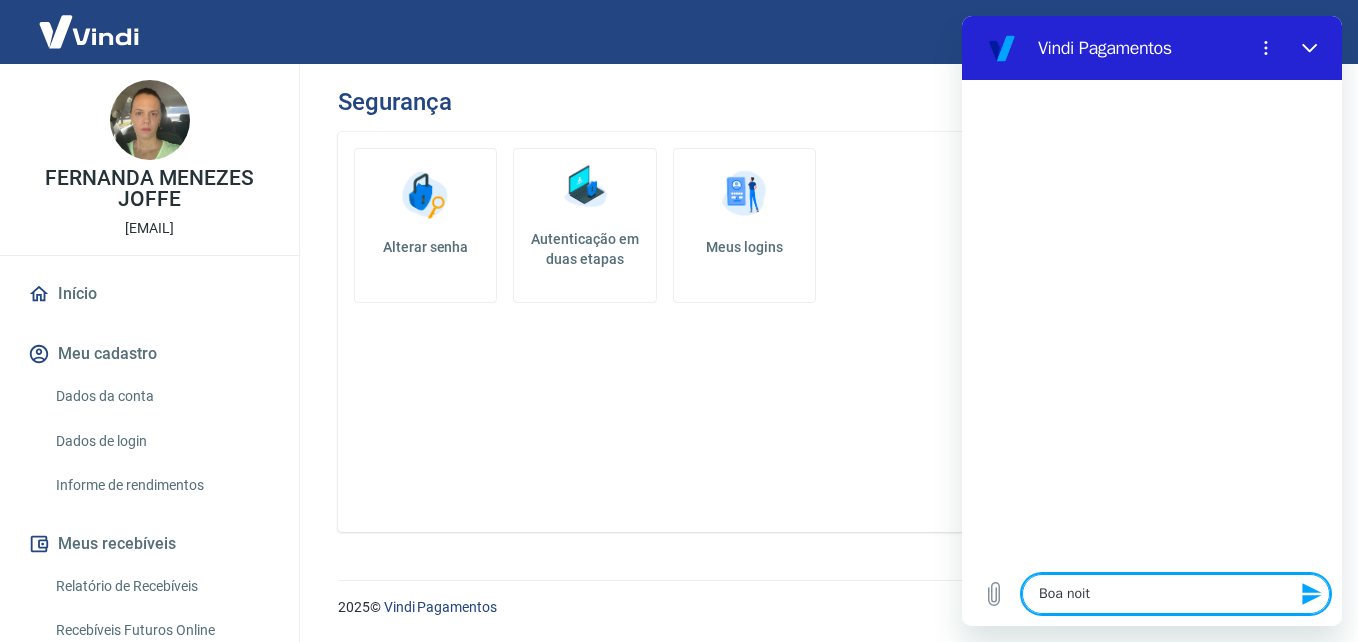 type on "Boa noite" 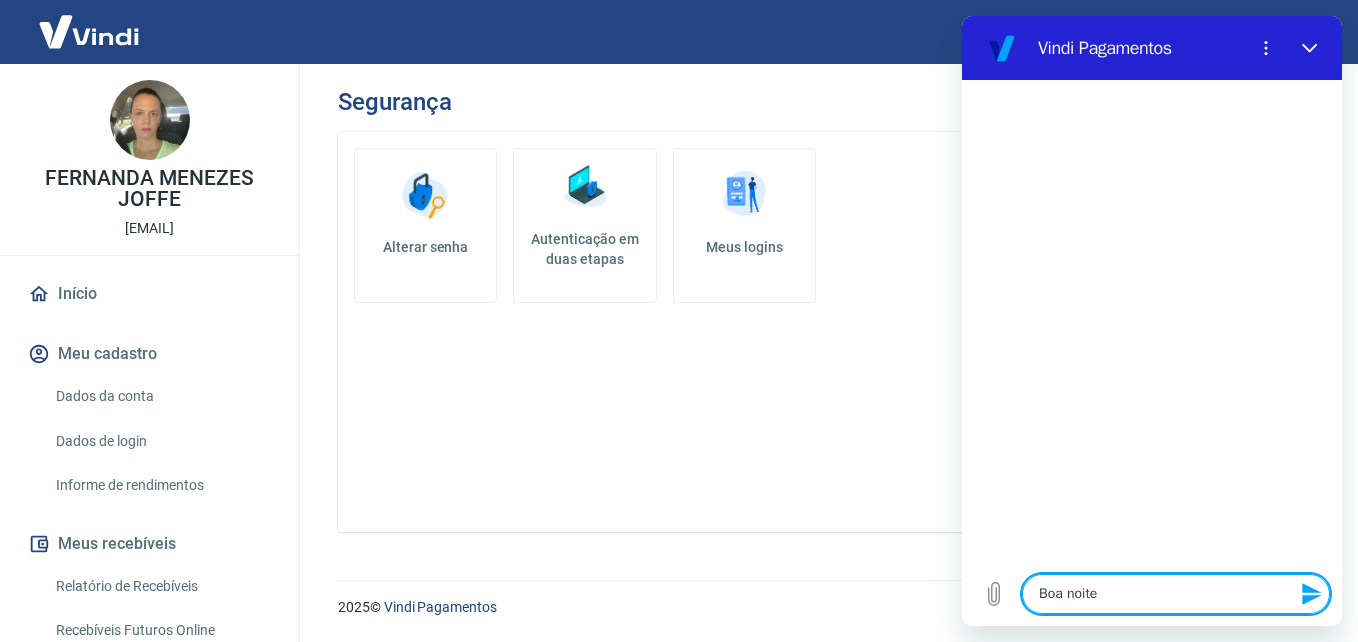 type 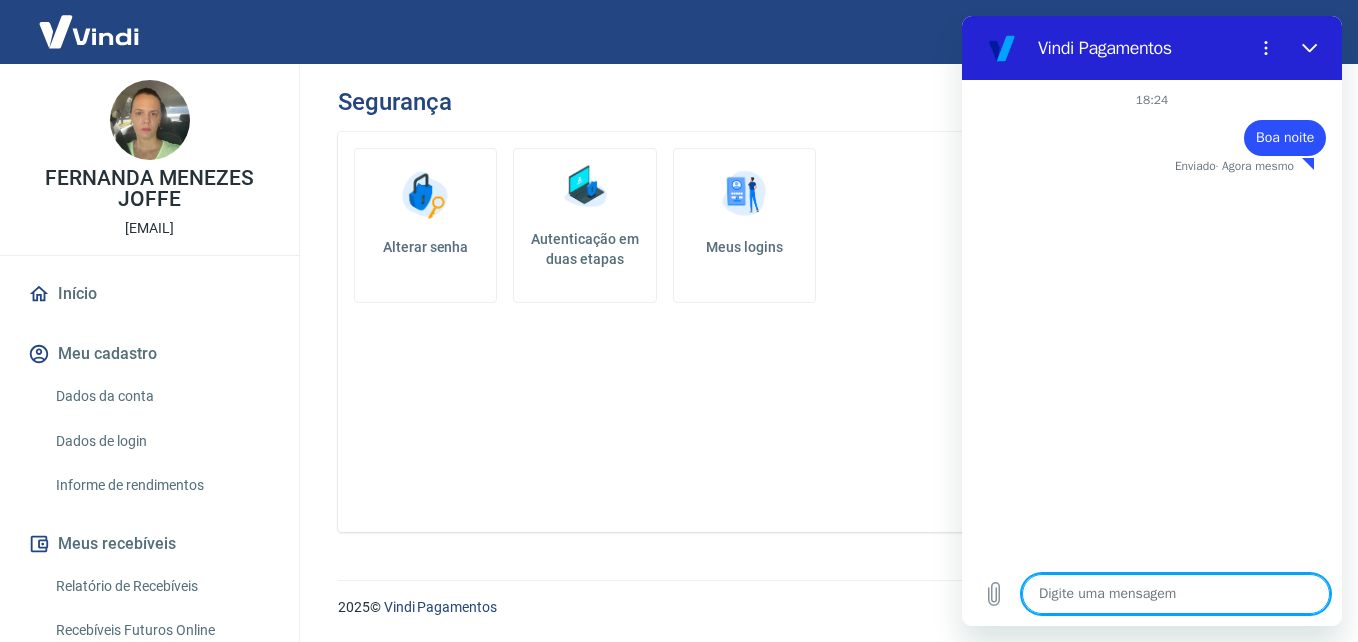 type on "x" 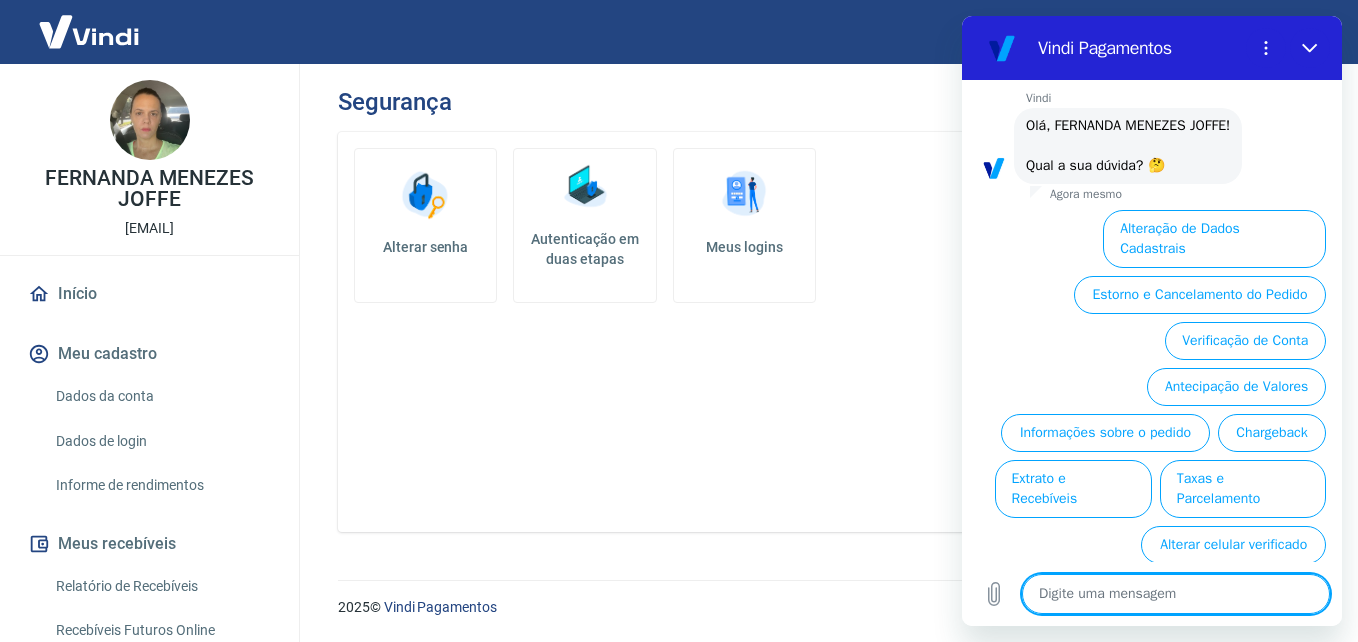 scroll, scrollTop: 91, scrollLeft: 0, axis: vertical 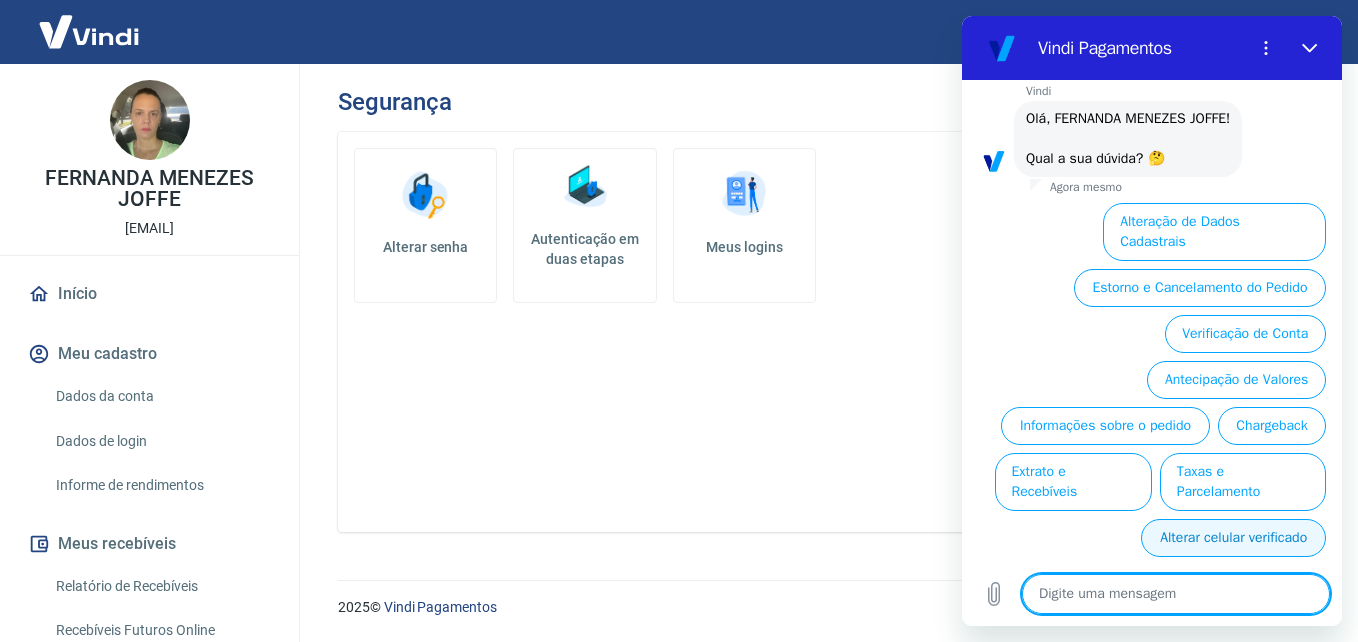 type on "f" 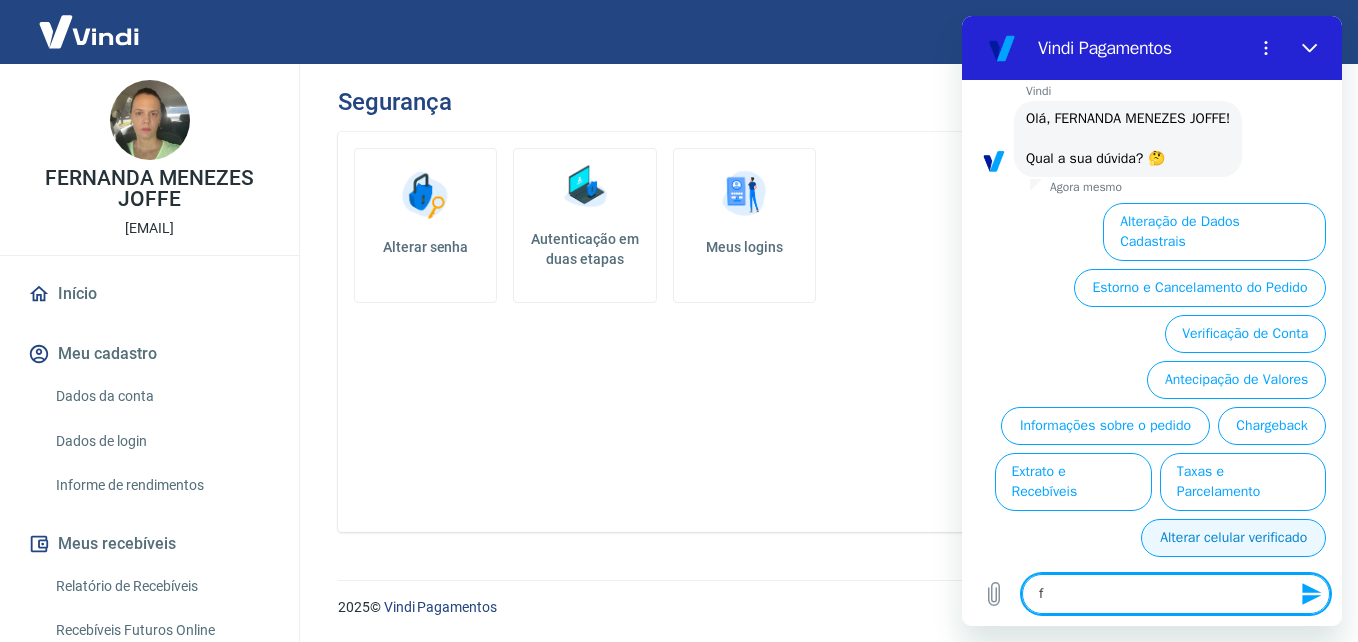 type on "fa" 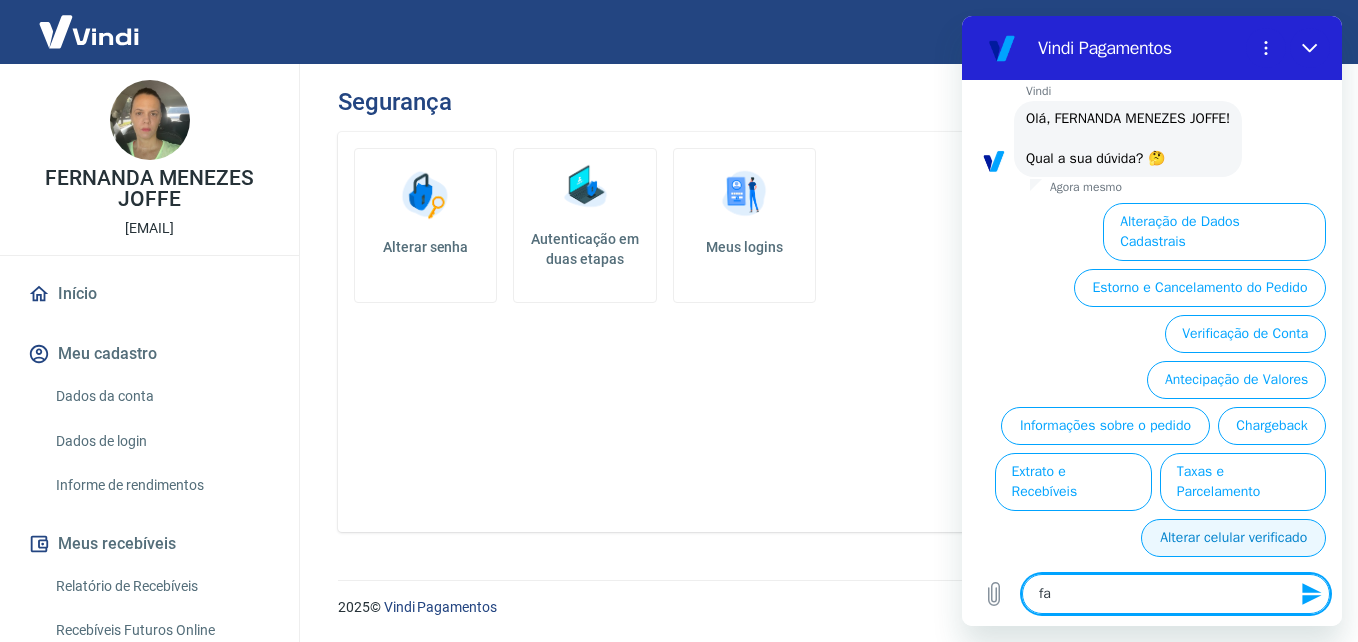 type on "fal" 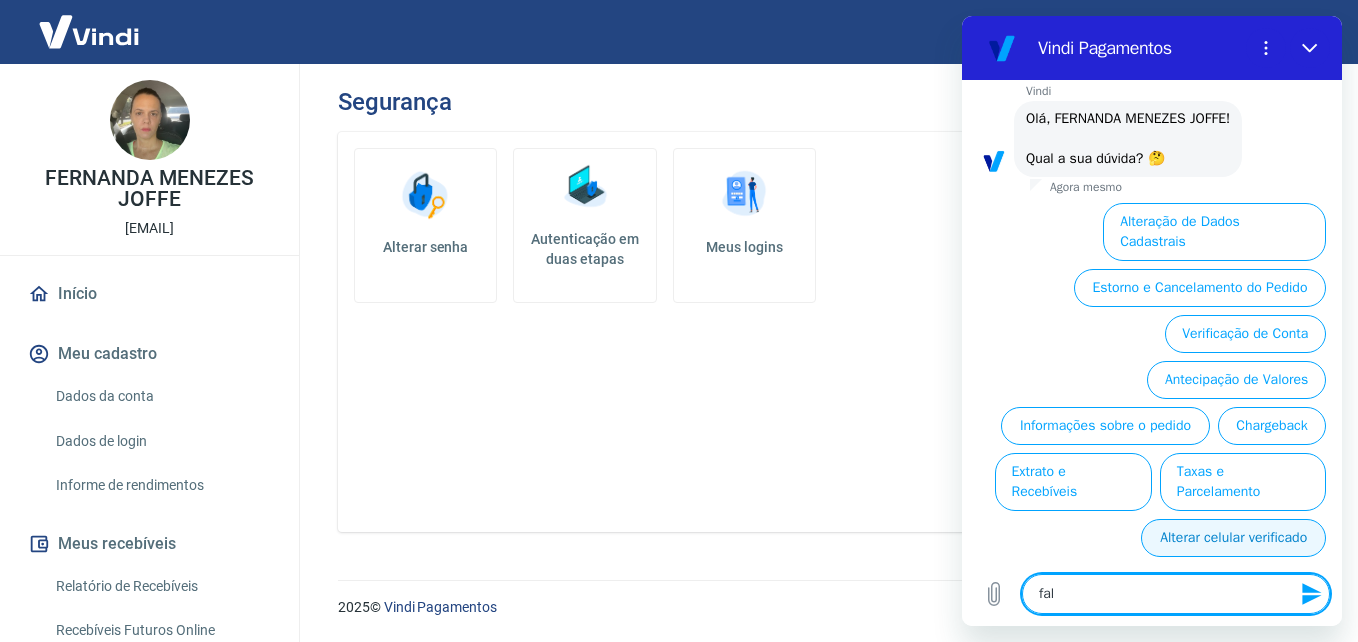 type on "fala" 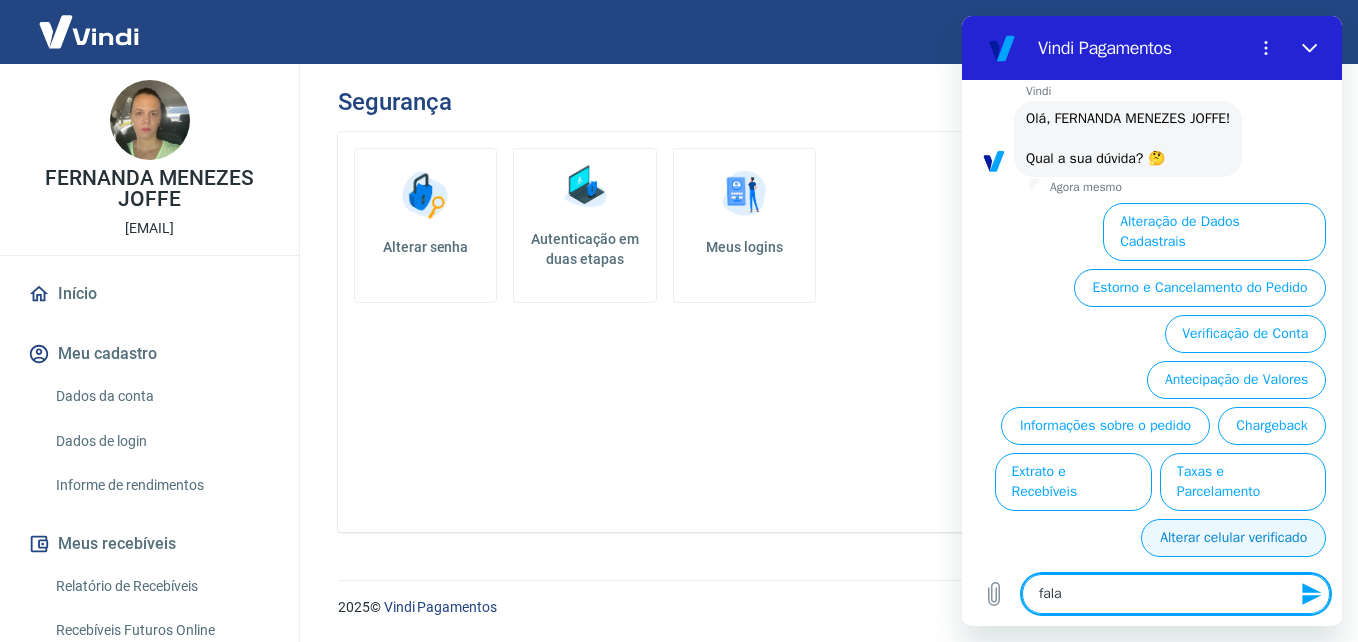 type on "falar" 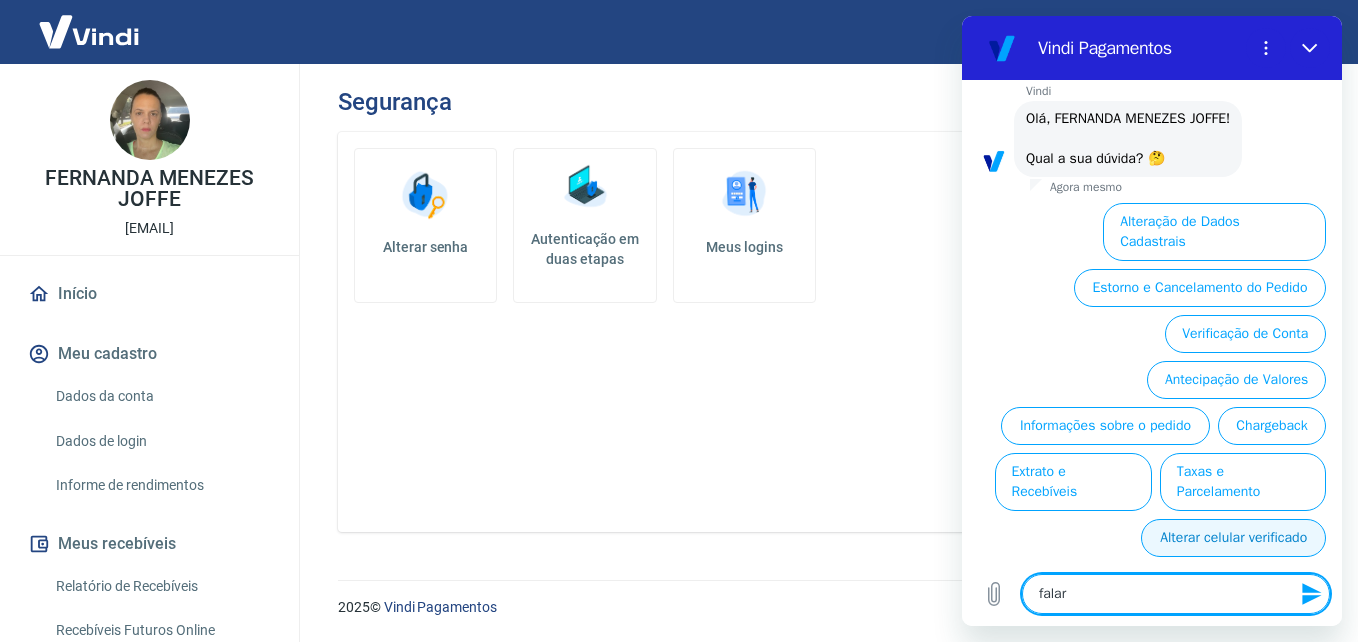 type on "falar" 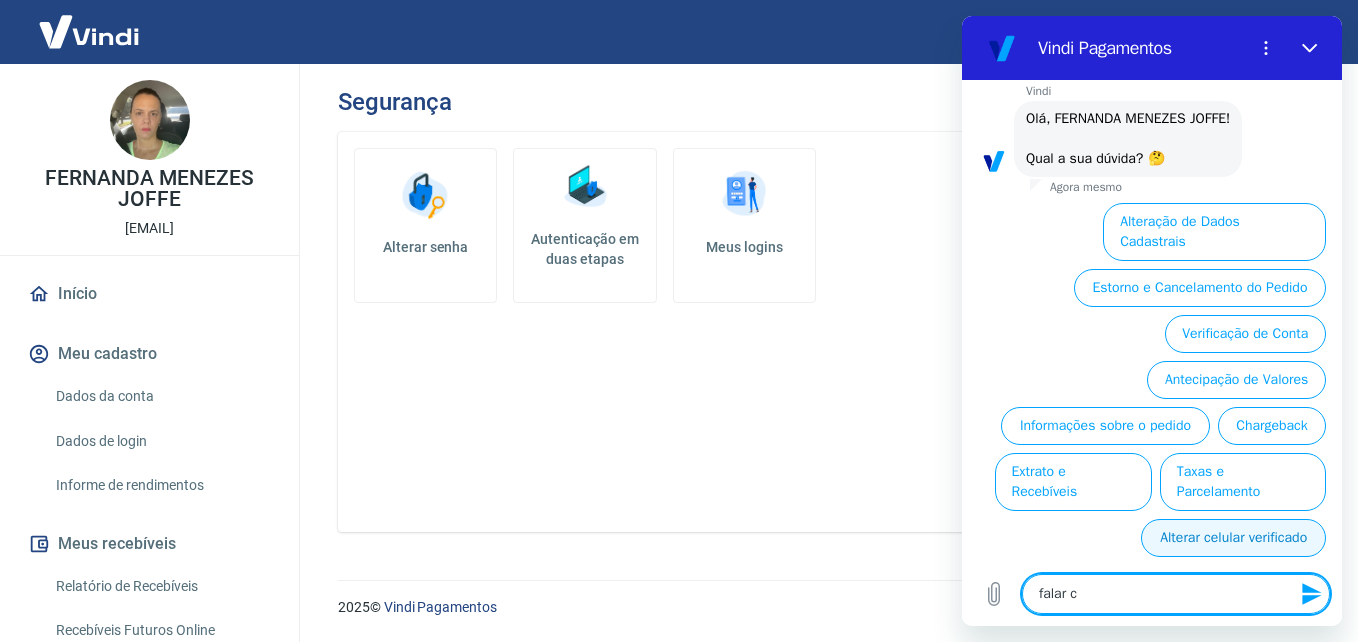 type on "falar co" 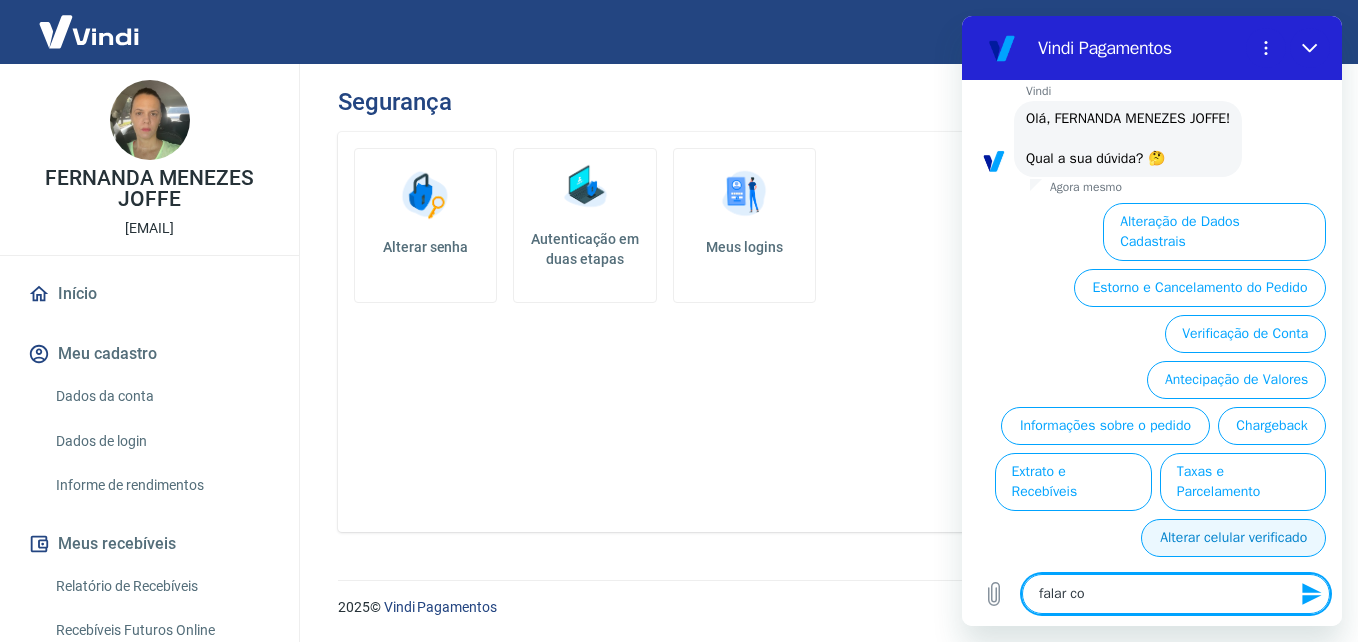 type on "falar com" 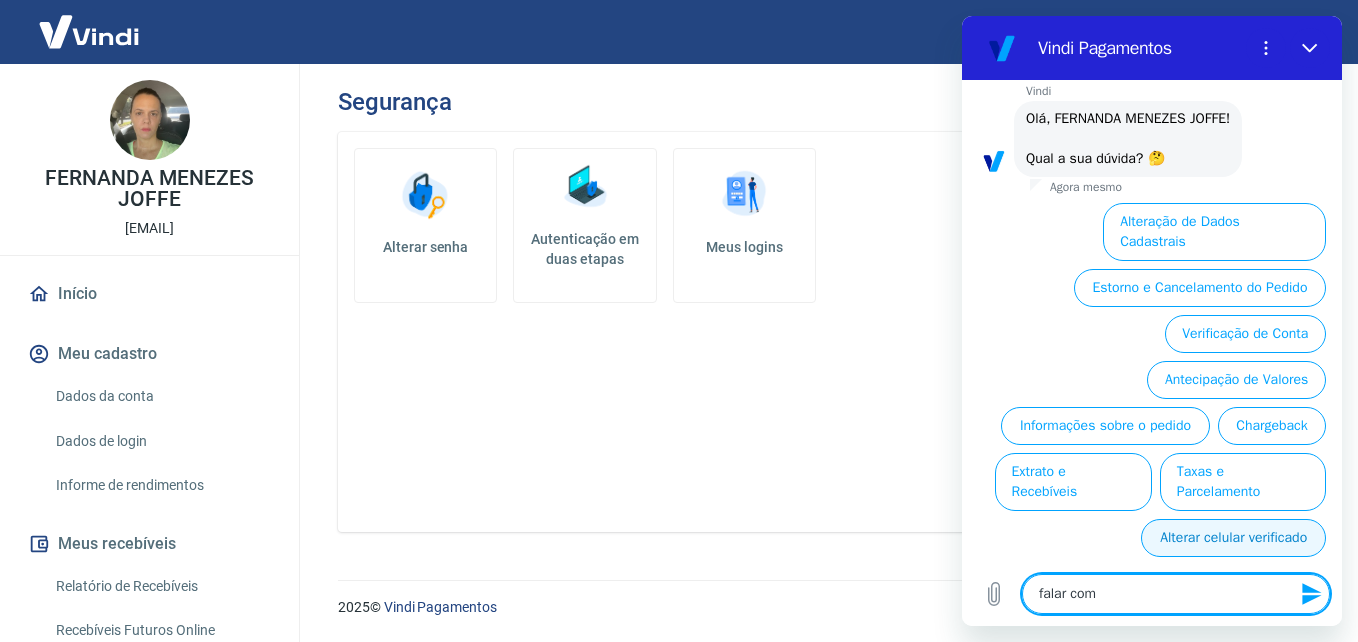 type on "falar com" 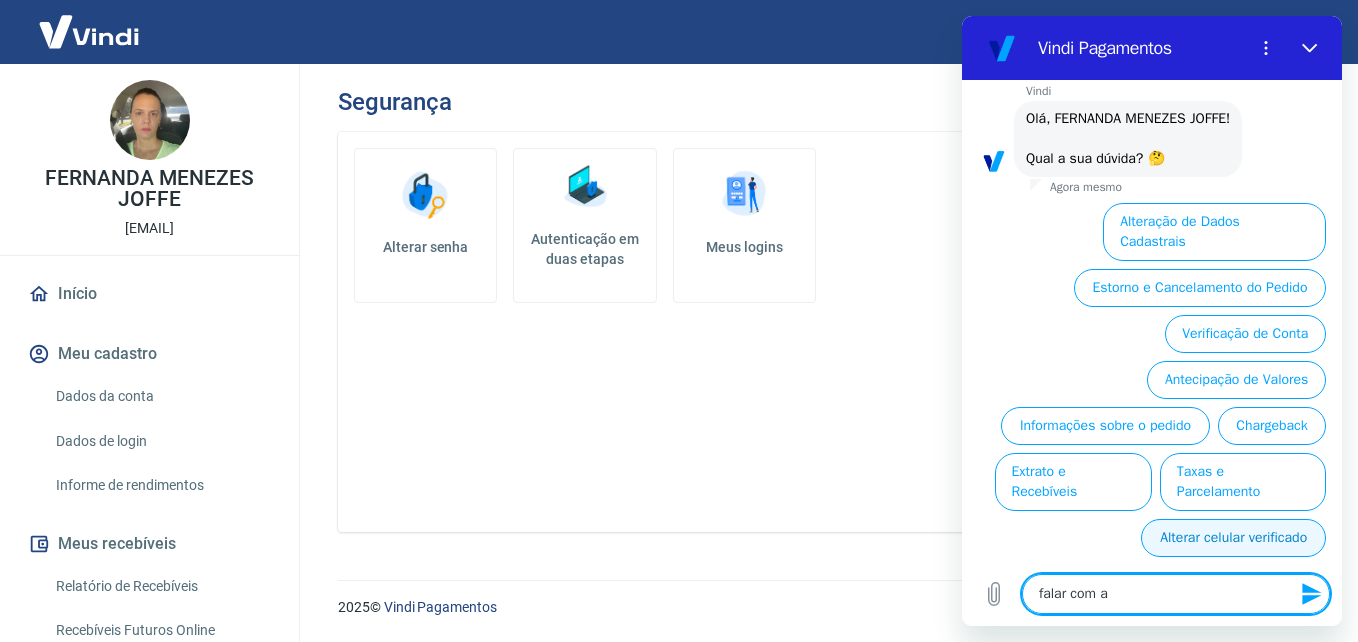 type on "falar com at" 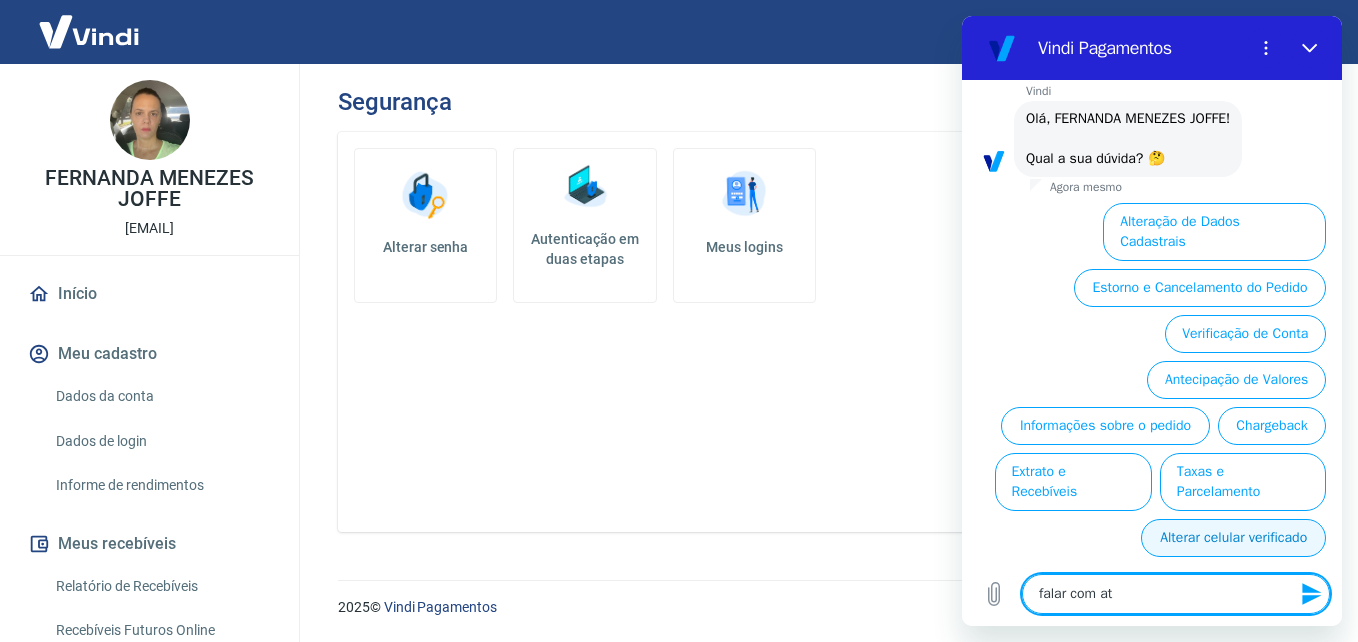 type on "falar com ate" 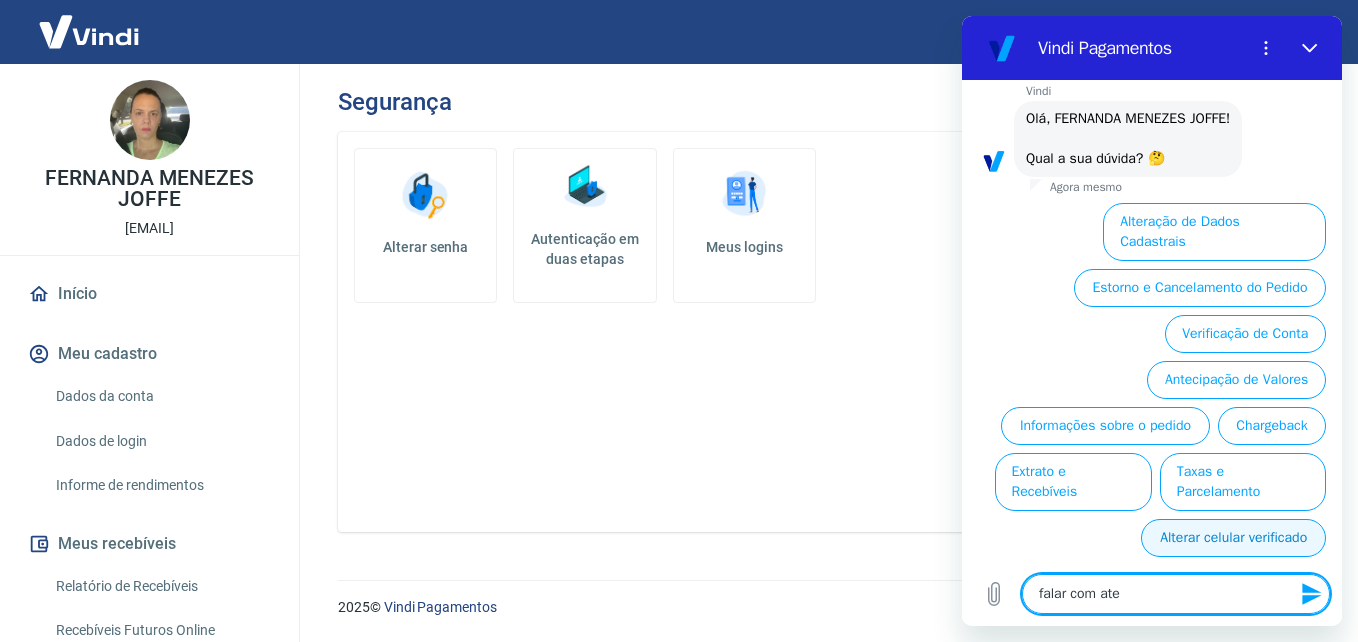 type on "falar com aten" 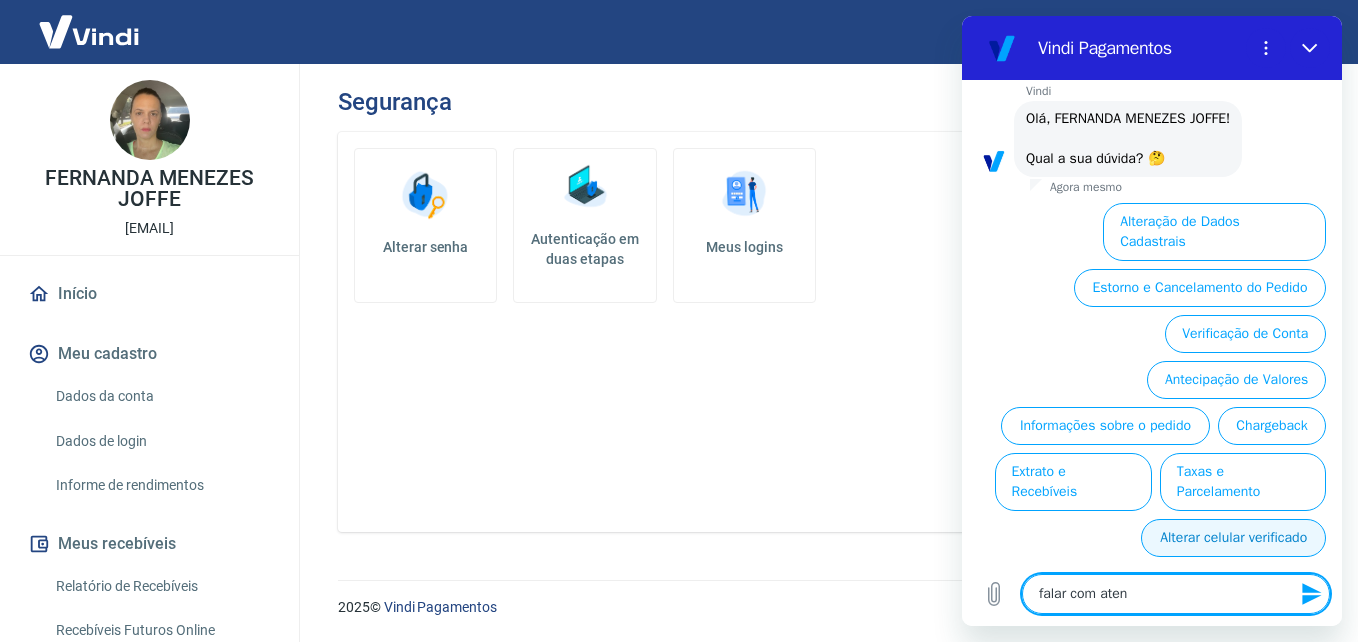 type on "falar com atend" 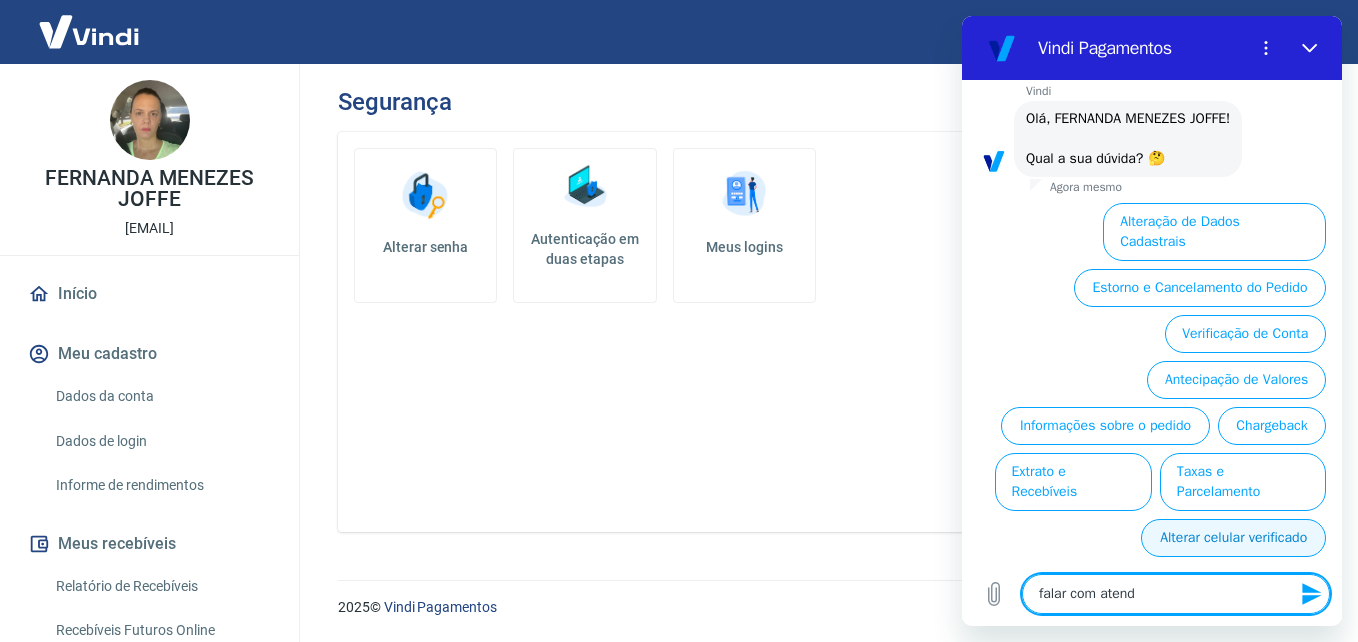 type on "falar com atendd" 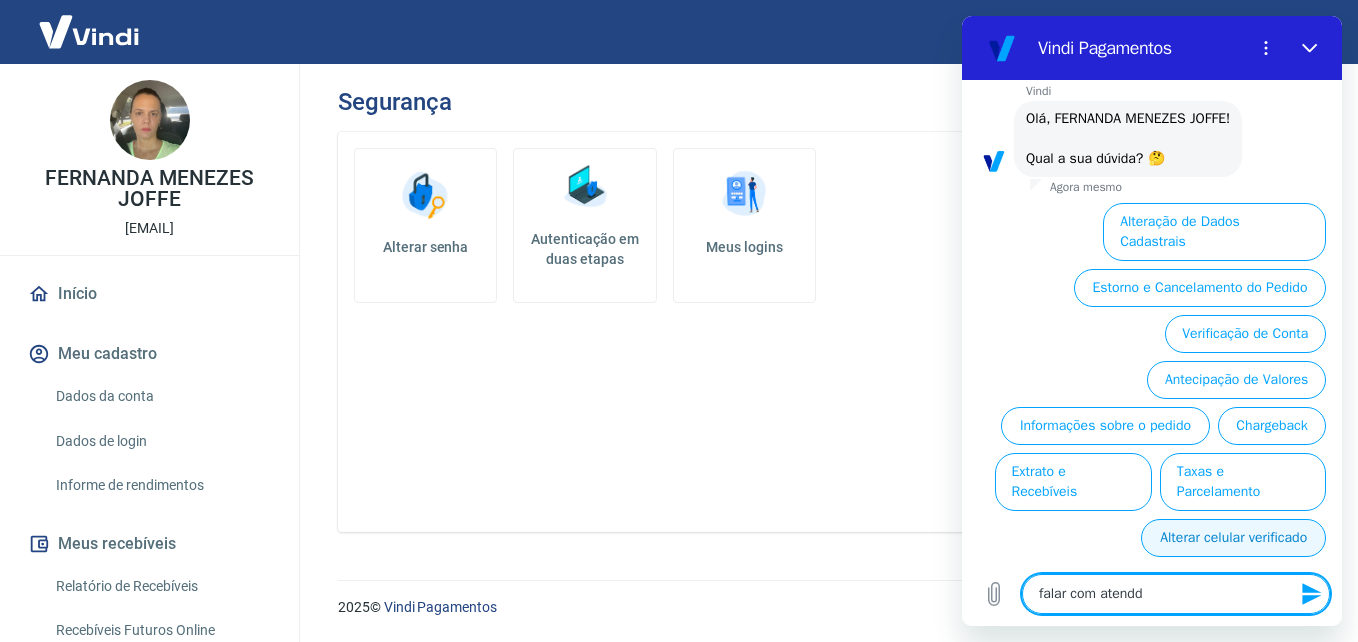 type on "falar com atend" 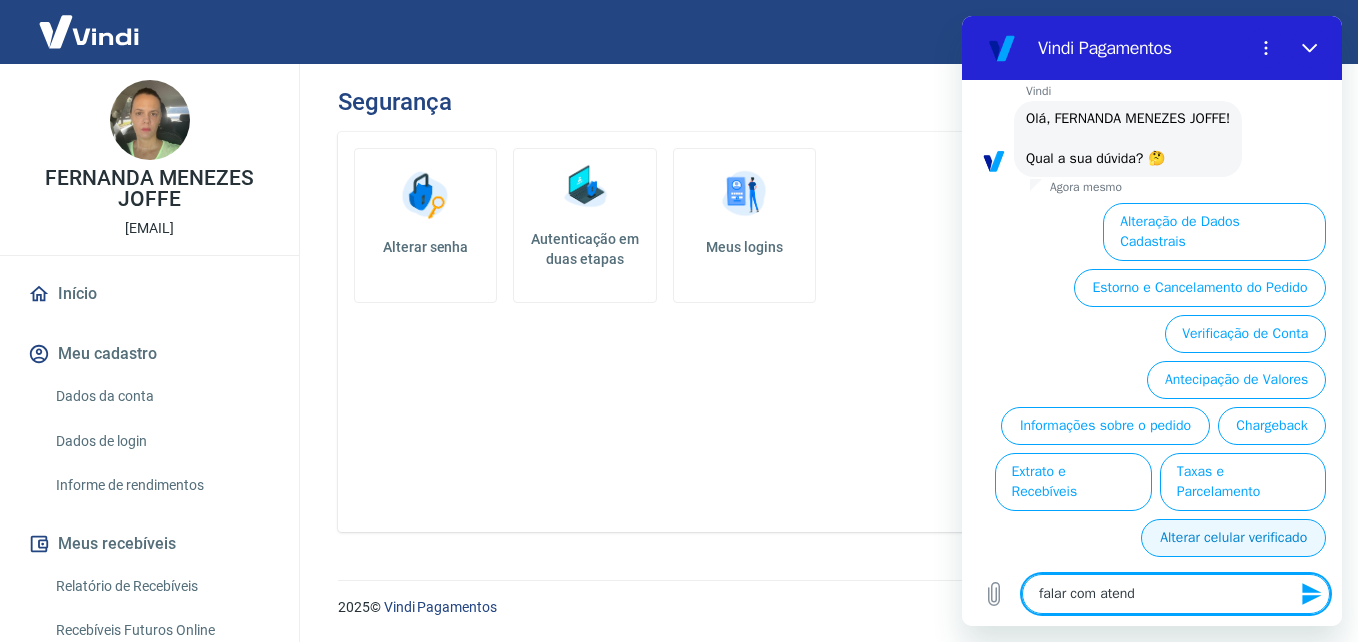 type on "falar com atende" 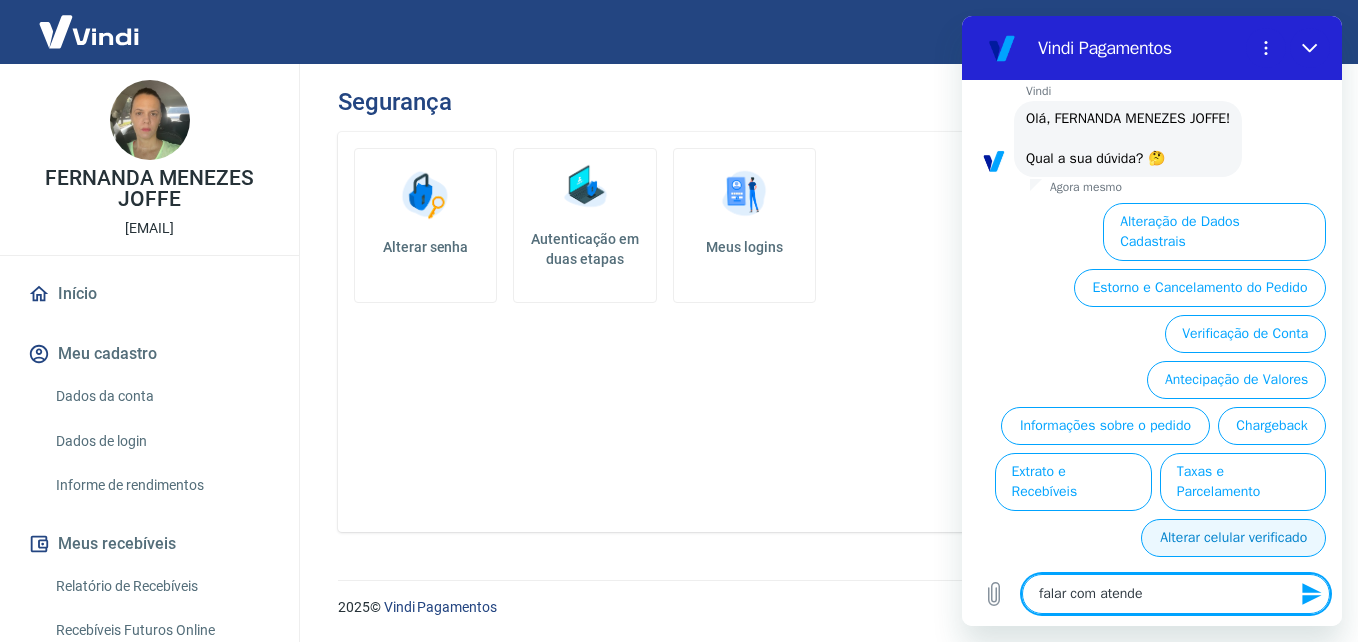 type on "falar com atenden" 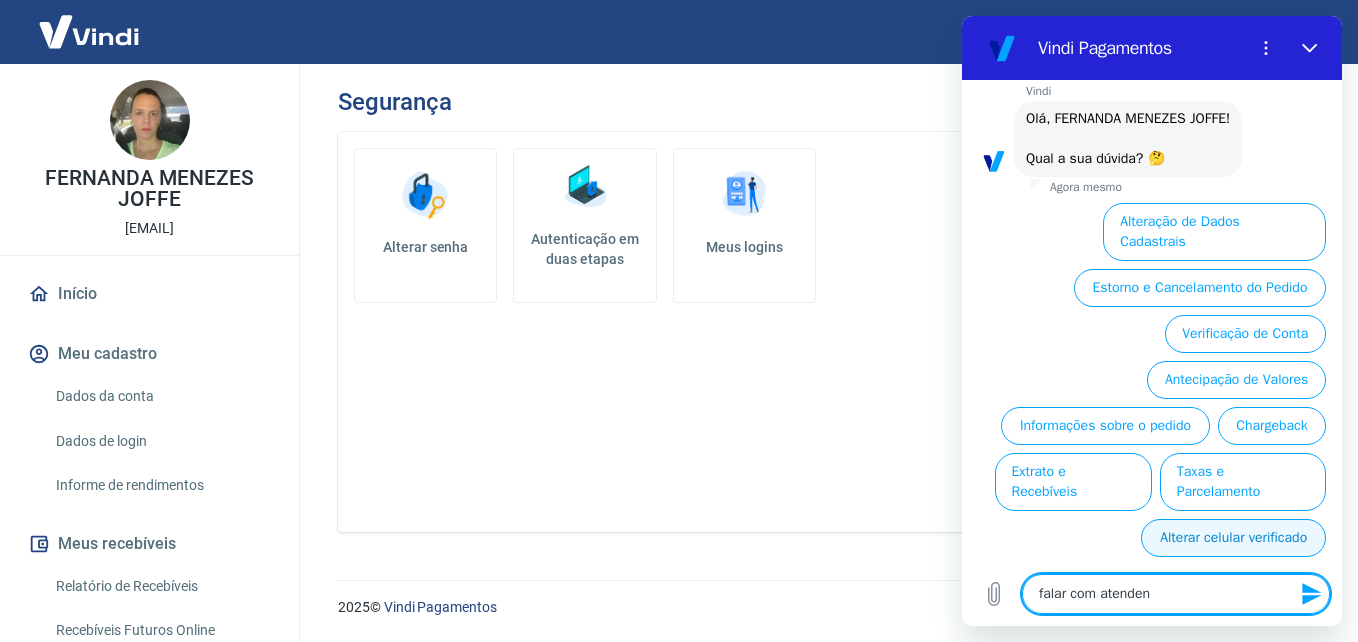 type on "falar com atendent" 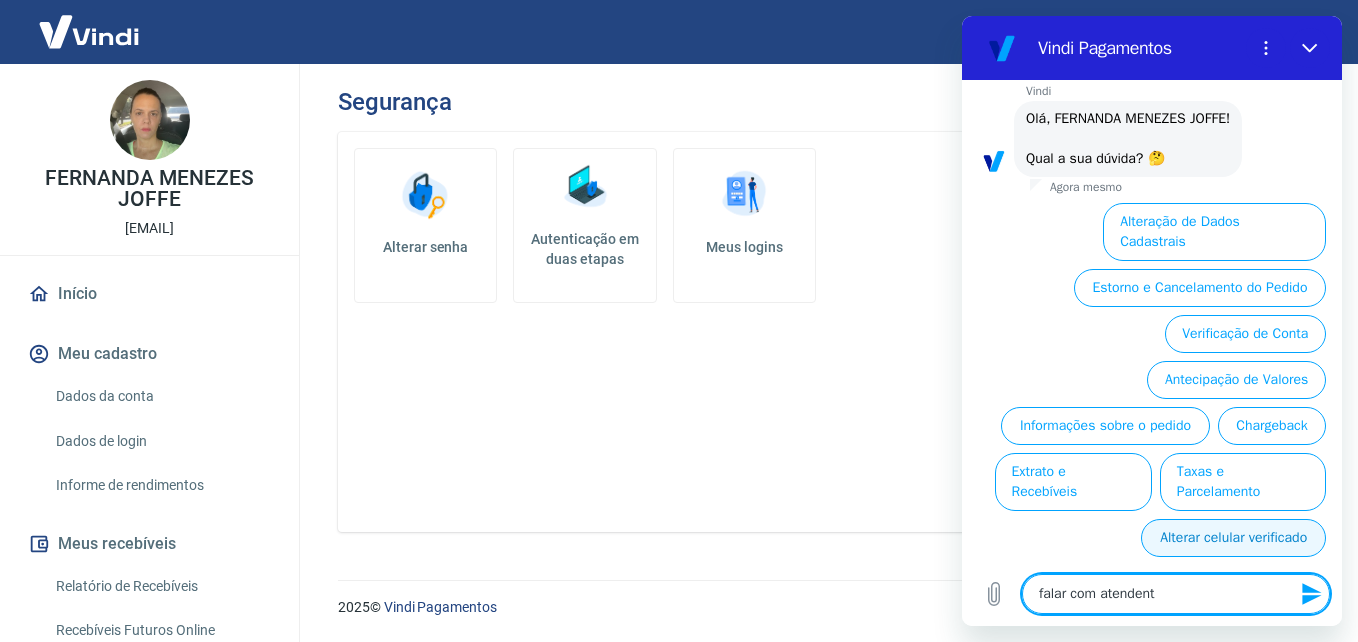 type on "falar com atendente" 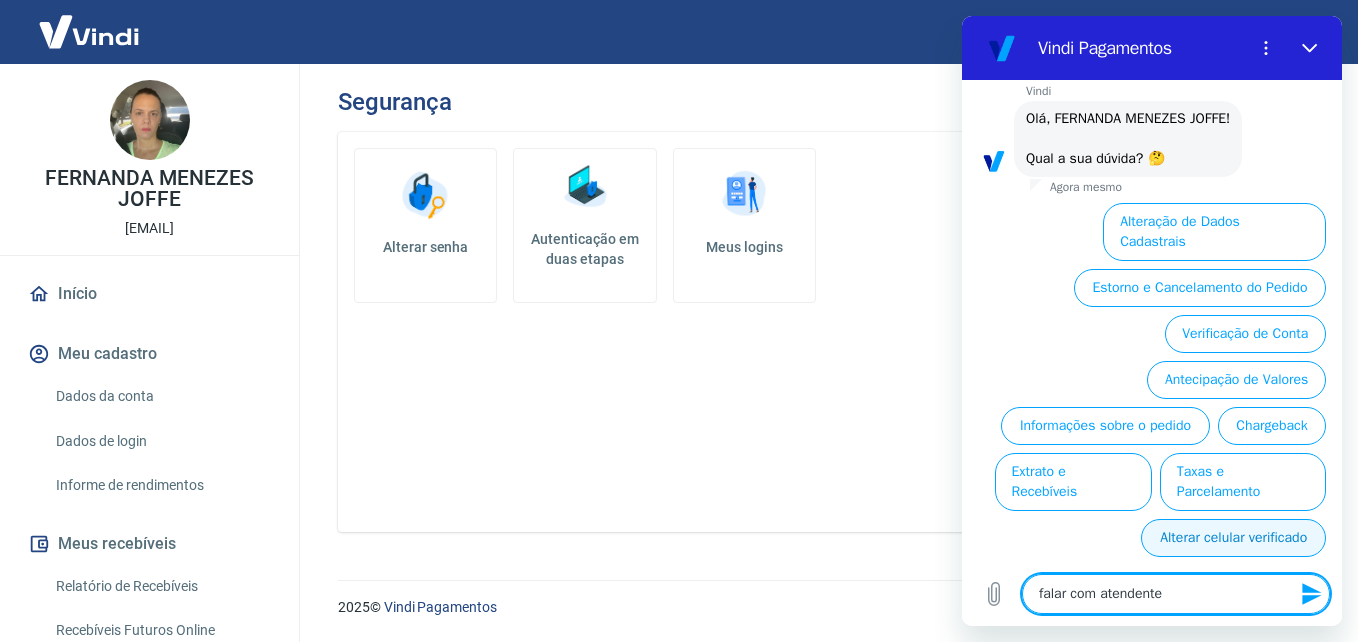 type 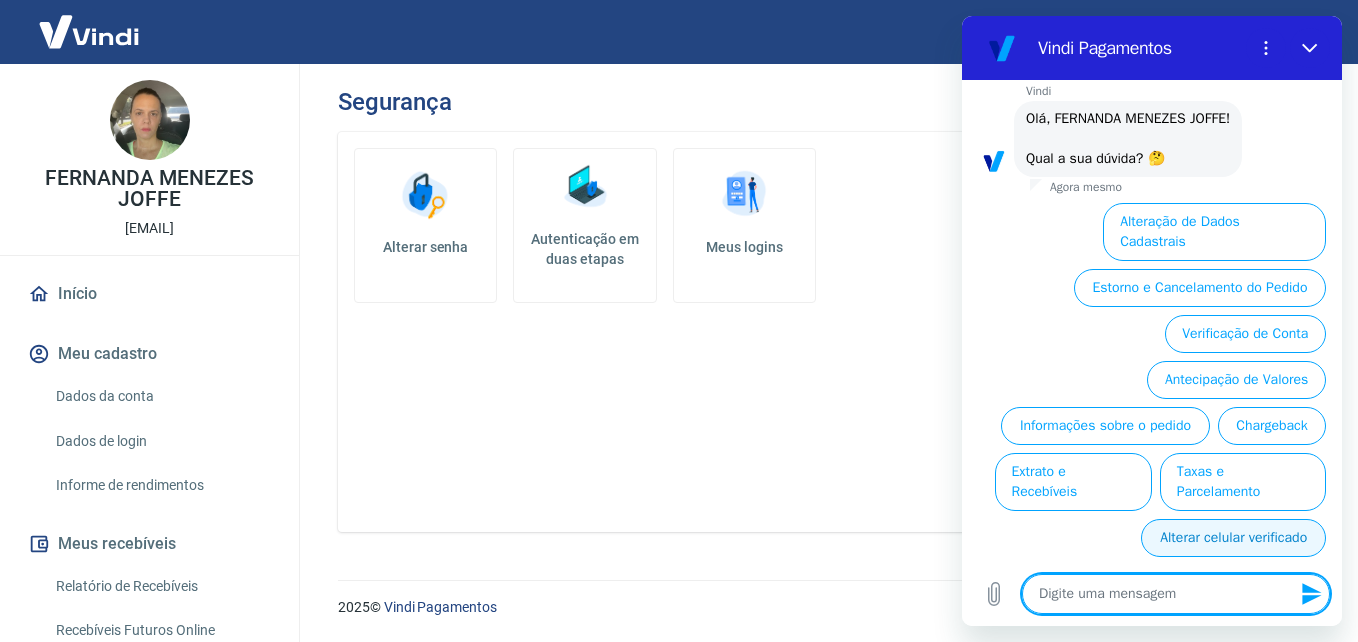 scroll, scrollTop: 0, scrollLeft: 0, axis: both 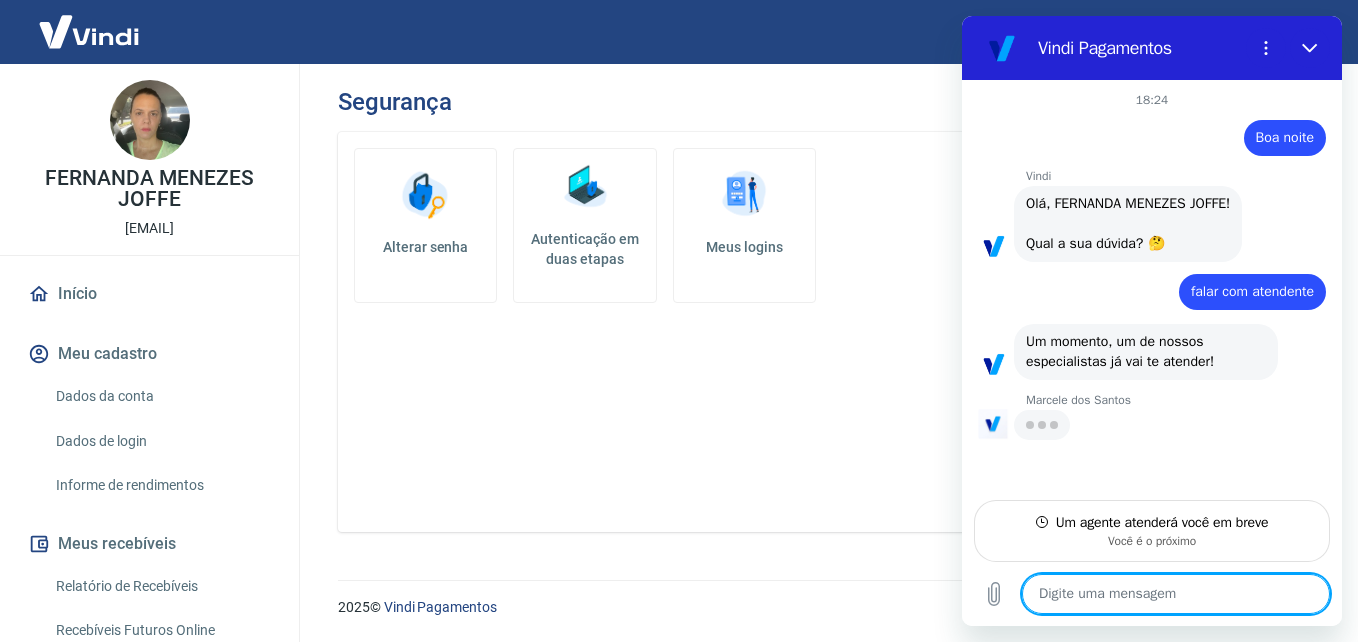 type on "x" 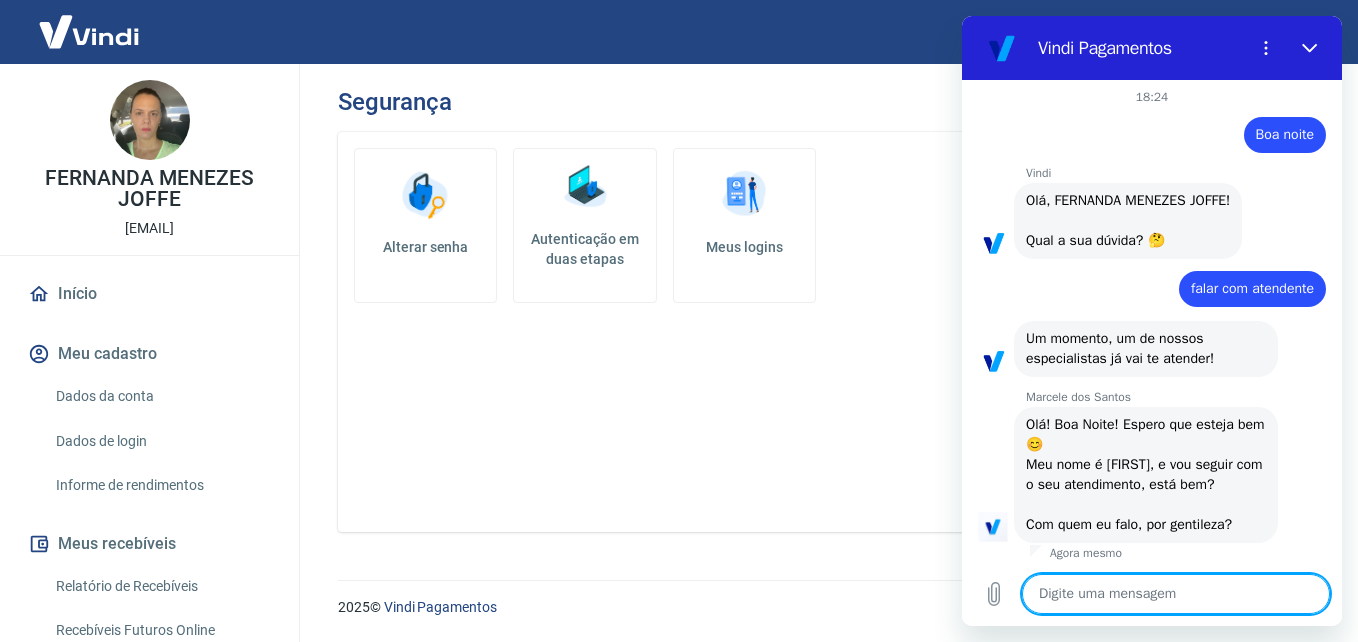 scroll, scrollTop: 7, scrollLeft: 0, axis: vertical 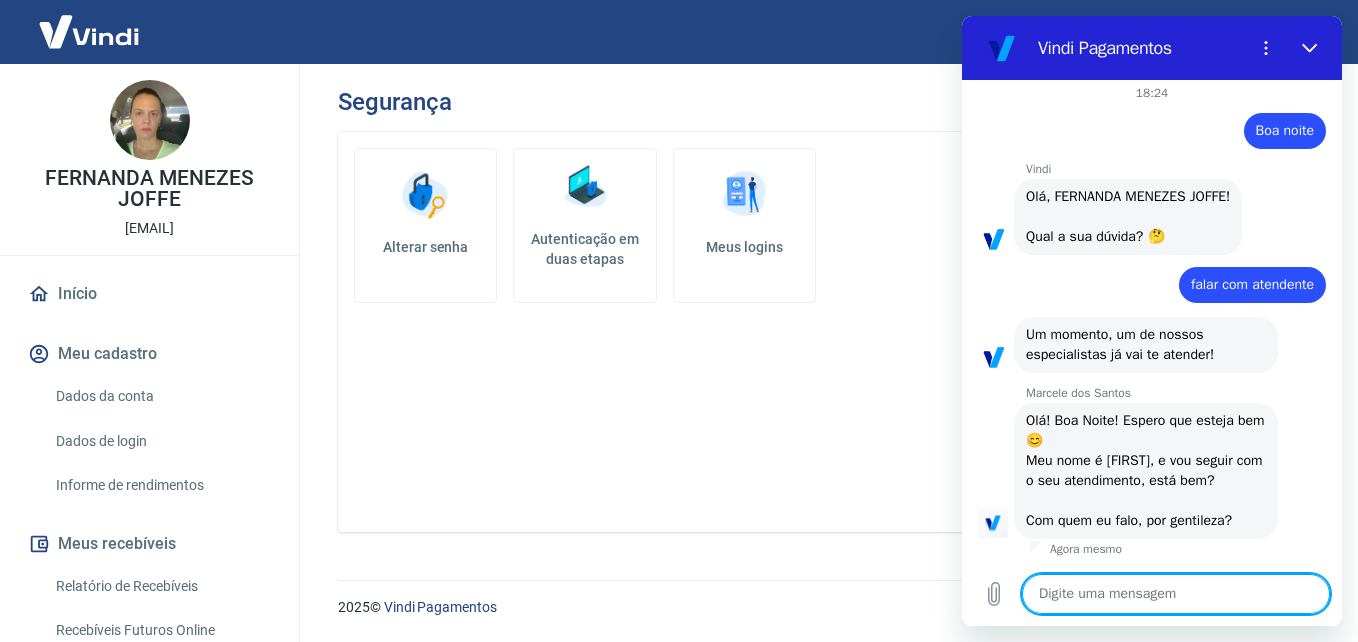 type on "F" 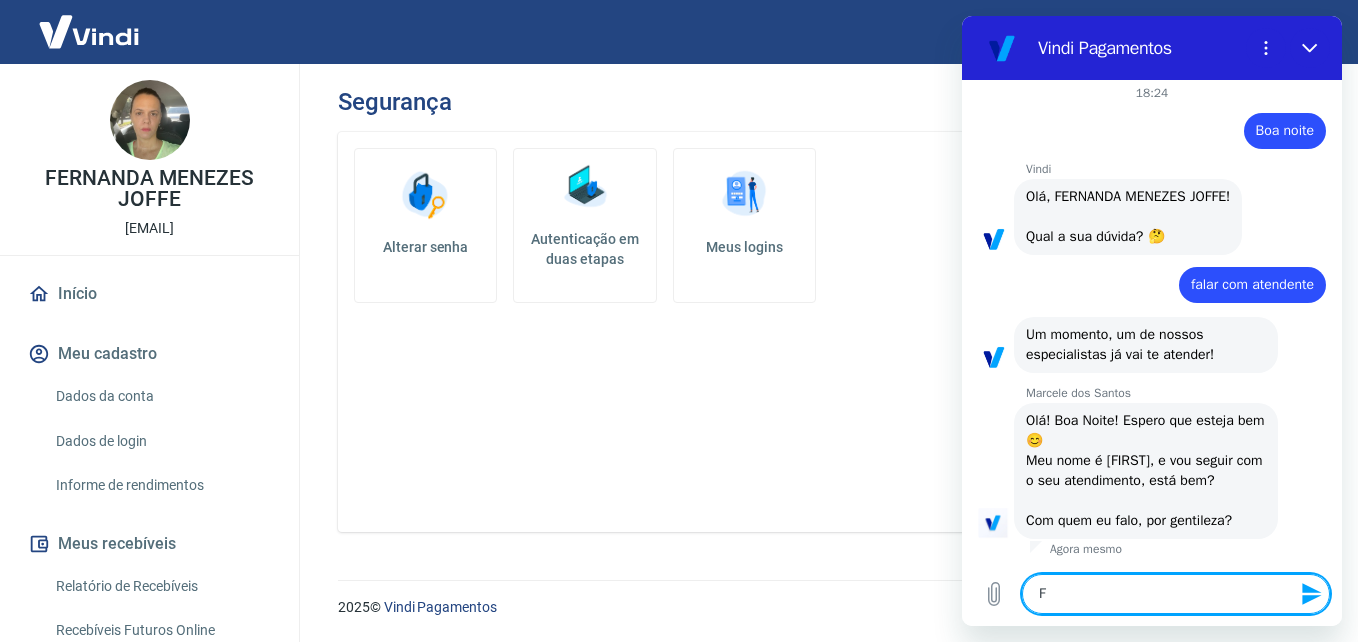 type on "Fe" 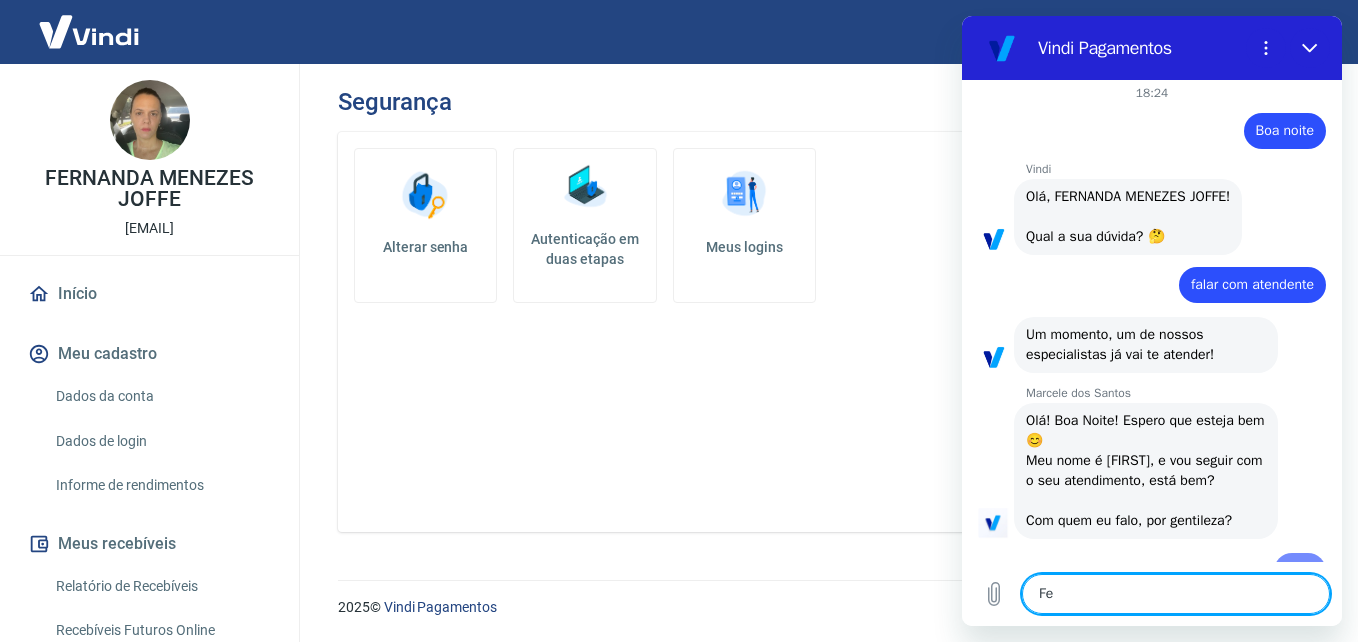 type 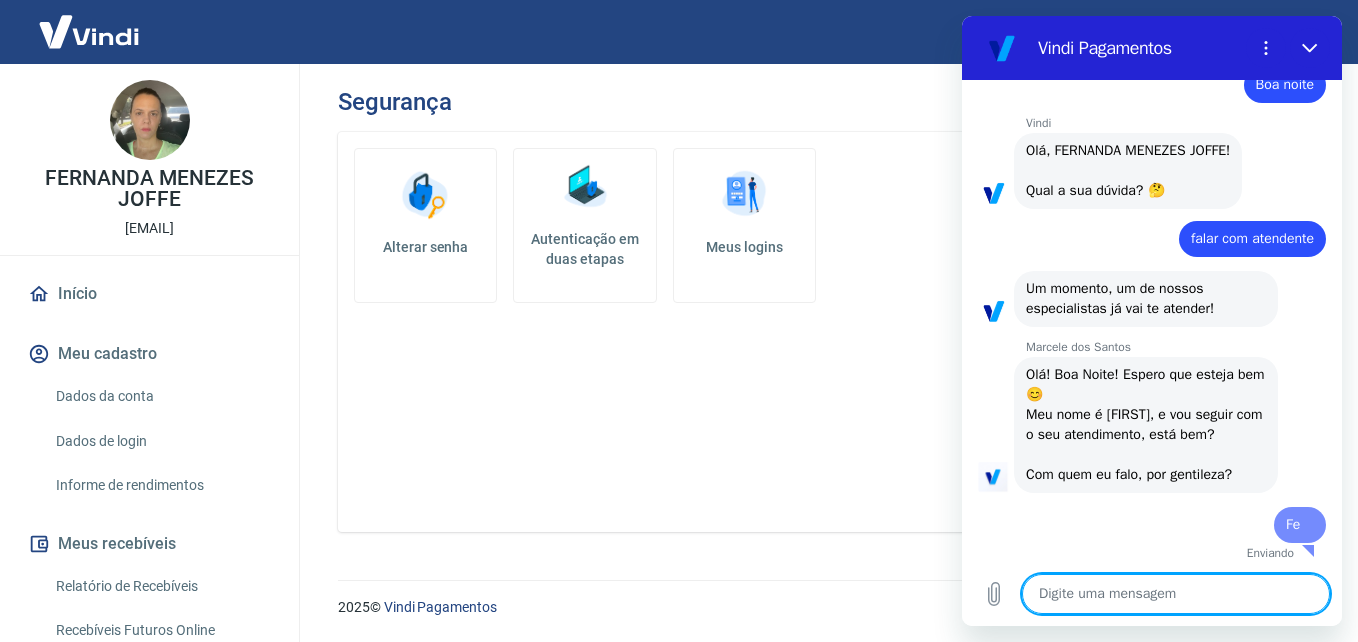 type on "x" 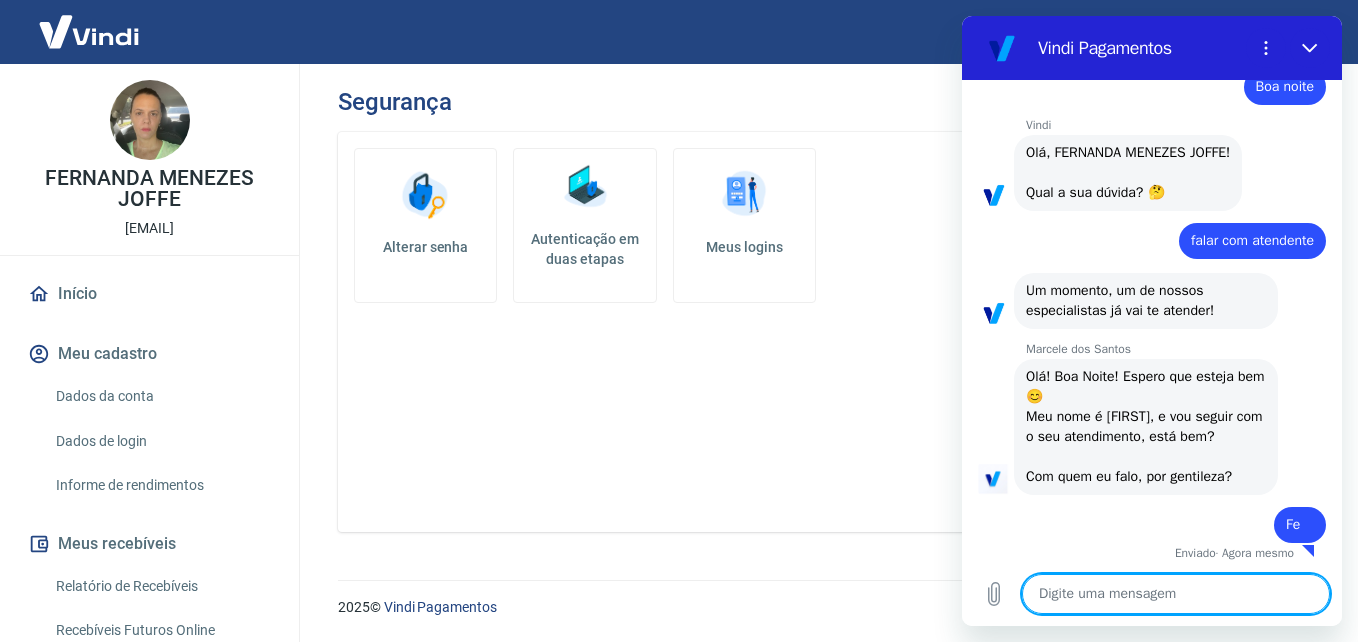 scroll, scrollTop: 55, scrollLeft: 0, axis: vertical 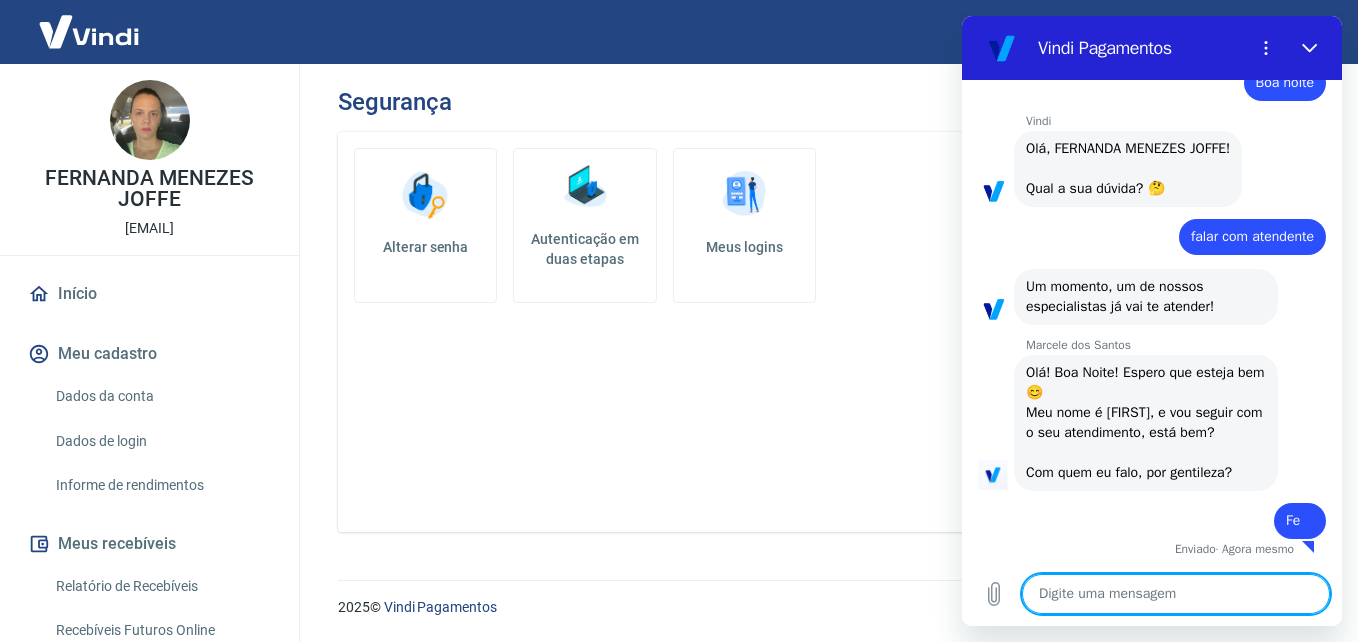 type on "C" 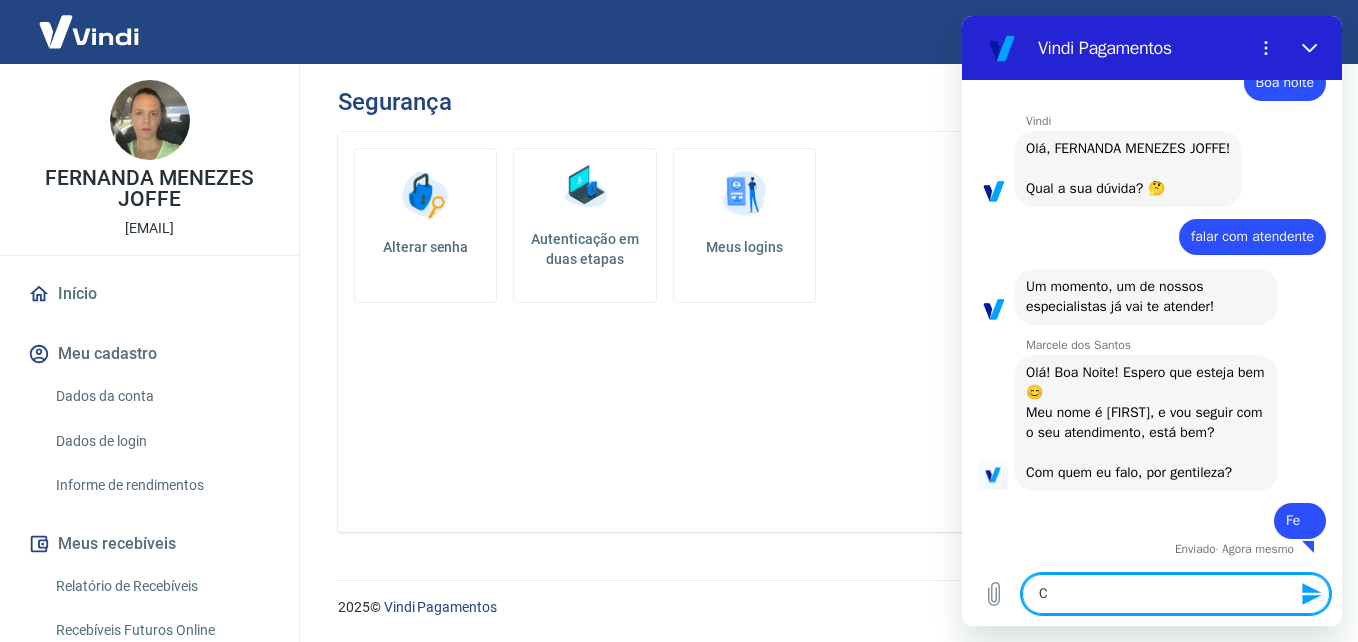 type on "Cl" 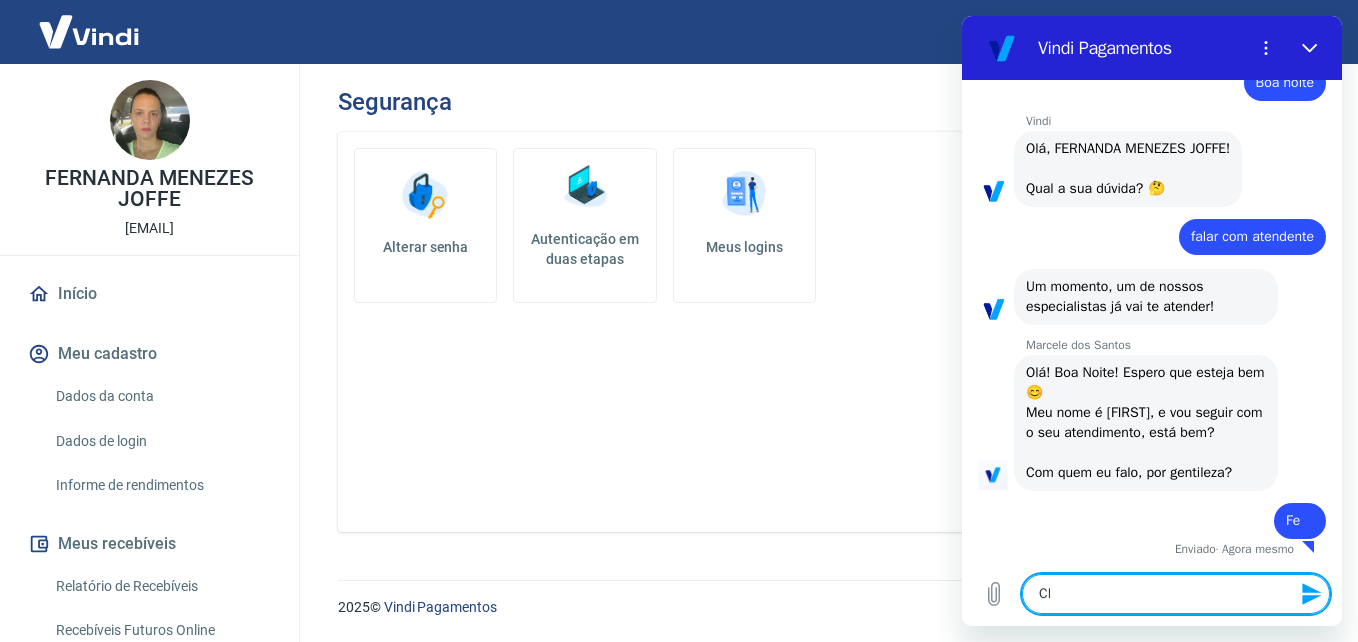 type on "Clá" 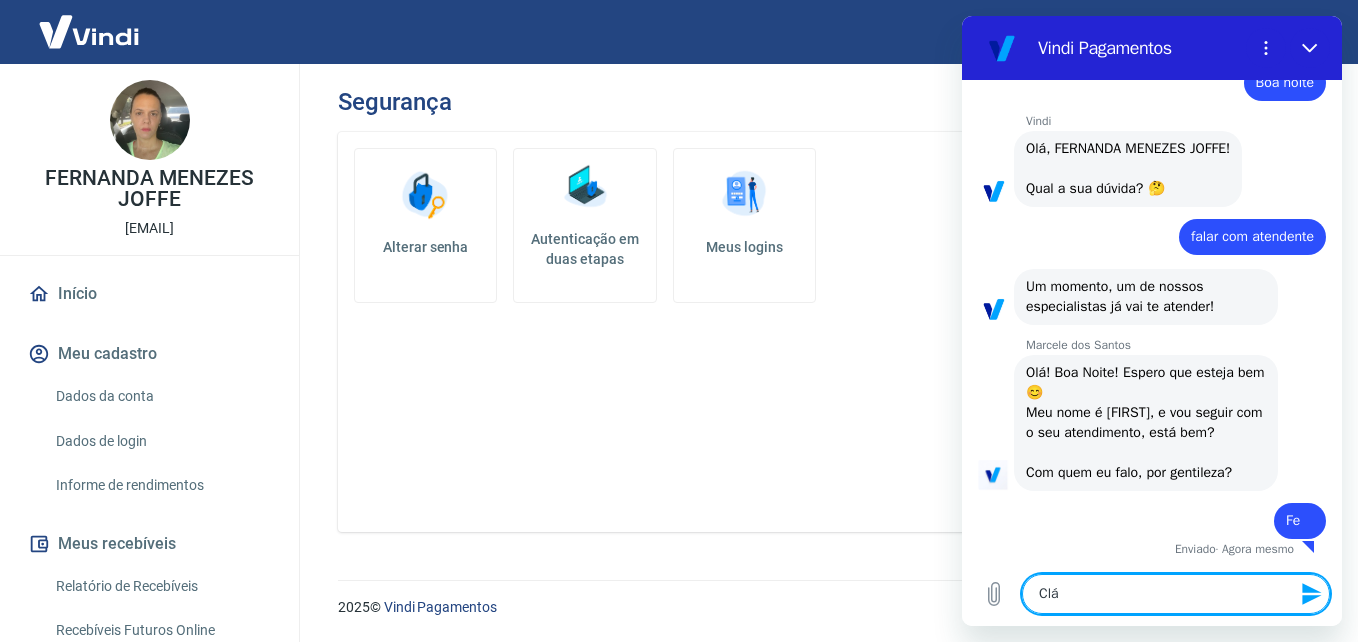 type on "[FIRST]" 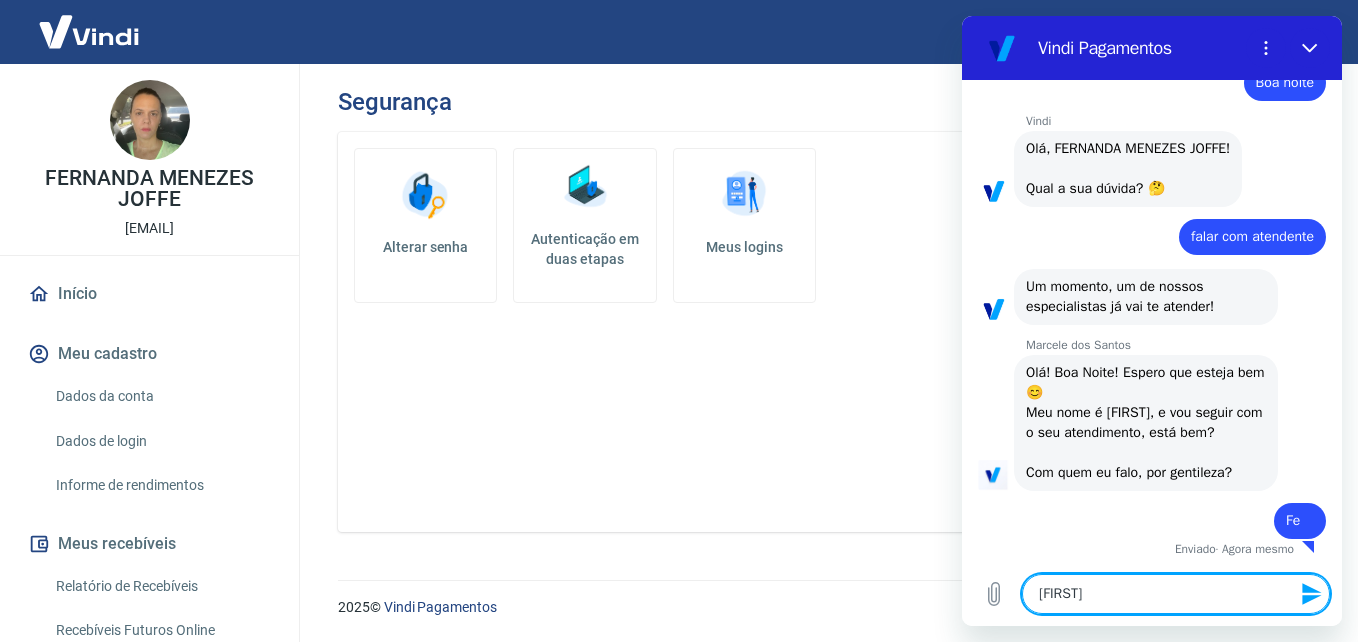 type on "[NAME]" 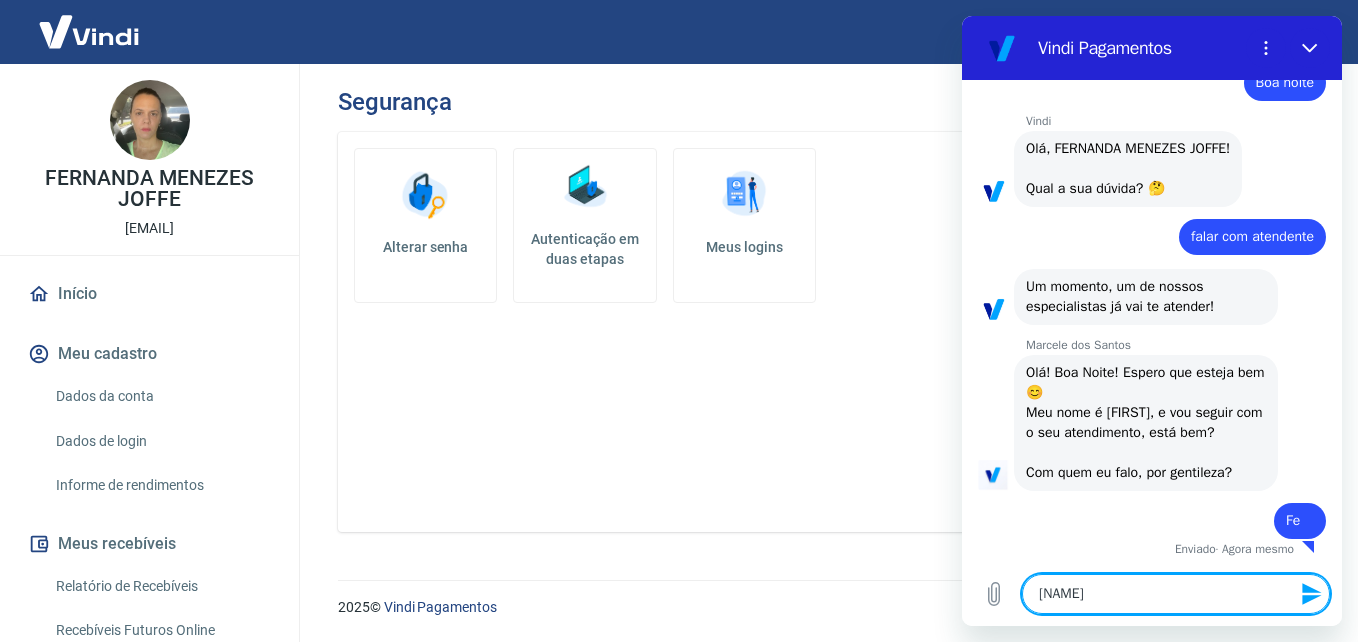 type on "[FIRST]" 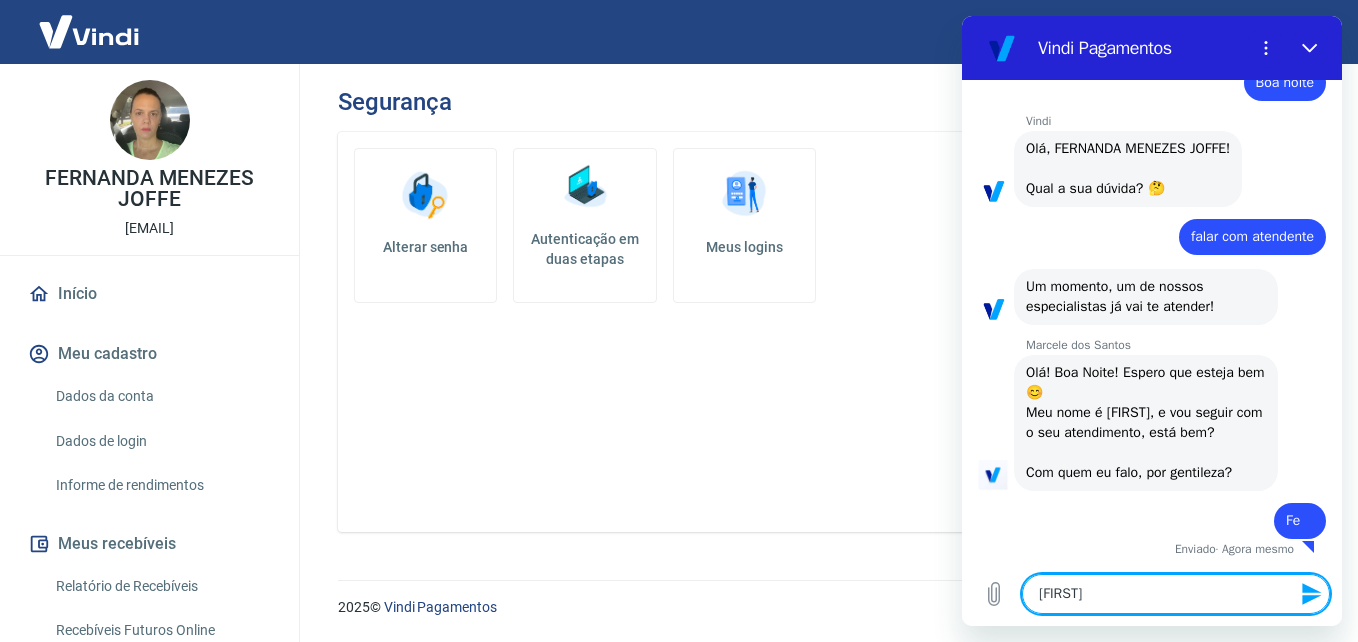 type on "[NAME]" 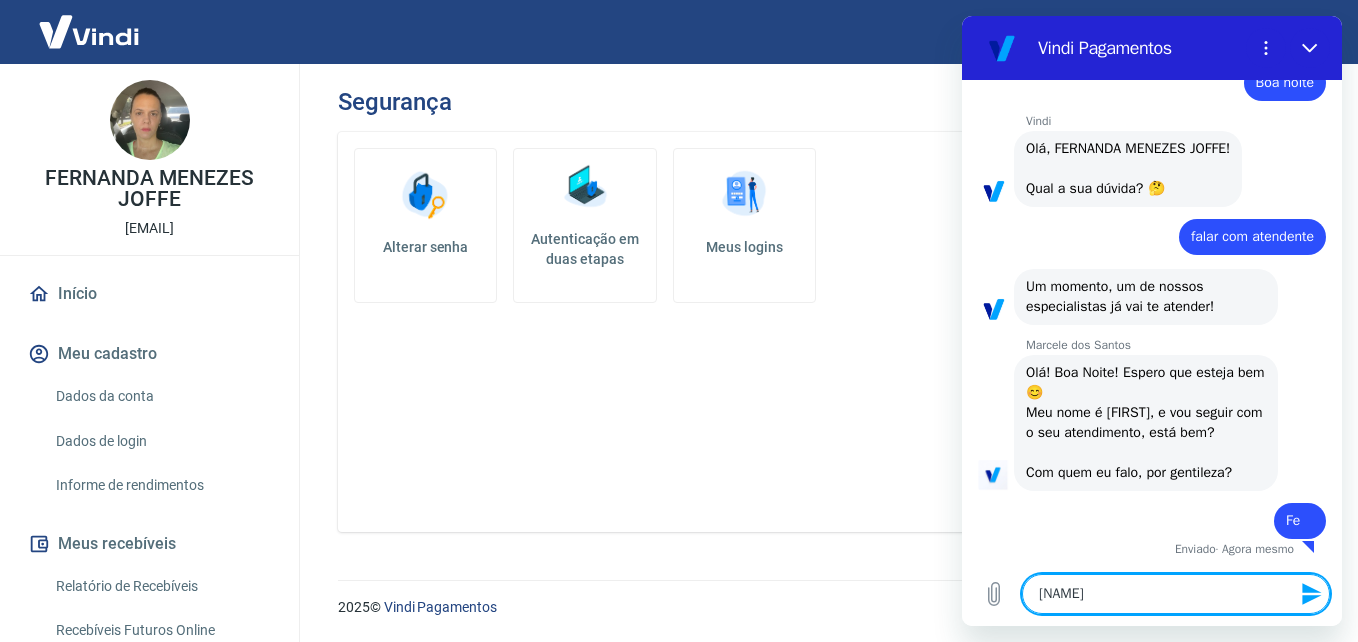 type on "[NAME]" 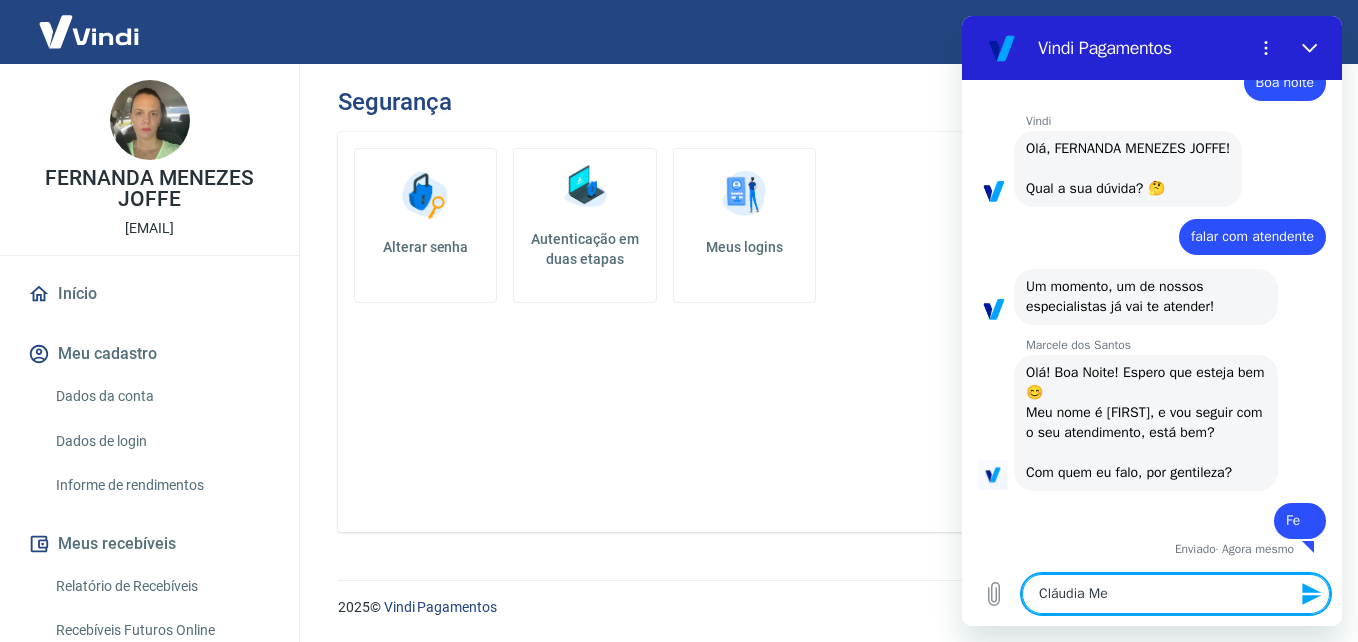 type on "[NAME]" 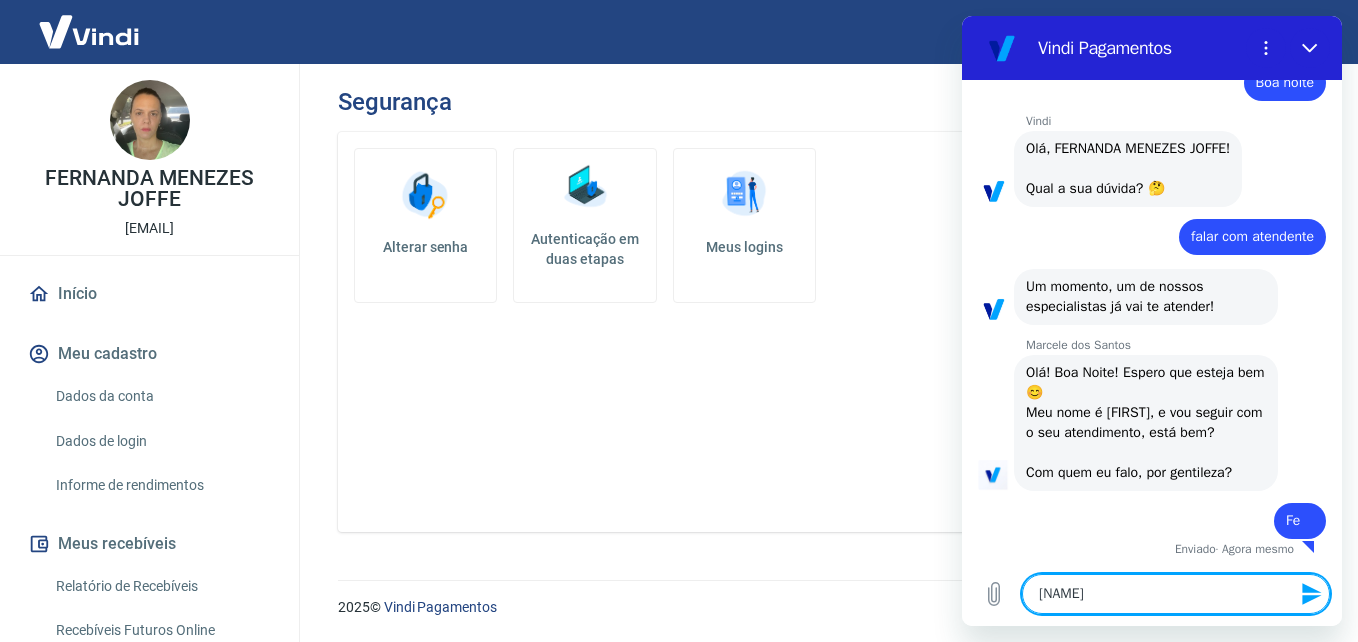 type on "Cláudia Mene" 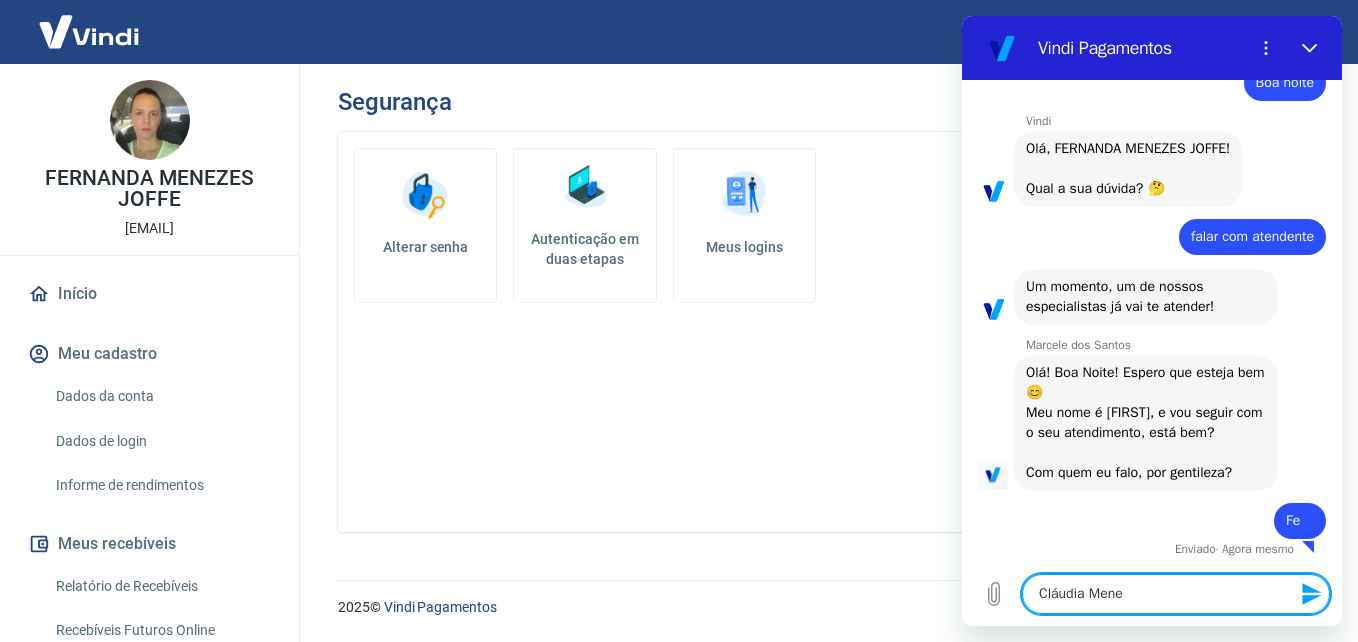 type on "[FIRST] [LAST]" 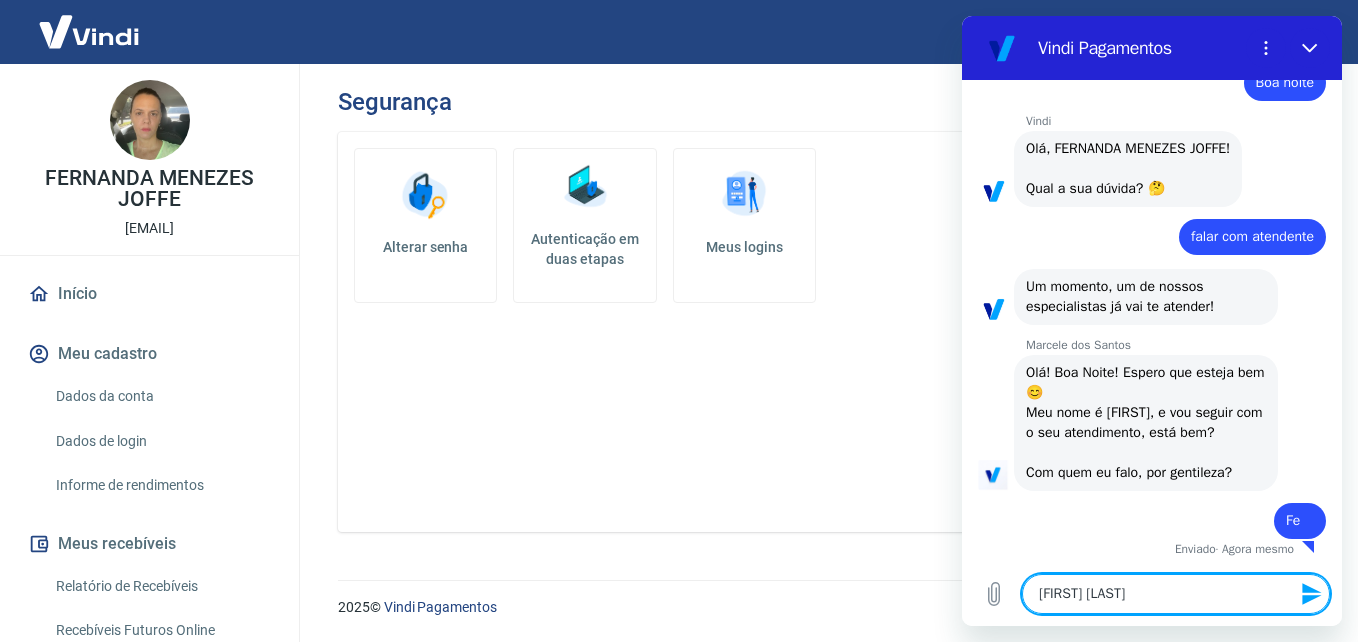 type on "[FIRST] [LAST]" 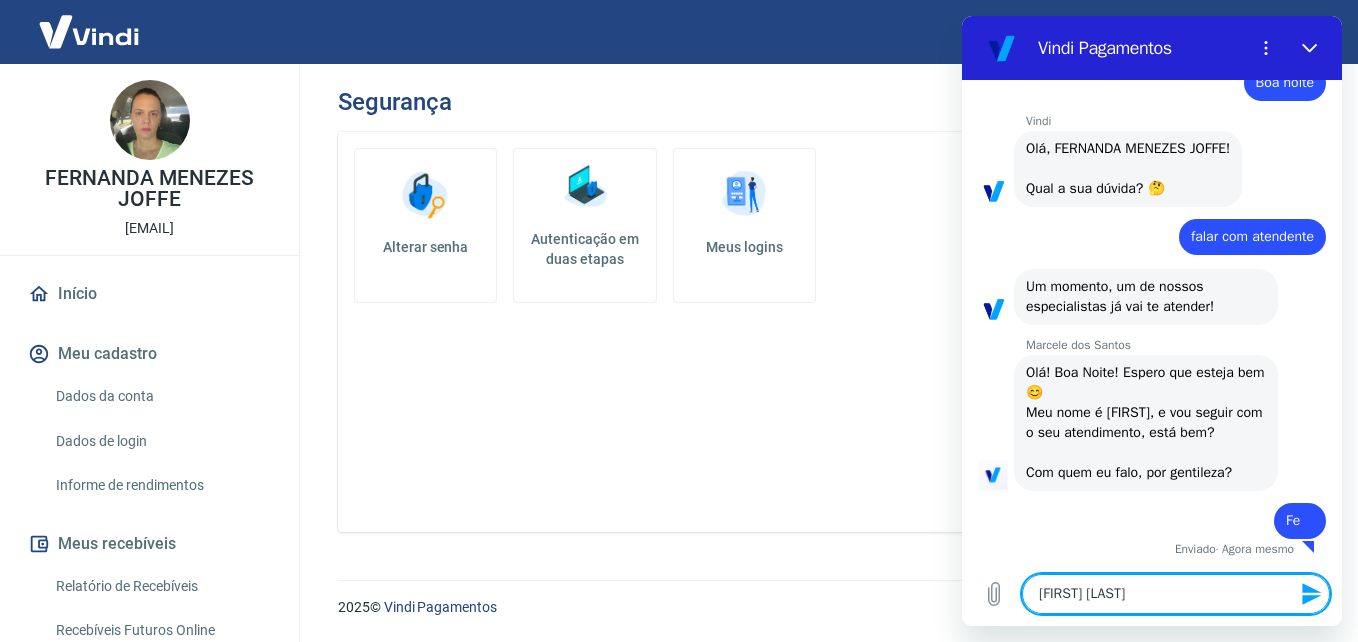 type 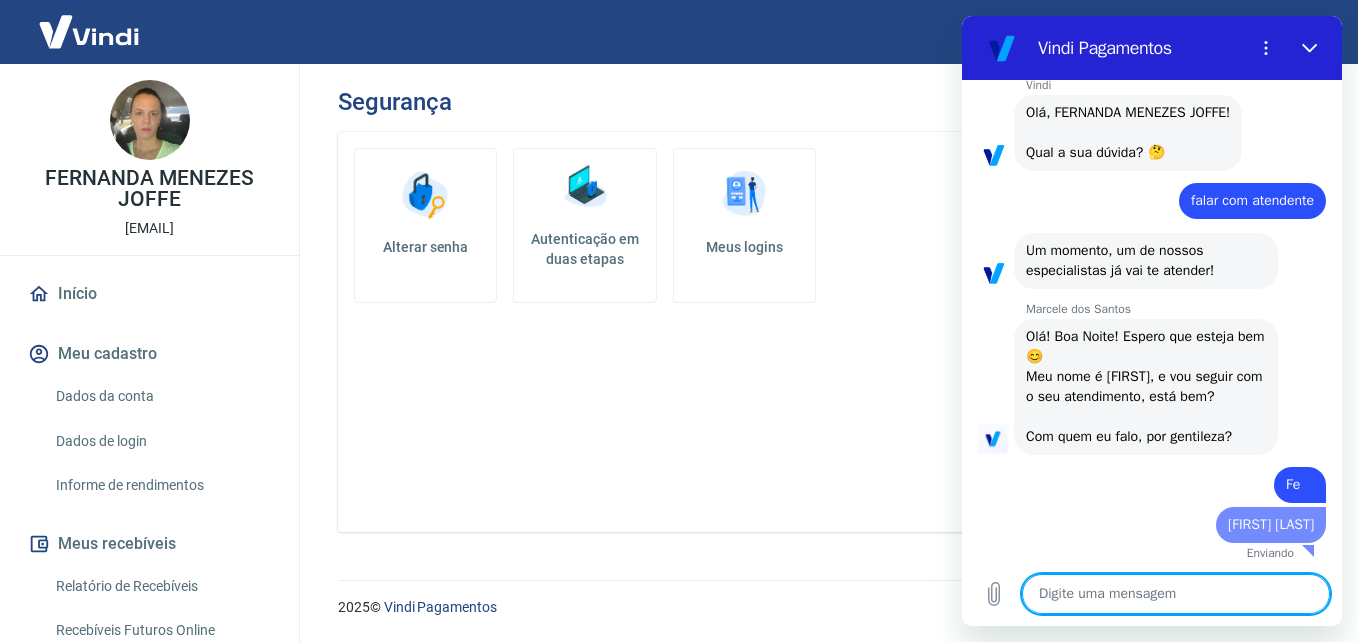 type on "x" 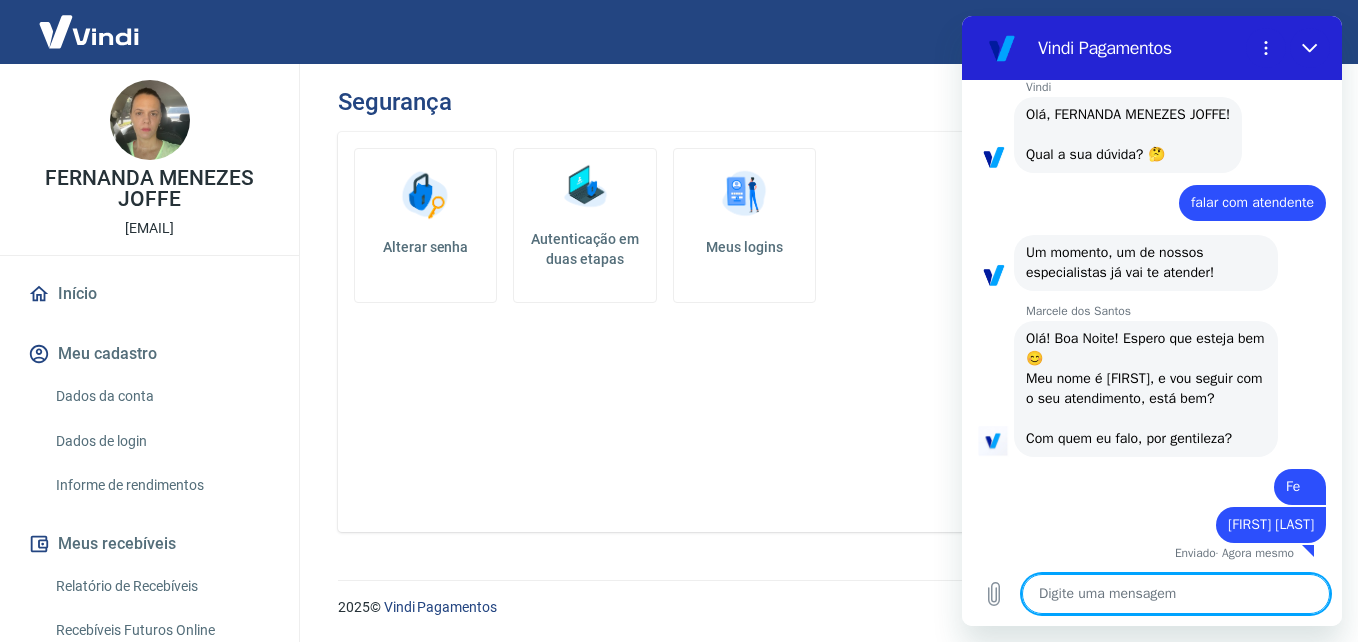 scroll, scrollTop: 93, scrollLeft: 0, axis: vertical 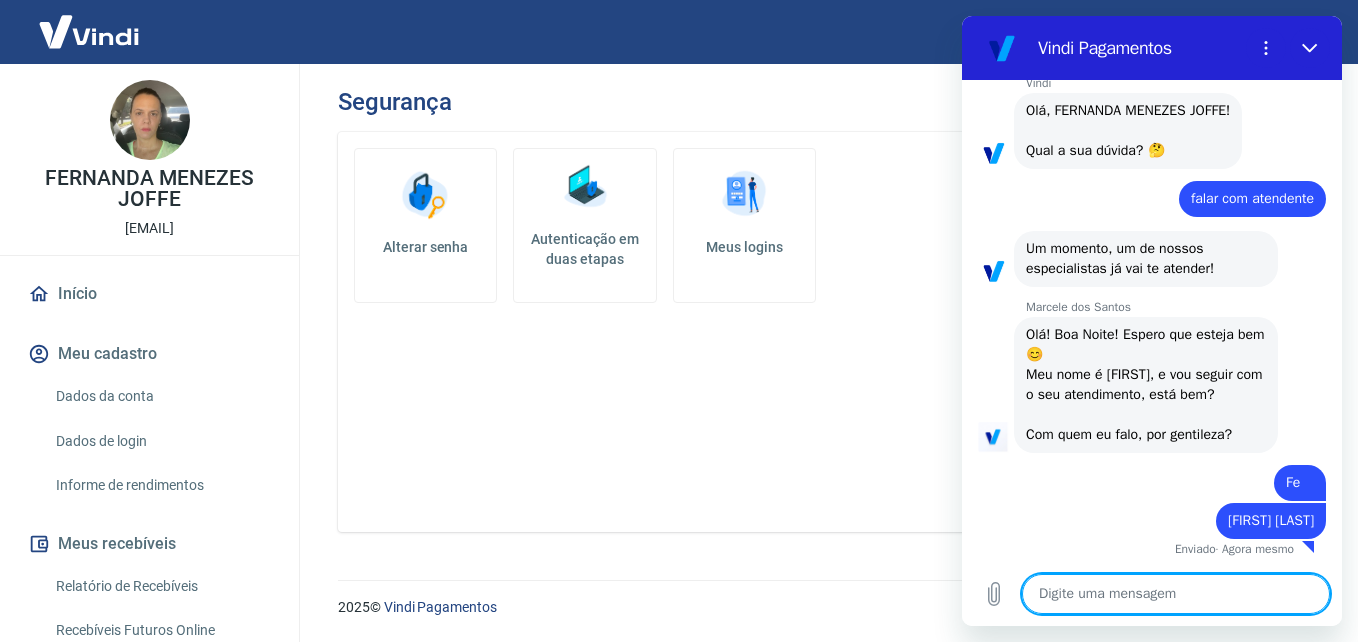 click at bounding box center [1176, 594] 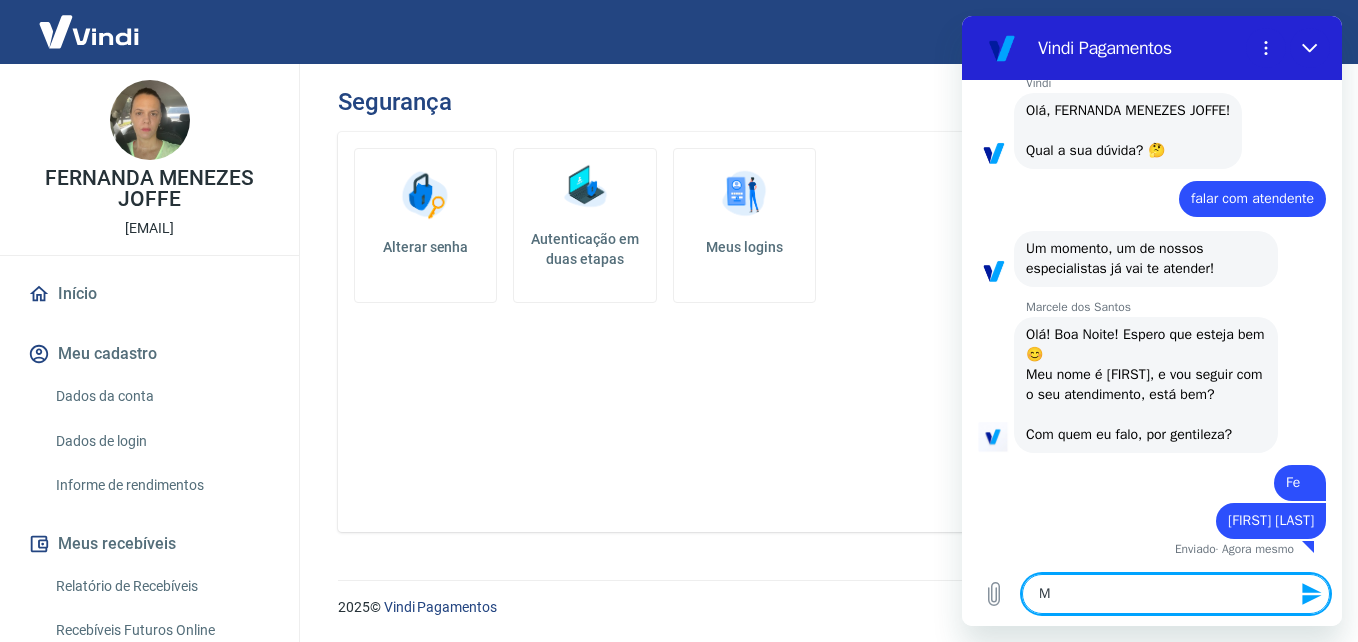 type on "Ma" 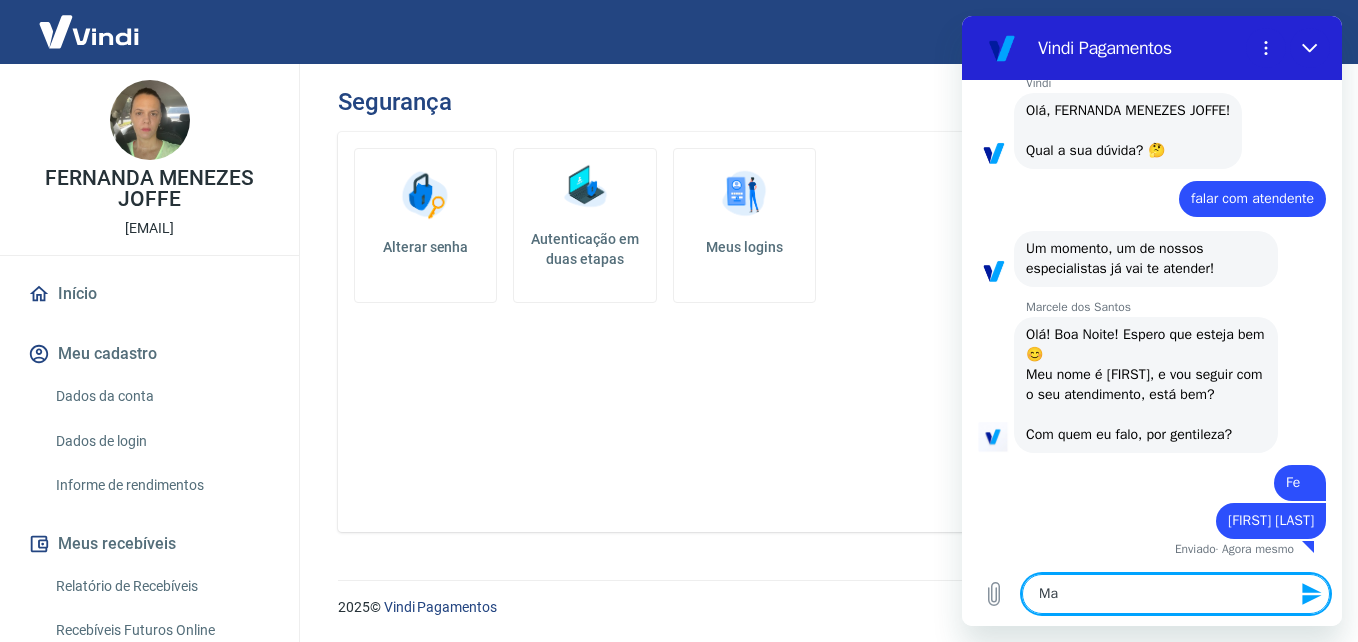 type on "Mar" 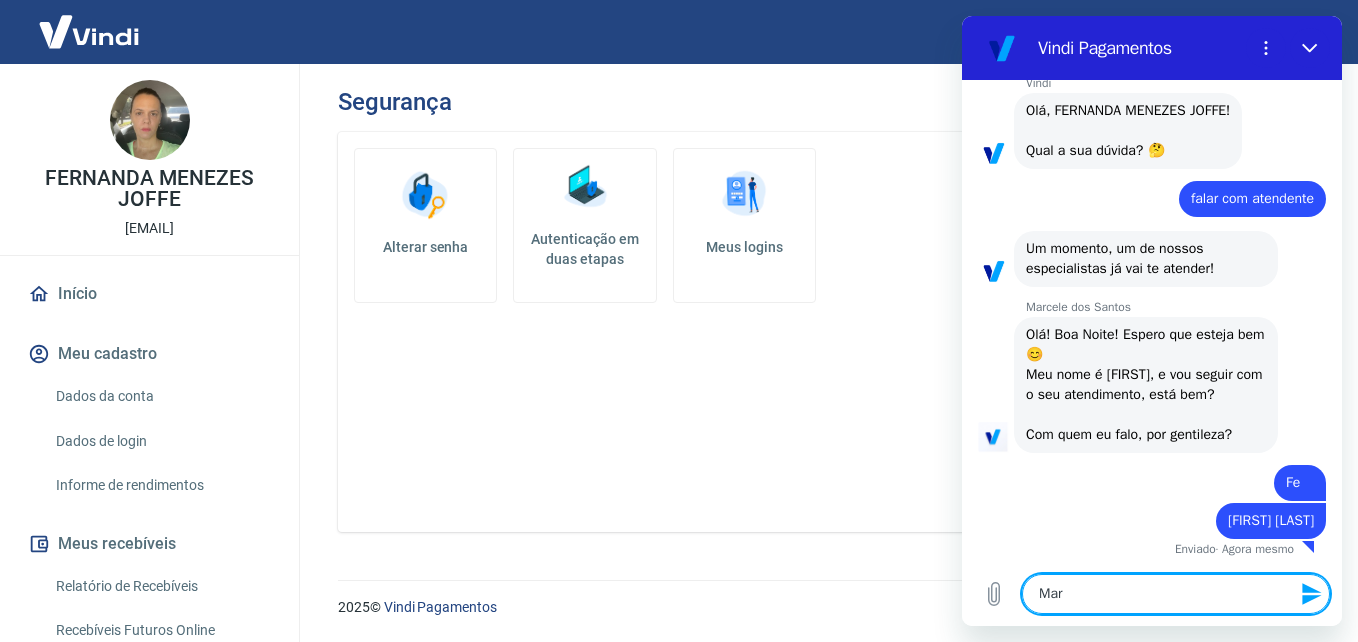 type on "Marc" 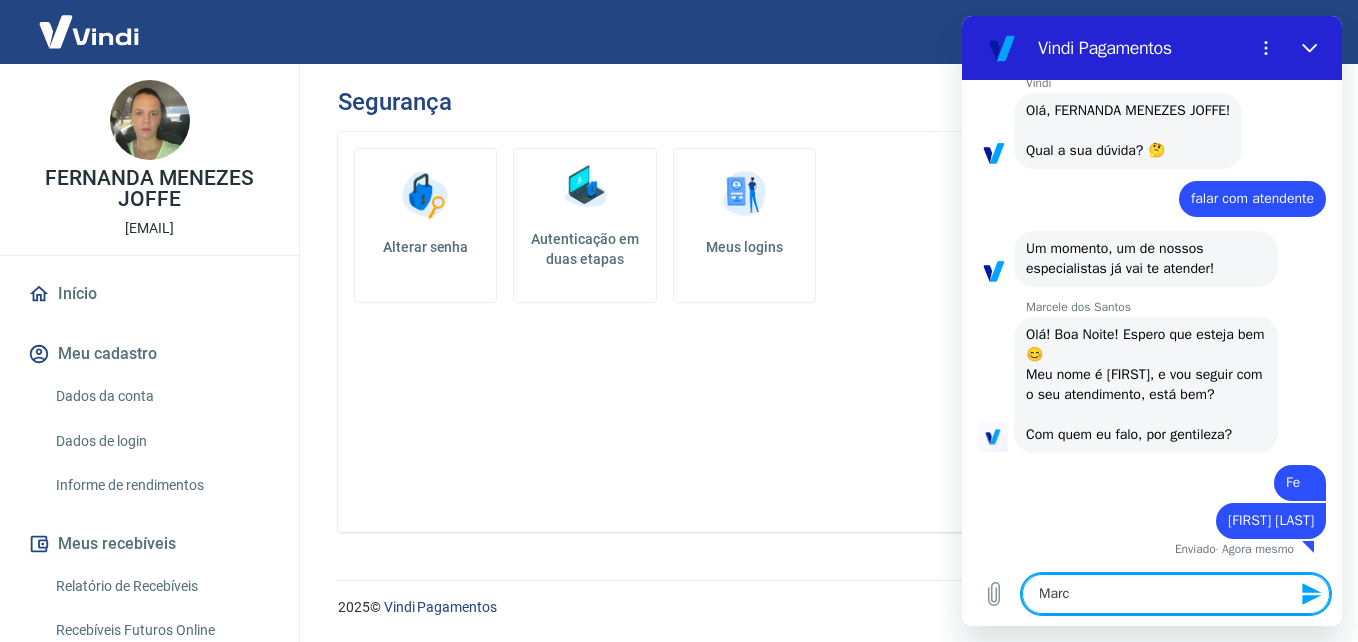 type on "Marce" 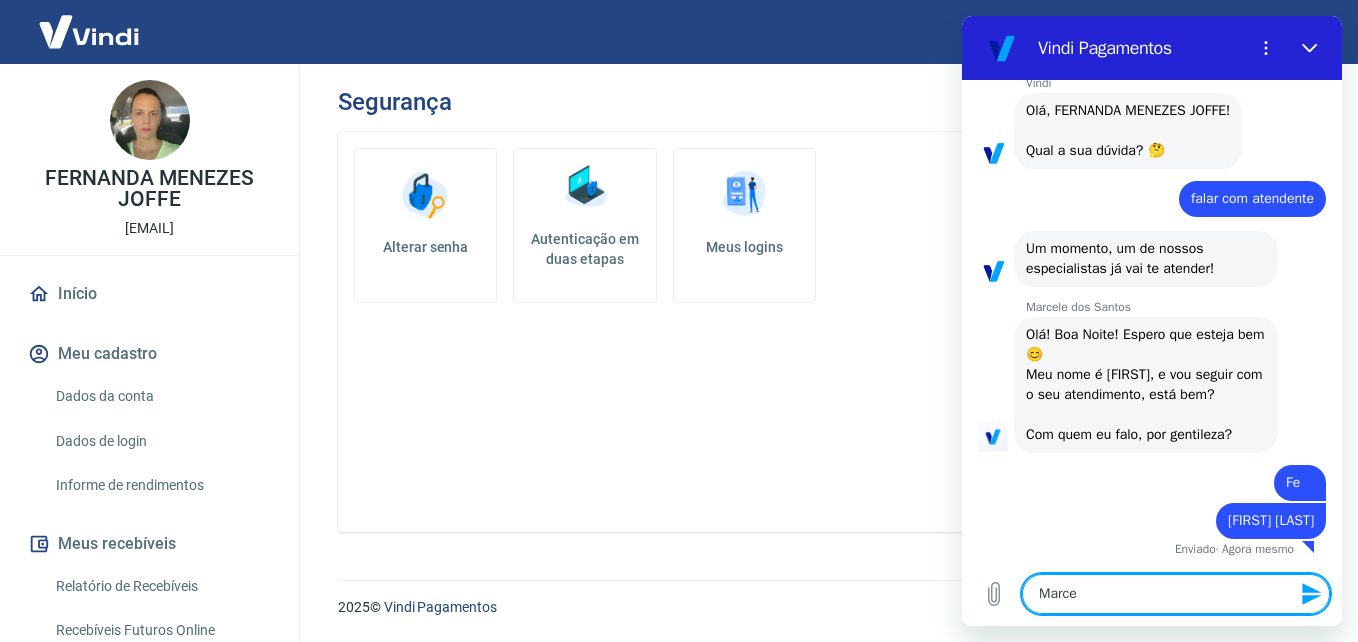 type on "Marcel" 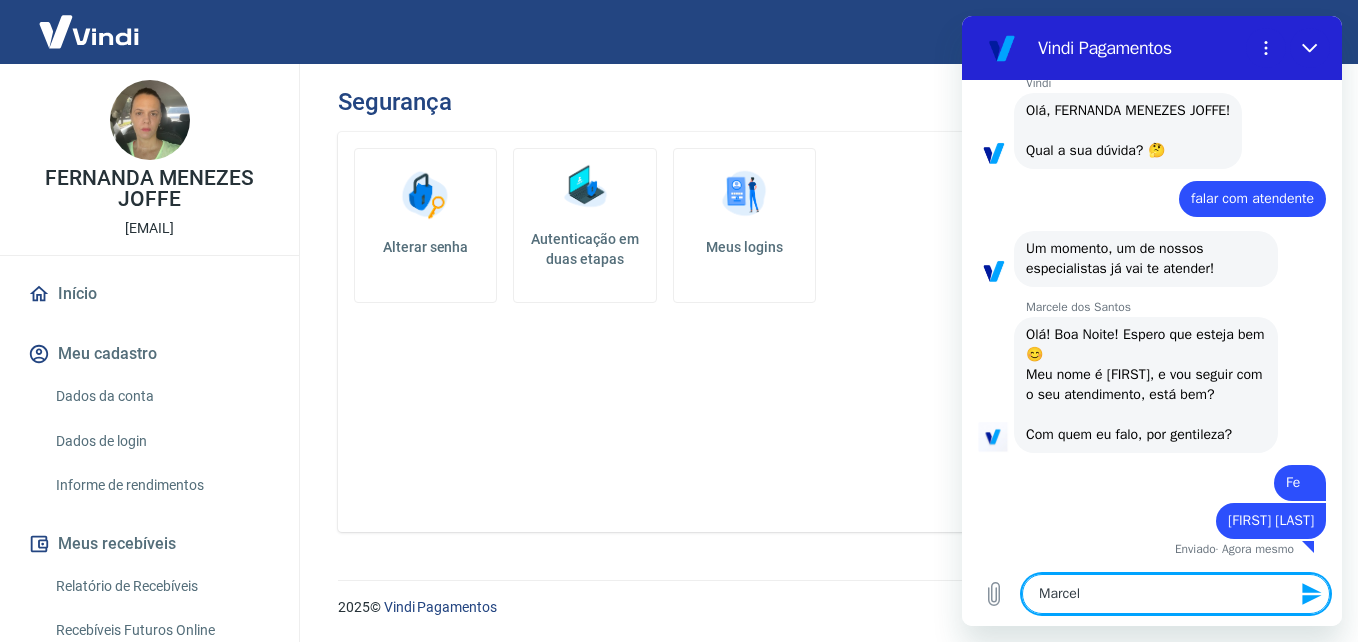type on "[FIRST]" 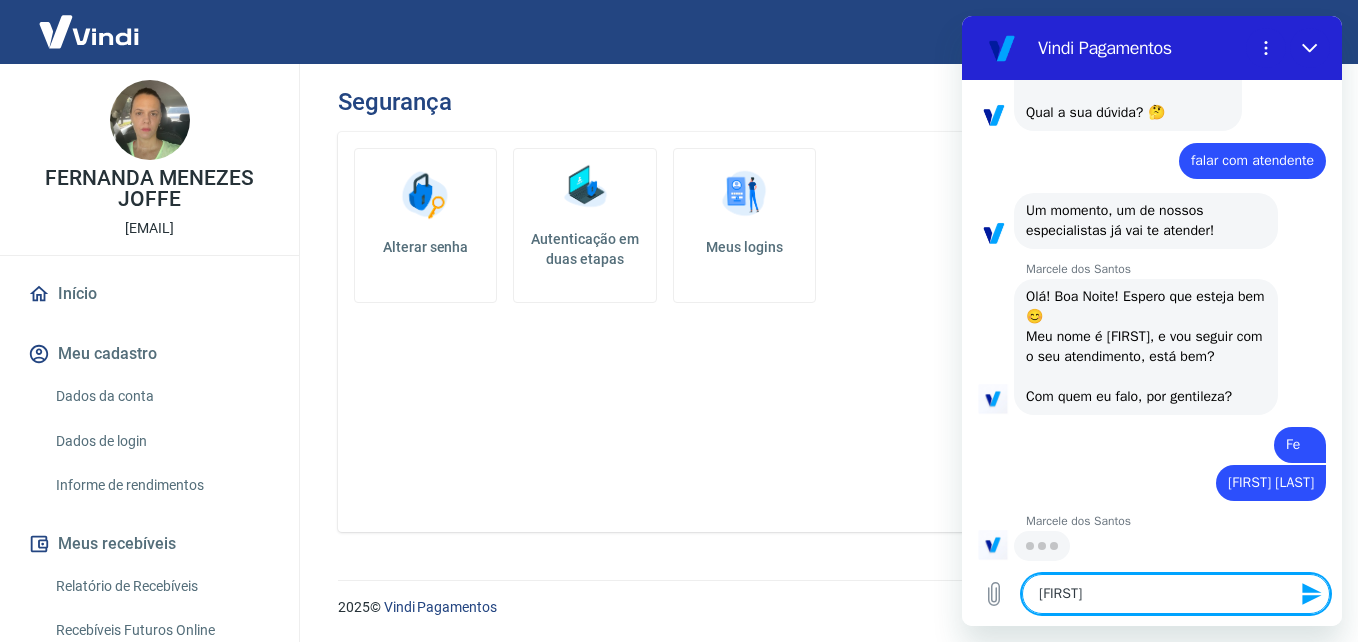 scroll, scrollTop: 131, scrollLeft: 0, axis: vertical 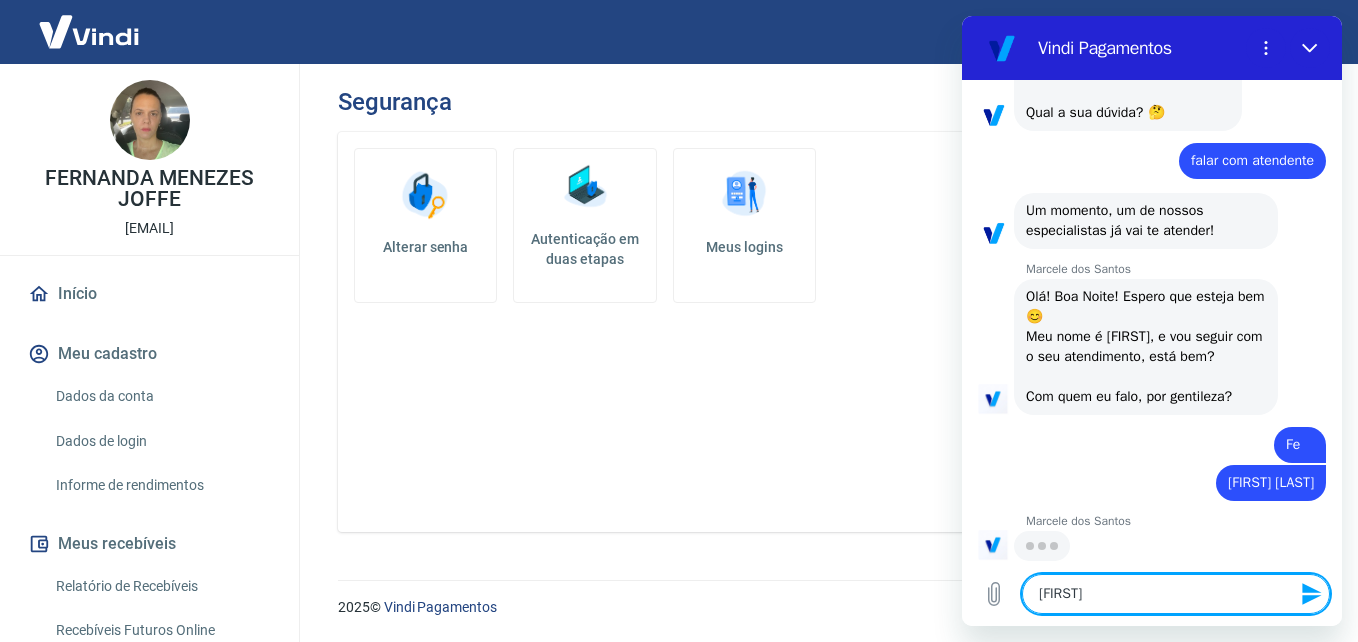 type on "x" 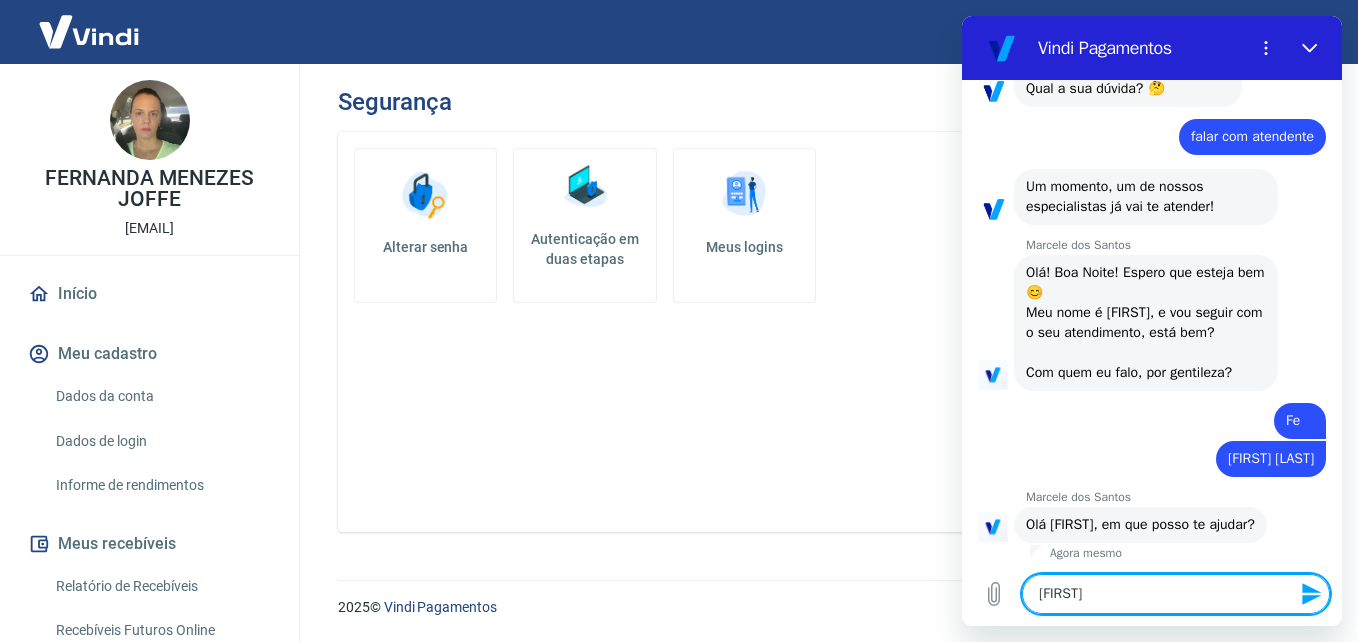 scroll, scrollTop: 179, scrollLeft: 0, axis: vertical 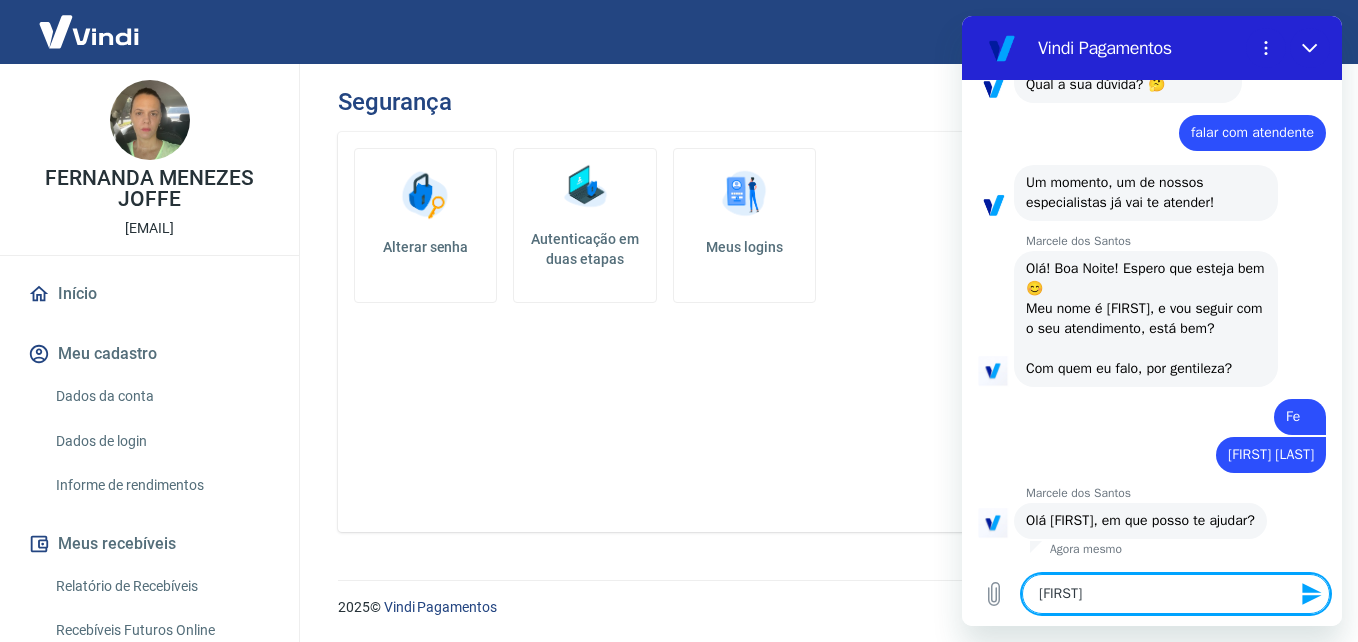 type on "Marcele," 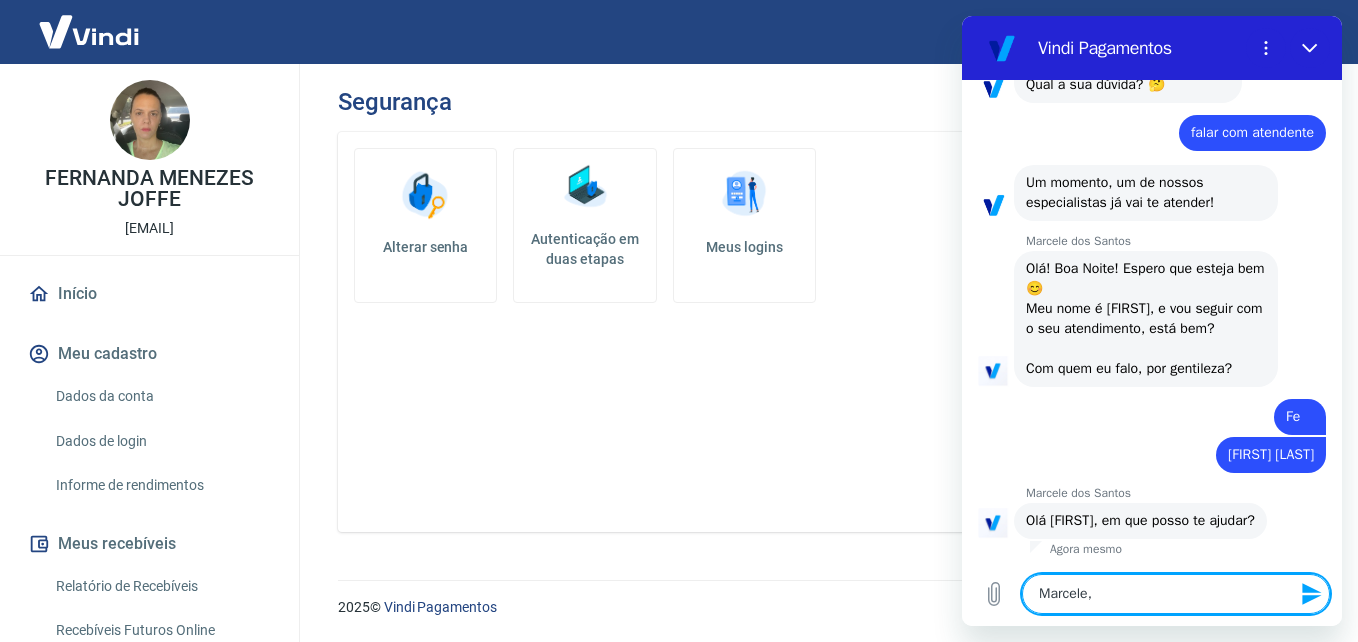 type on "Marcele," 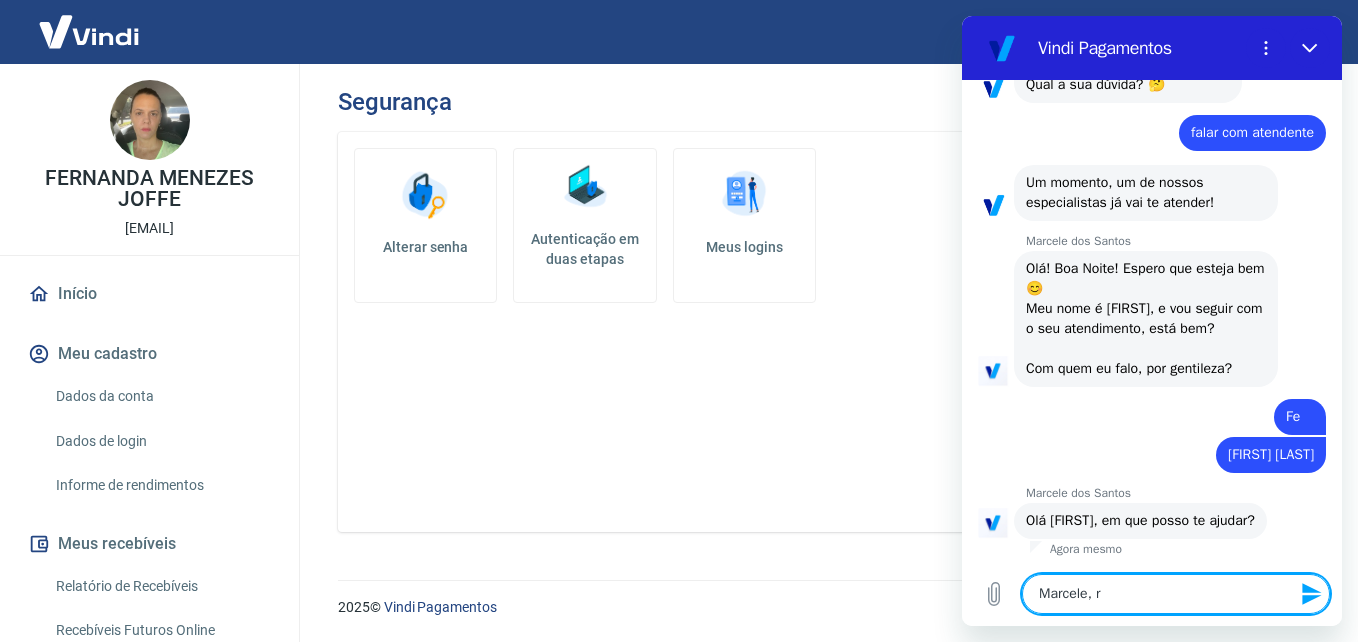 type on "Marcele, re" 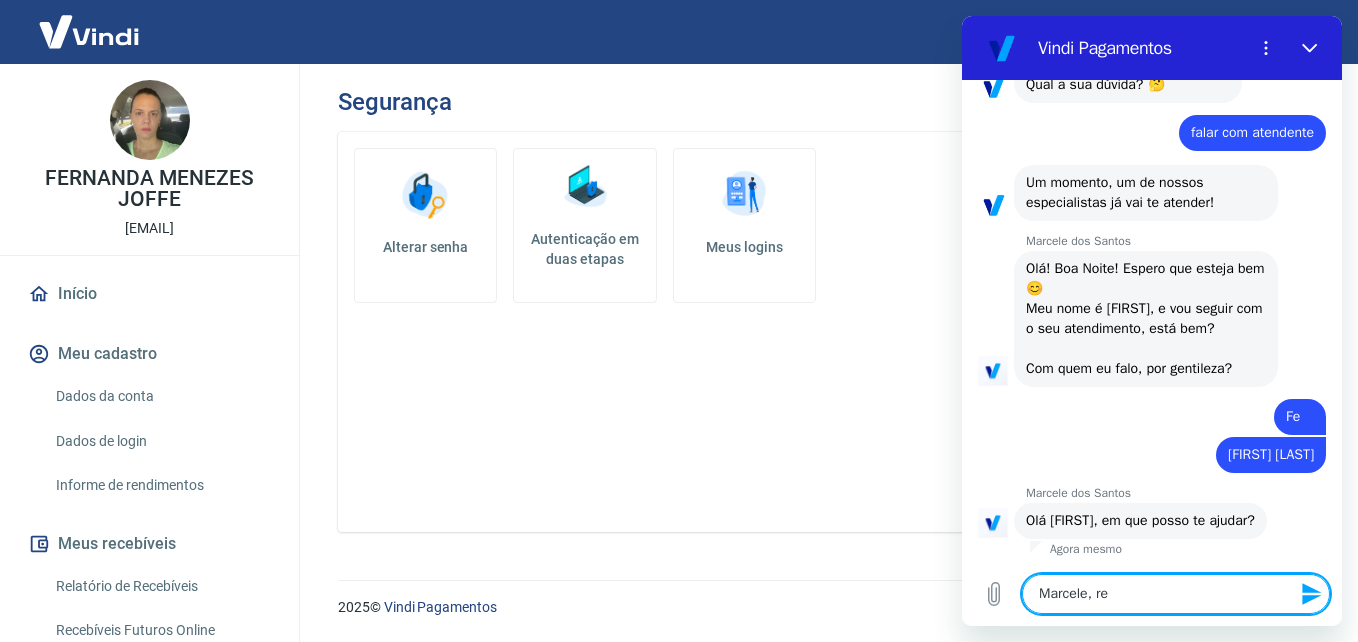 type on "[FIRST], rec" 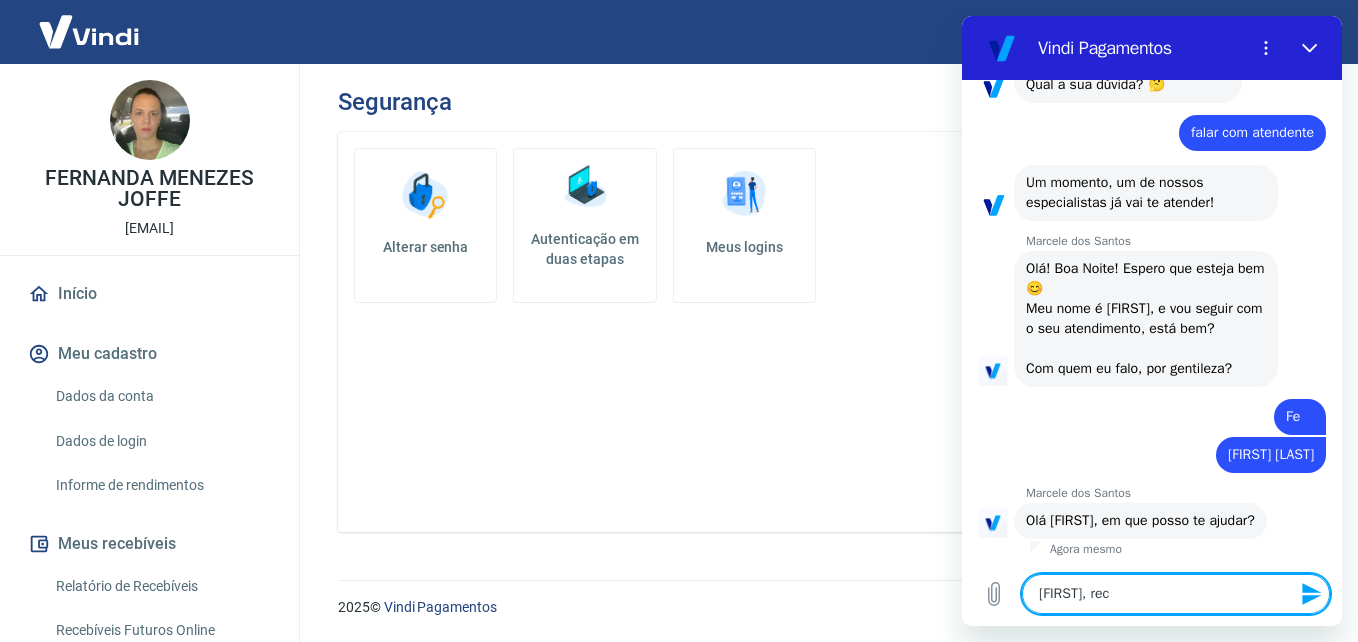 type on "[FIRST], rece" 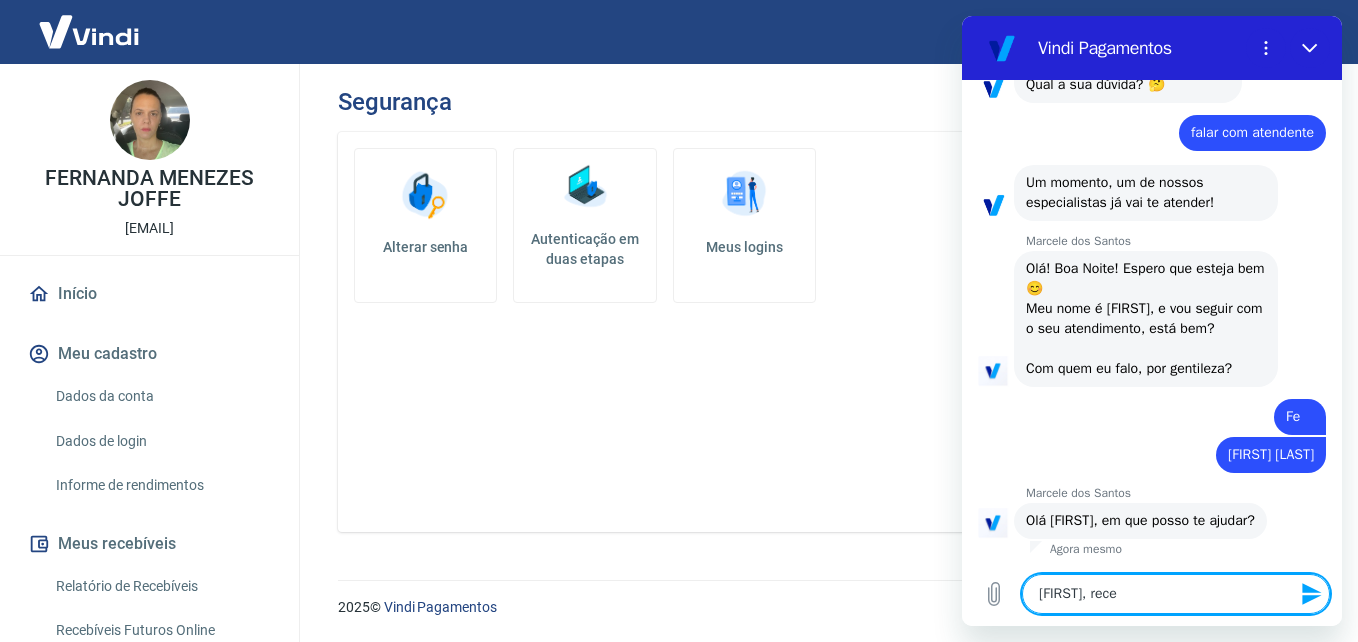 type on "[FIRST], receb" 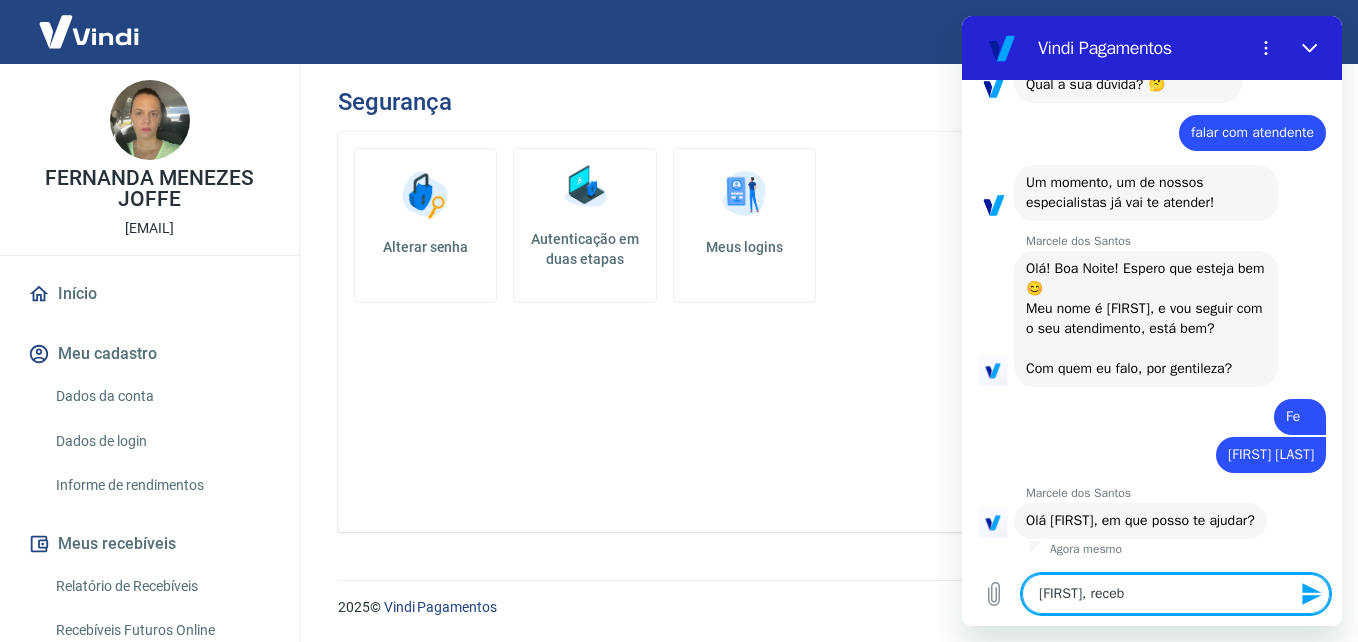 type on "[FIRST], recebi" 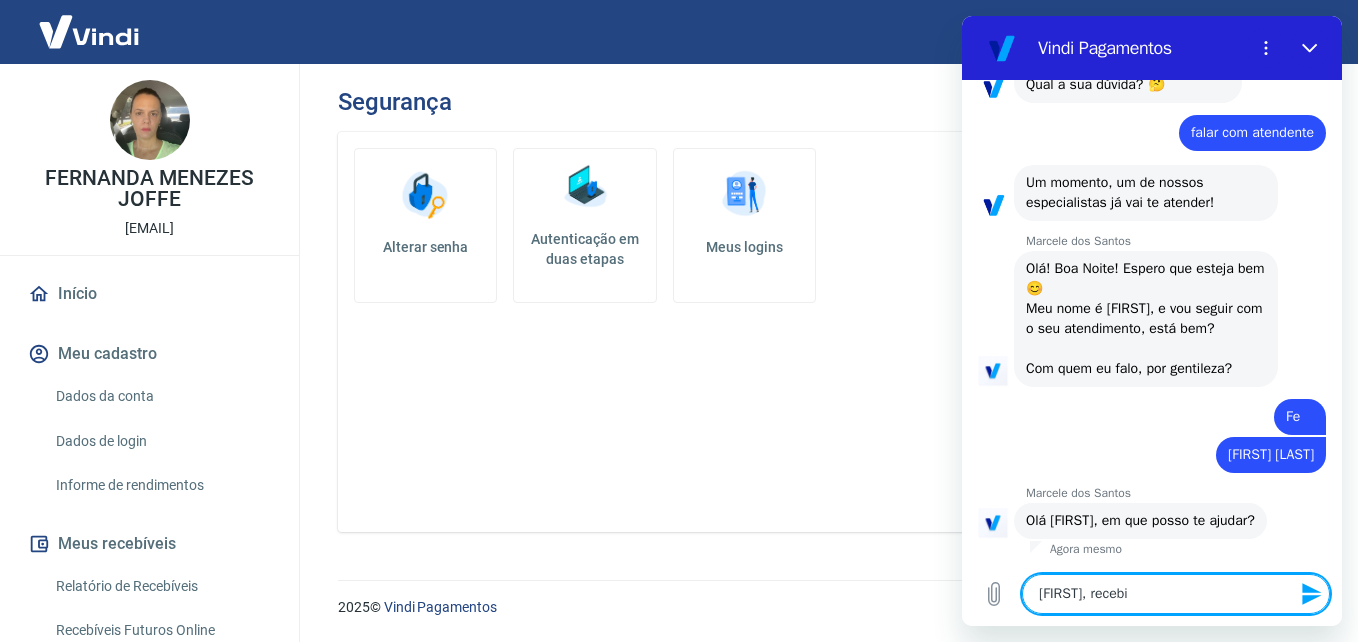 type on "[FIRST], recebi" 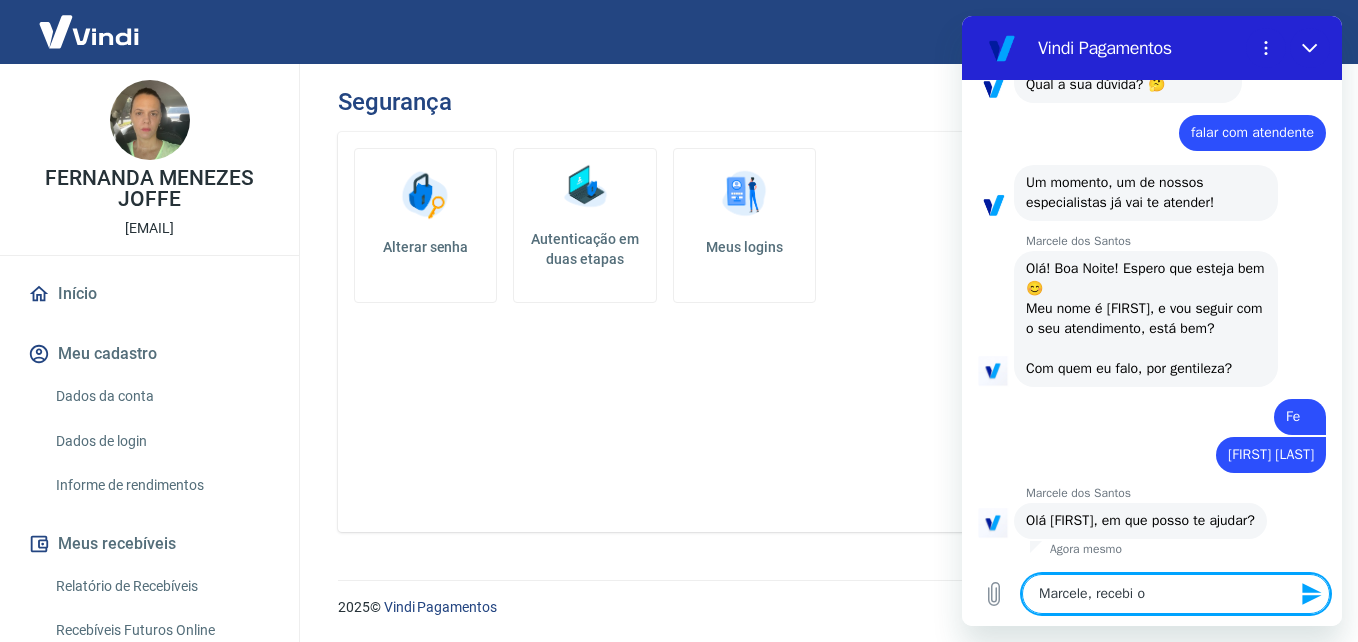 type on "Marcele, recebi o" 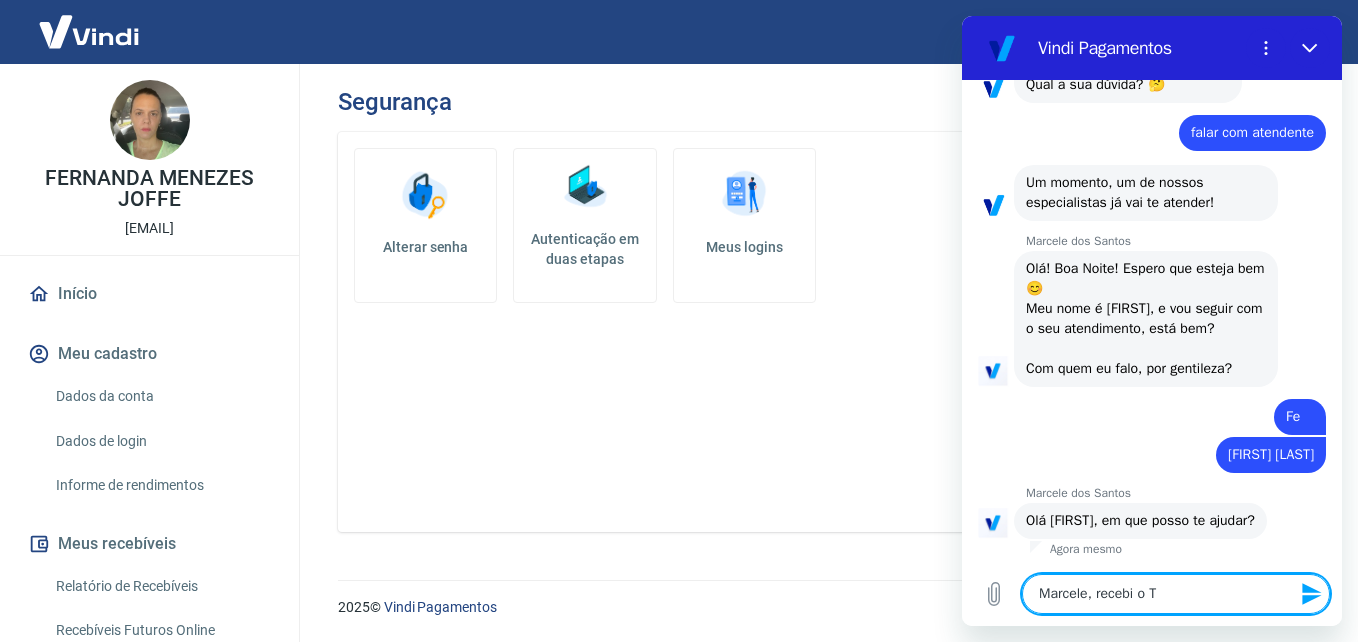 type on "[FIRST], recebi o Ti" 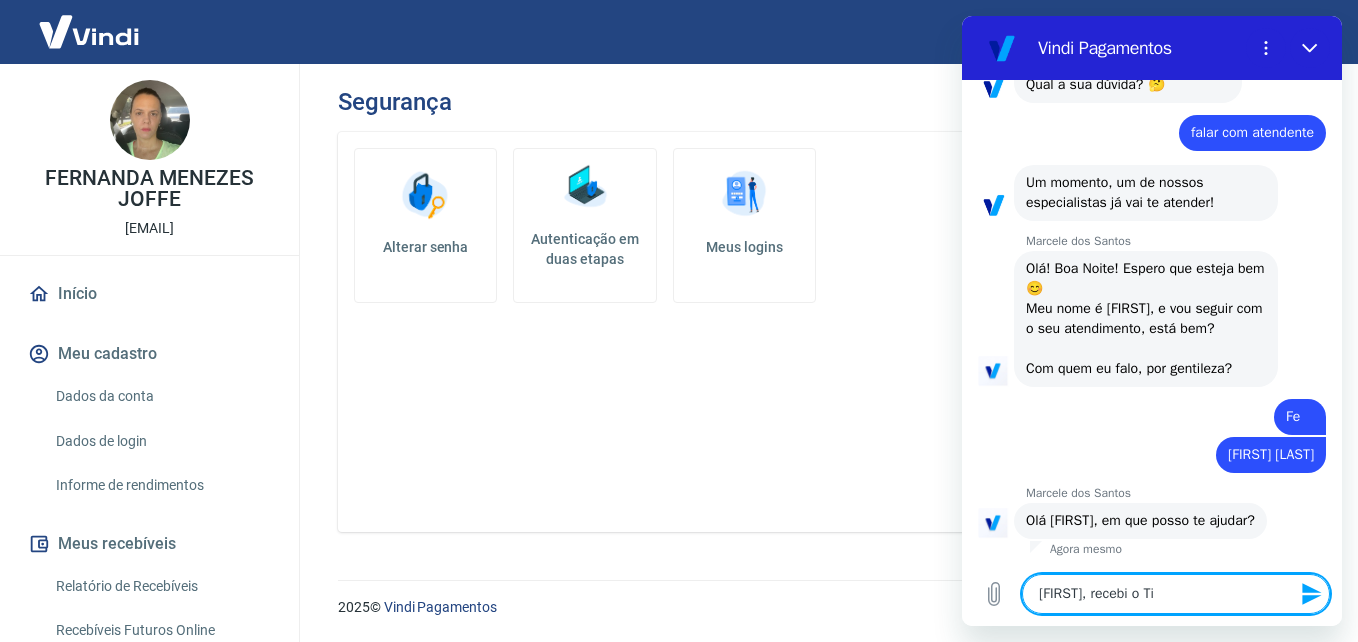 type on "Marcele, recebi o Tic" 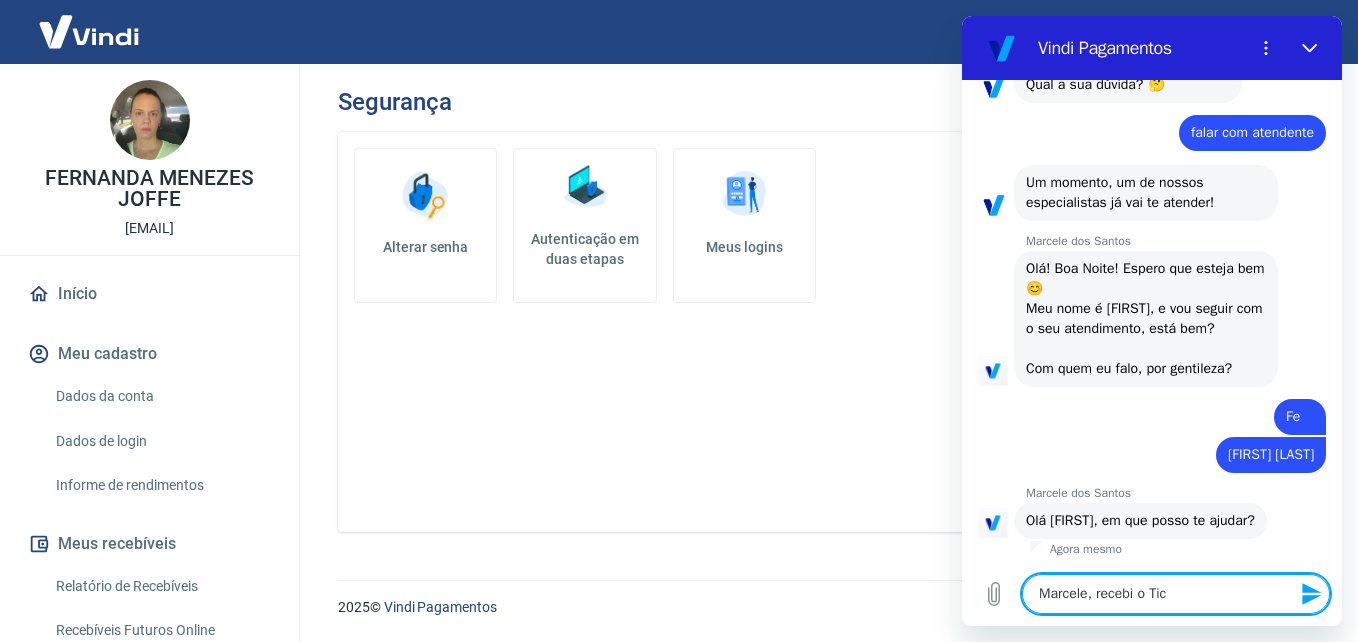 type on "[FIRST], recebi o Tick" 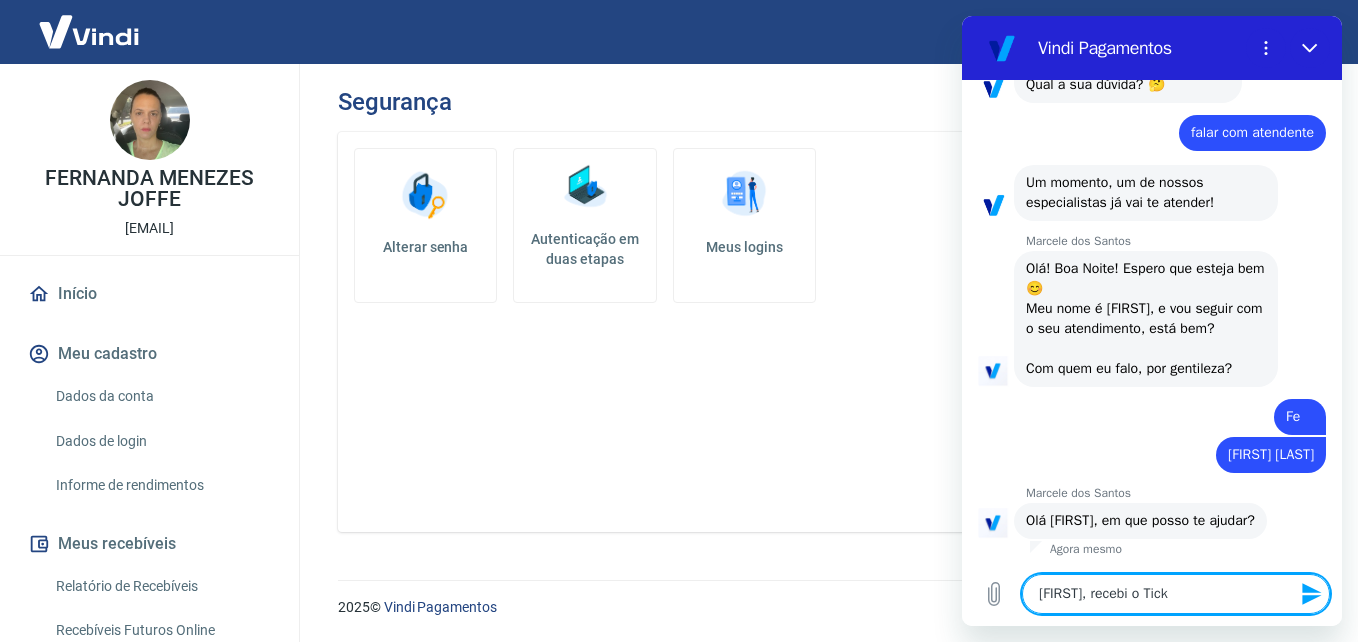 type on "Marcele, recebi o Ticke" 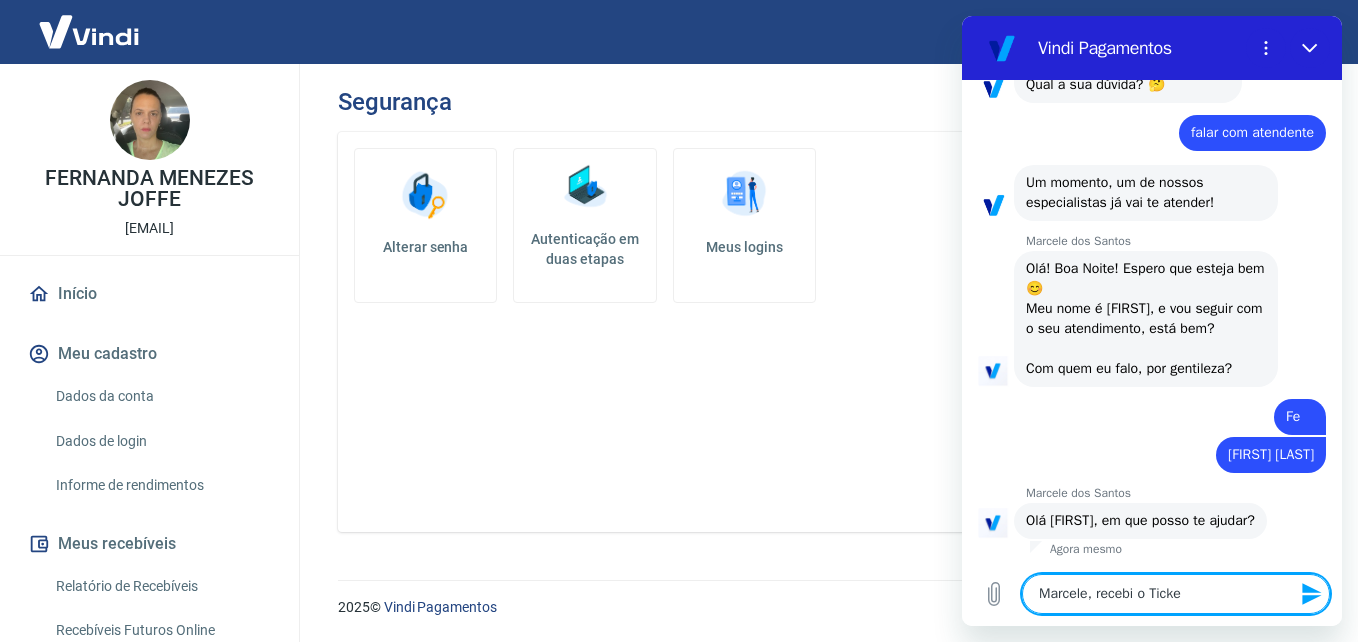type on "Marcele, recebi o Ticket" 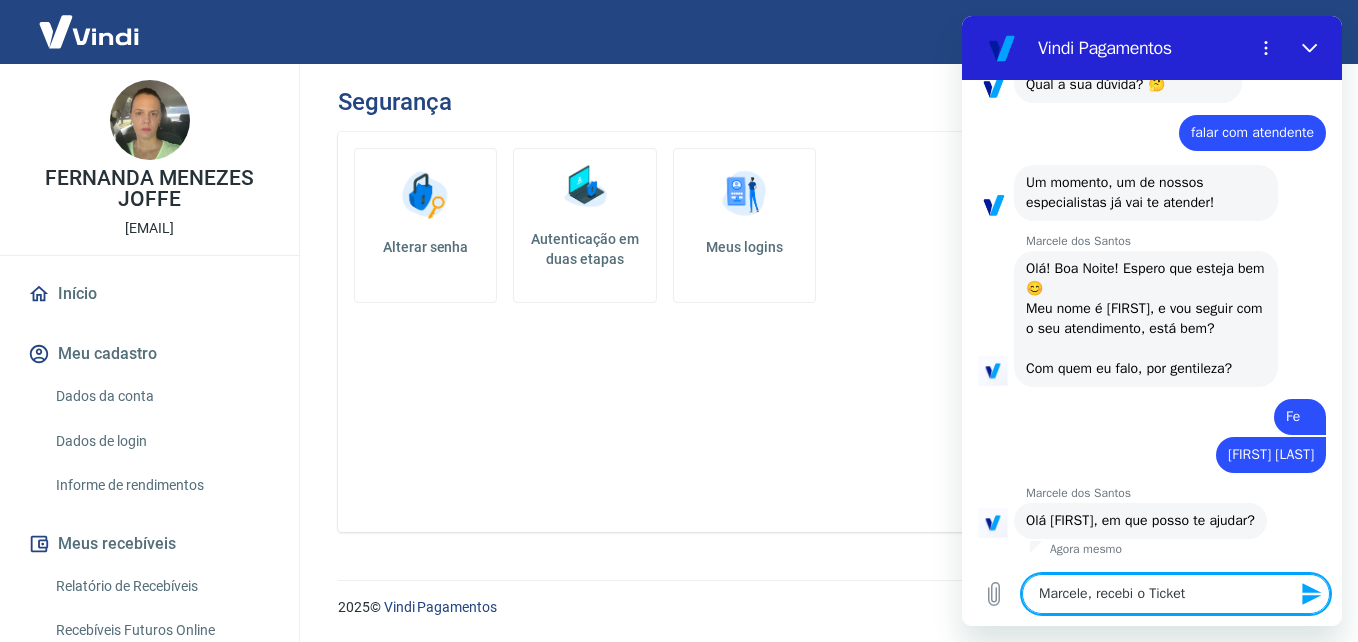 type on "Marcele, recebi o Ticket" 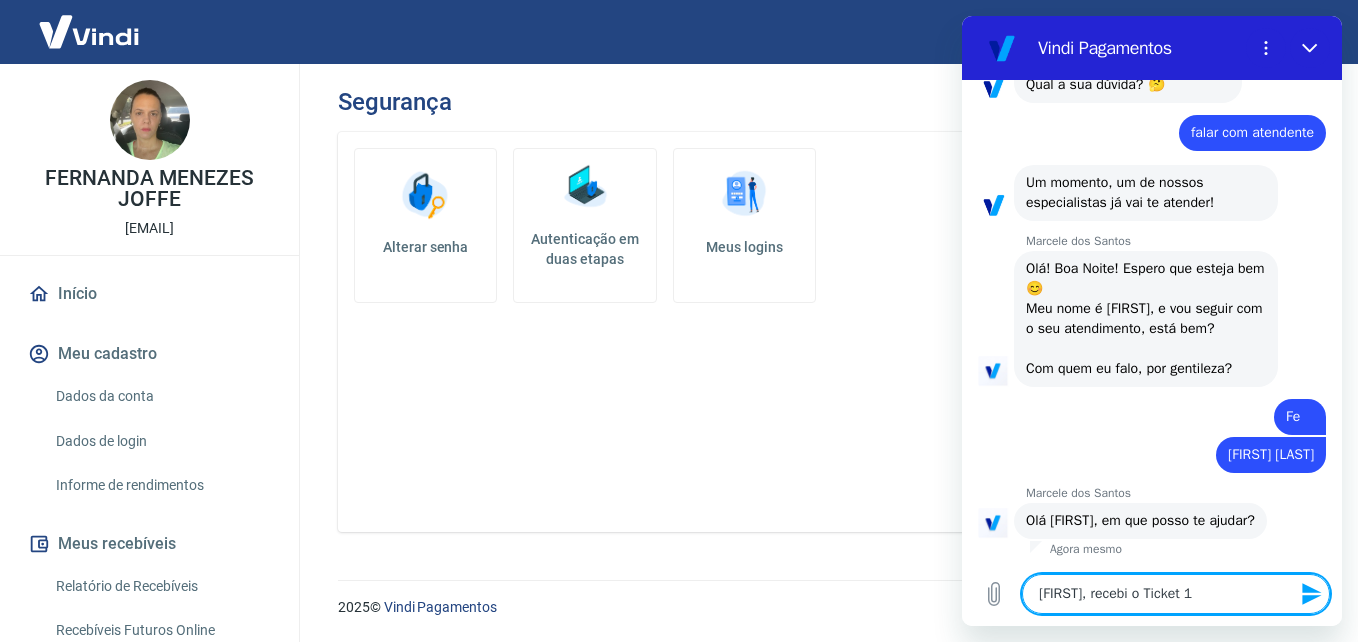 type on "[FIRST], recebi o Ticket 16" 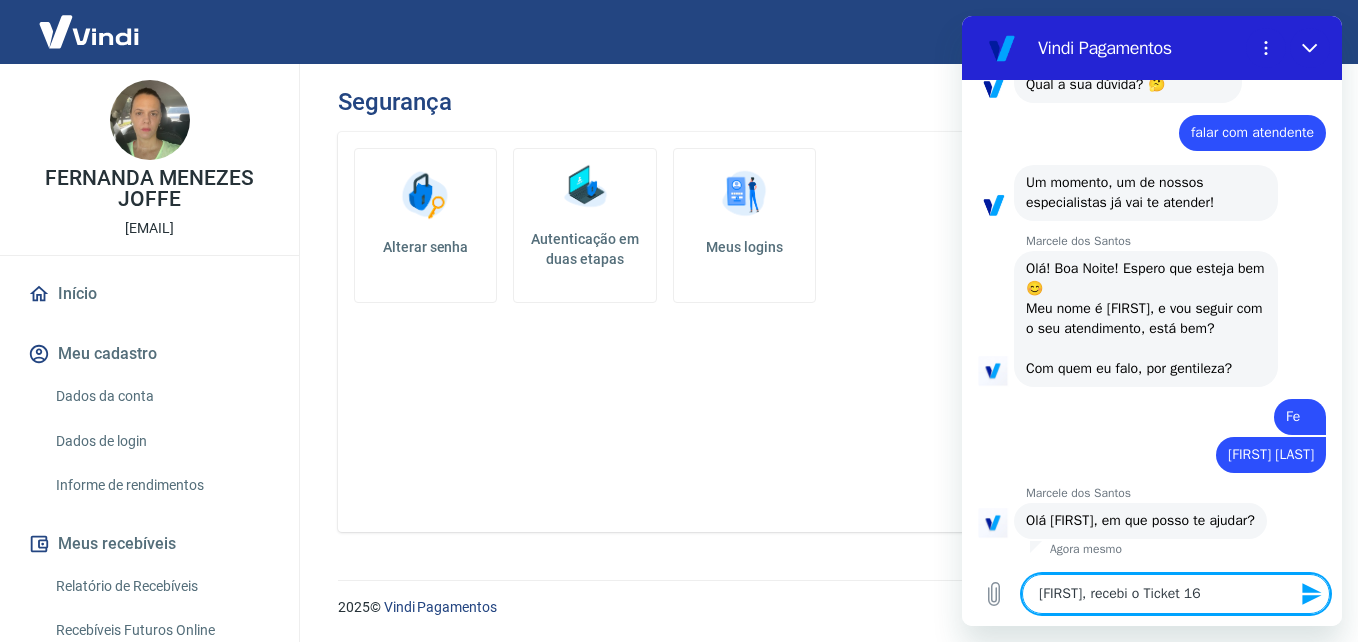 type on "Marcele, recebi o Ticket 166" 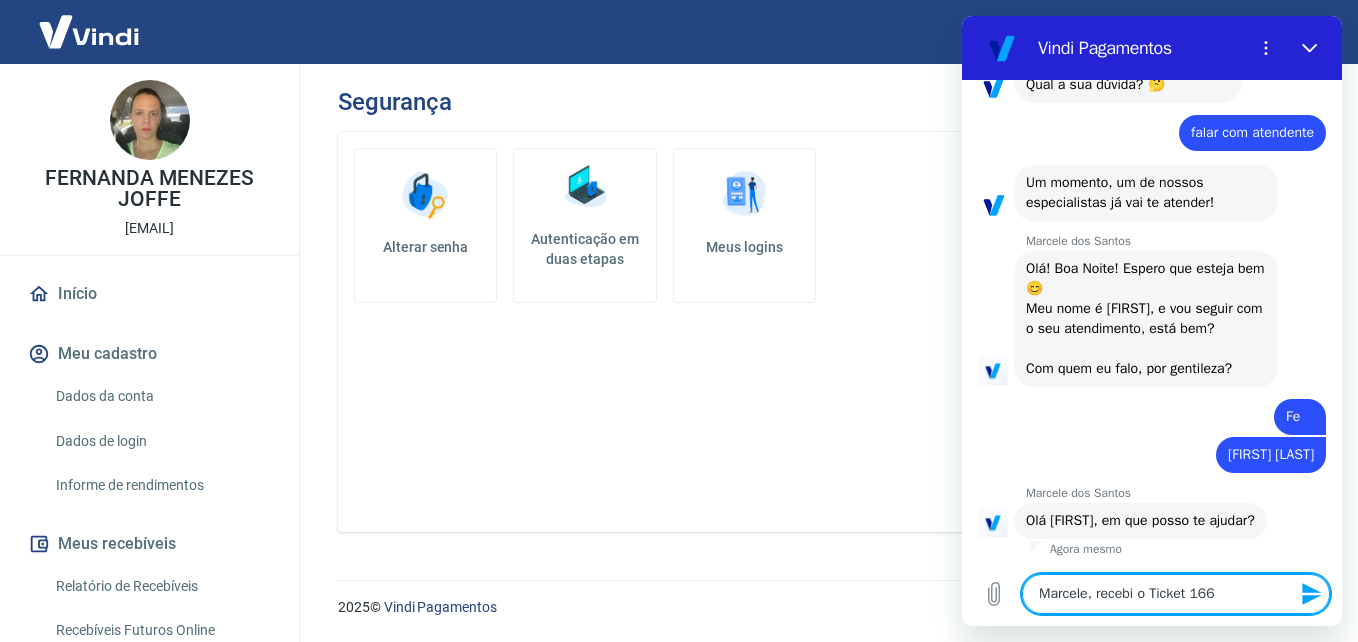 type on "Marcele, recebi o Ticket 1668" 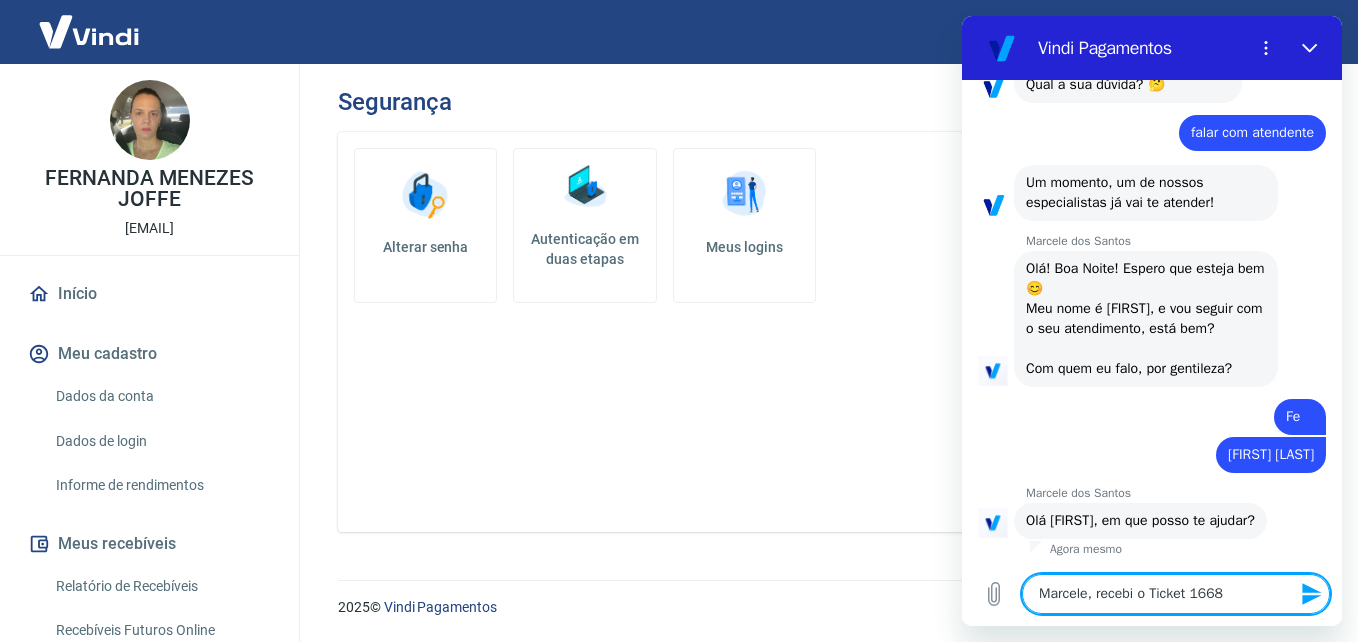 type on "[FIRST], recebi o Ticket 16680" 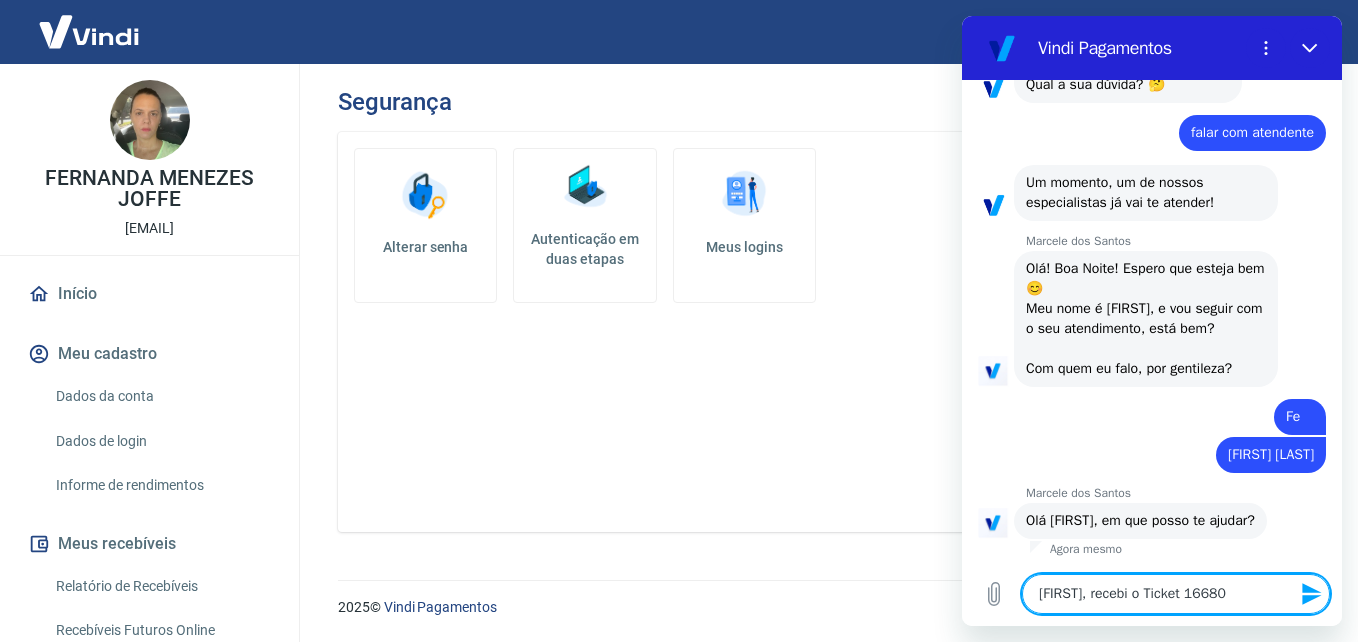 type on "Marcele, recebi o Ticket 166809" 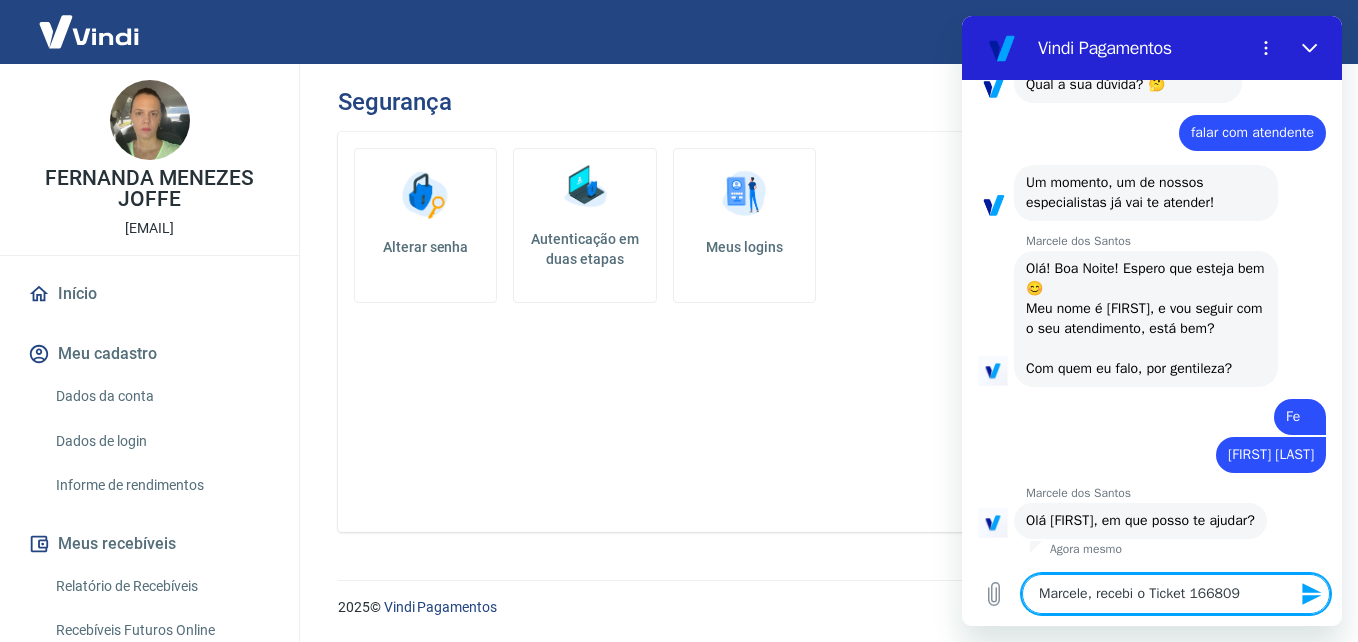 type on "Marcele, recebi o Ticket 1668094" 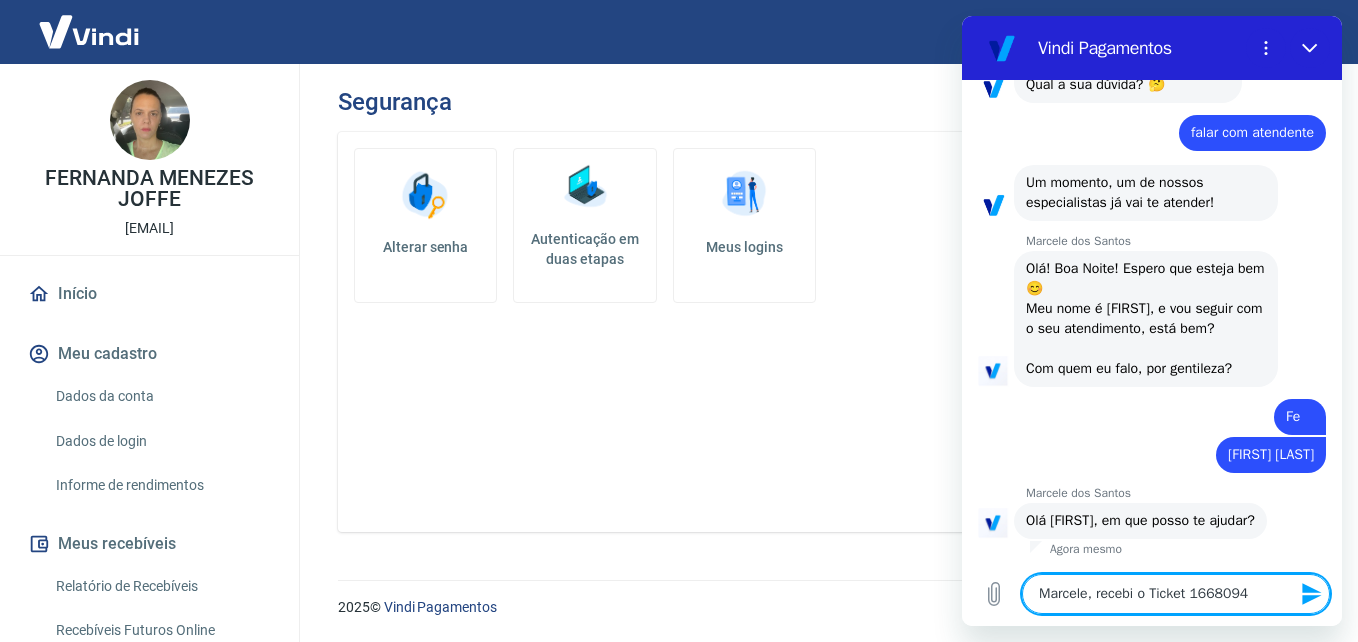 type on "Marcele, recebi o Ticket 1668094" 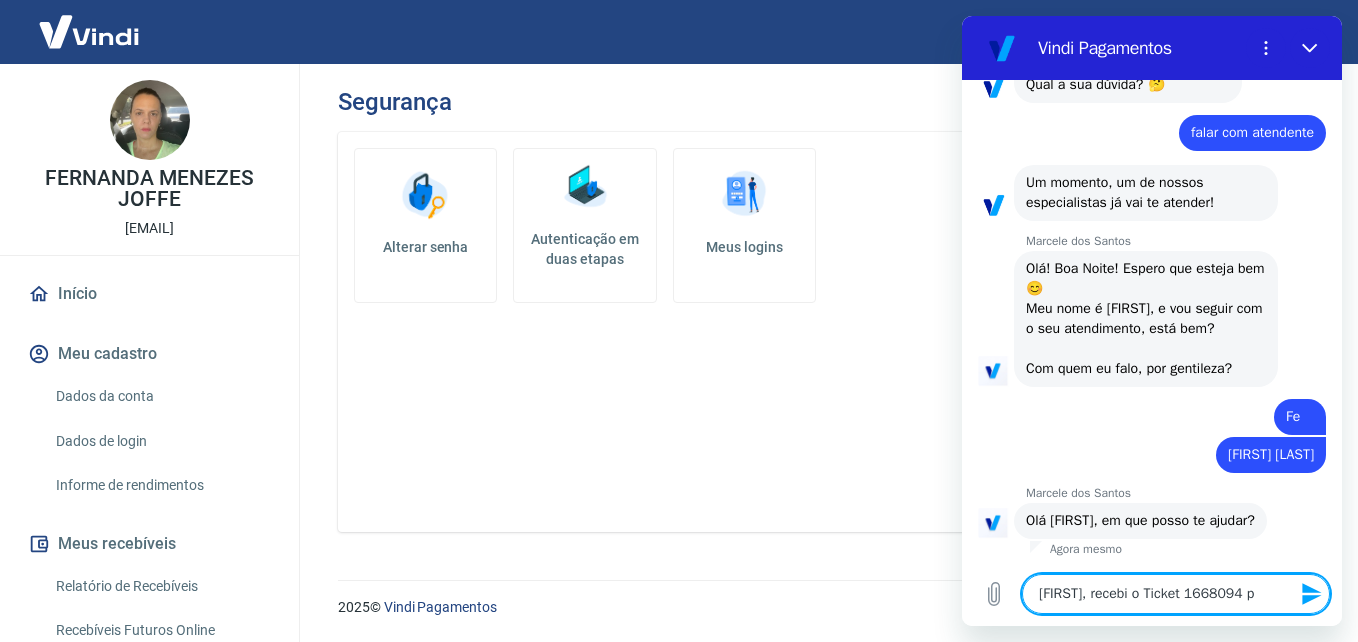type on "Marcele, recebi o Ticket 1668094 pe" 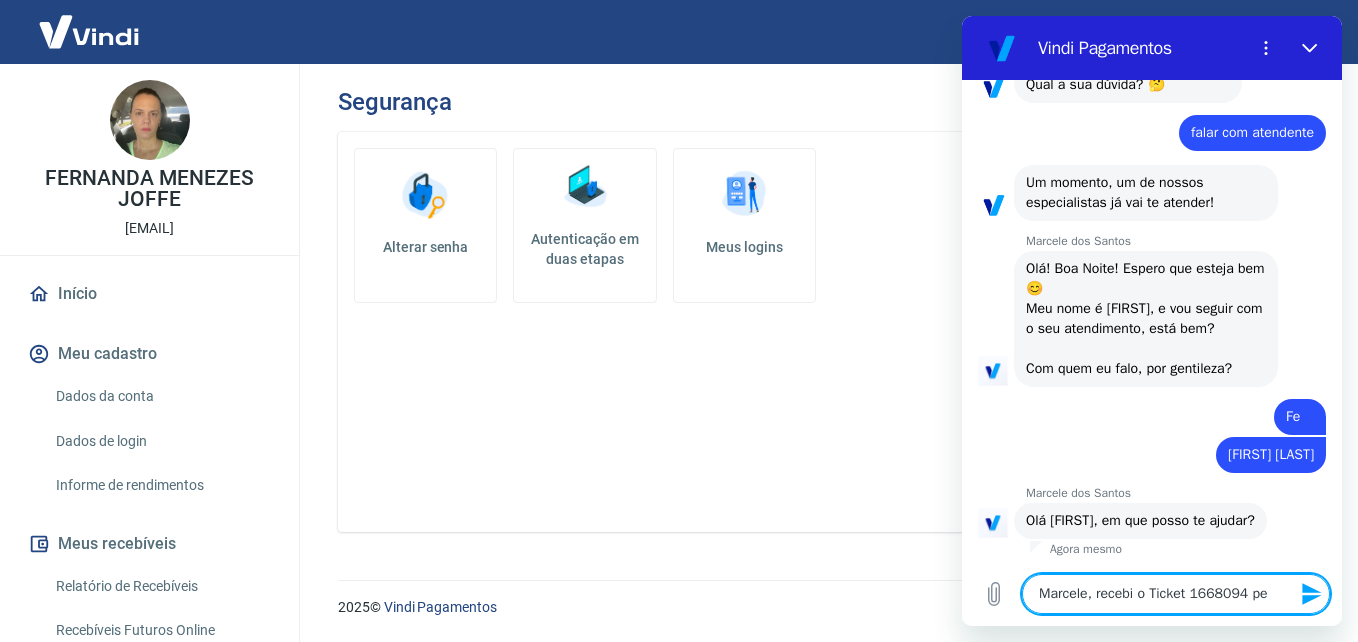 type on "[FIRST], recebi o Ticket 1668094 per" 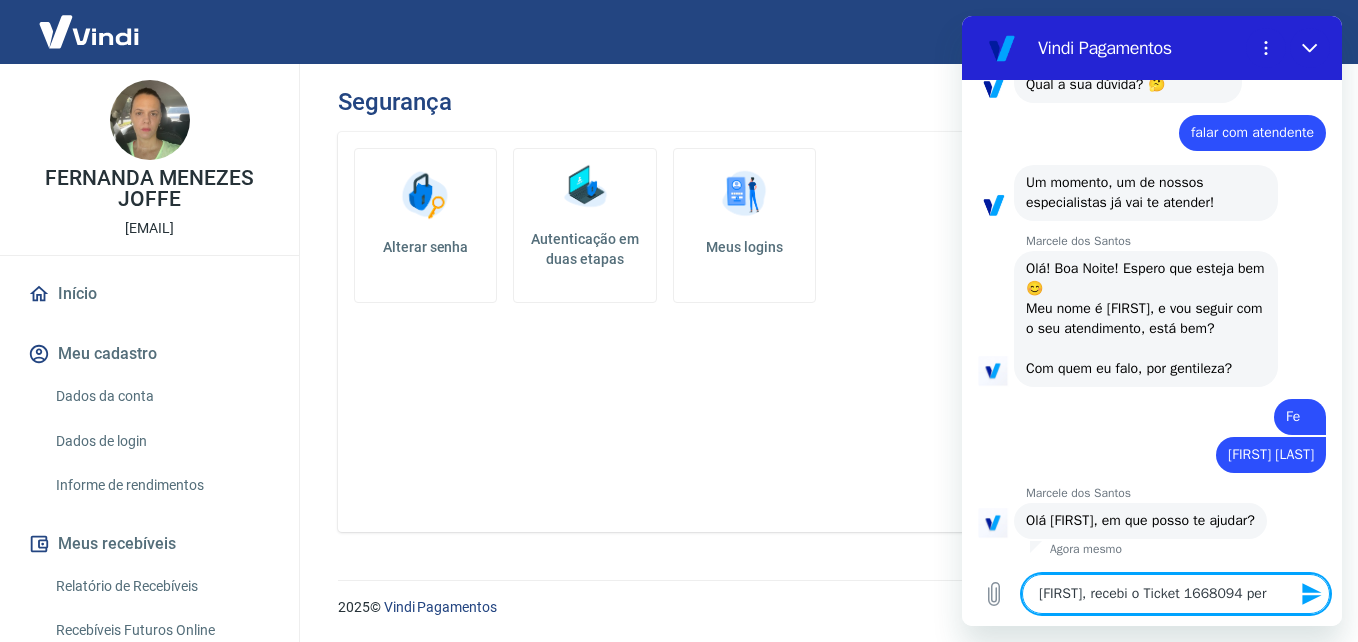 type on "Marcele, recebi o Ticket 1668094 perg" 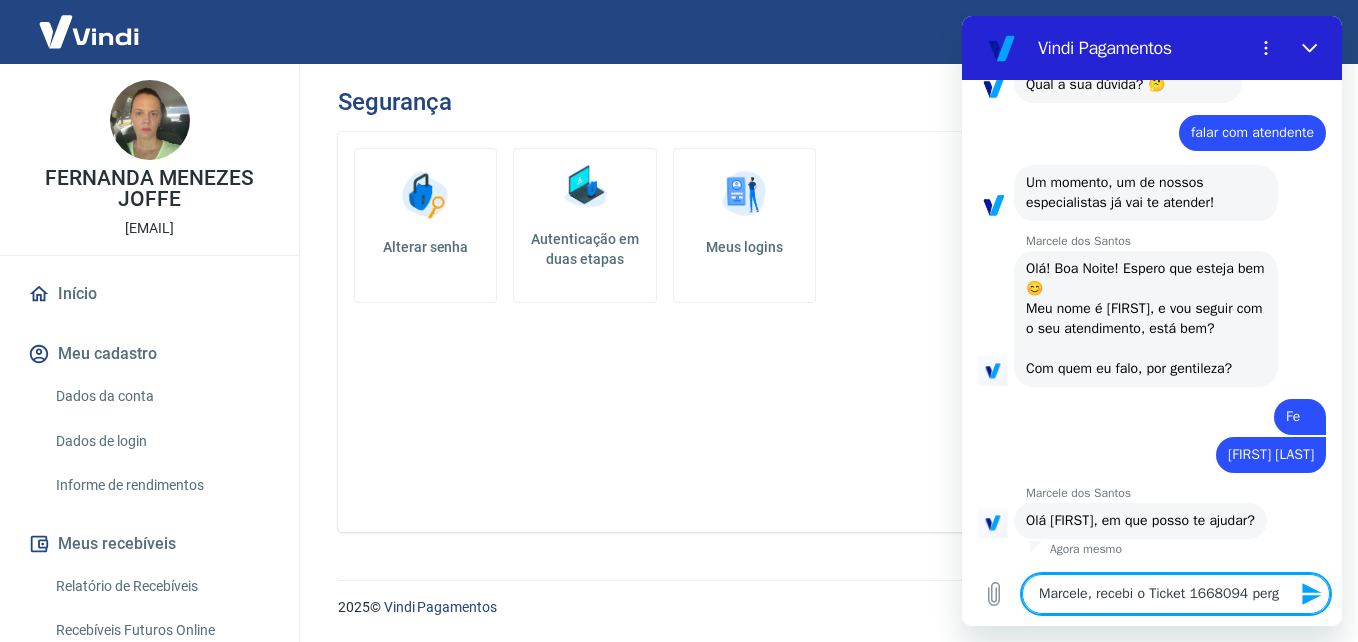 type on "Marcele, recebi o Ticket 1668094 pergu" 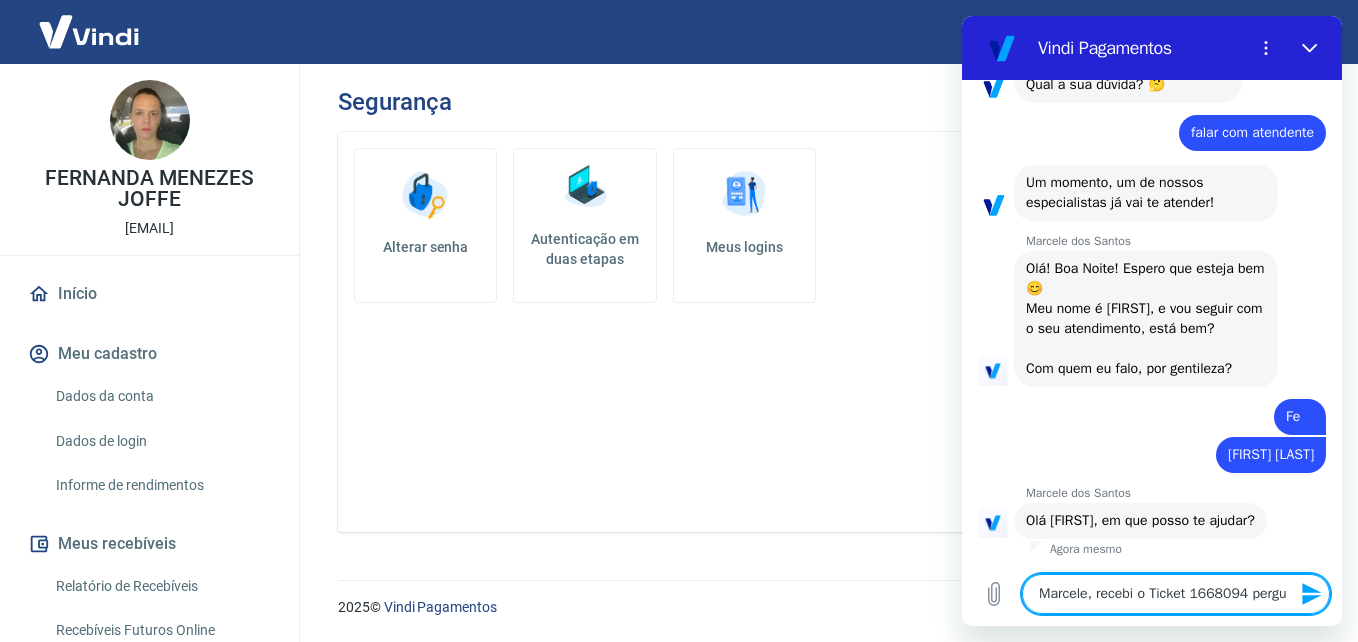 type on "[FIRST], recebi o Ticket 1668094 pergun" 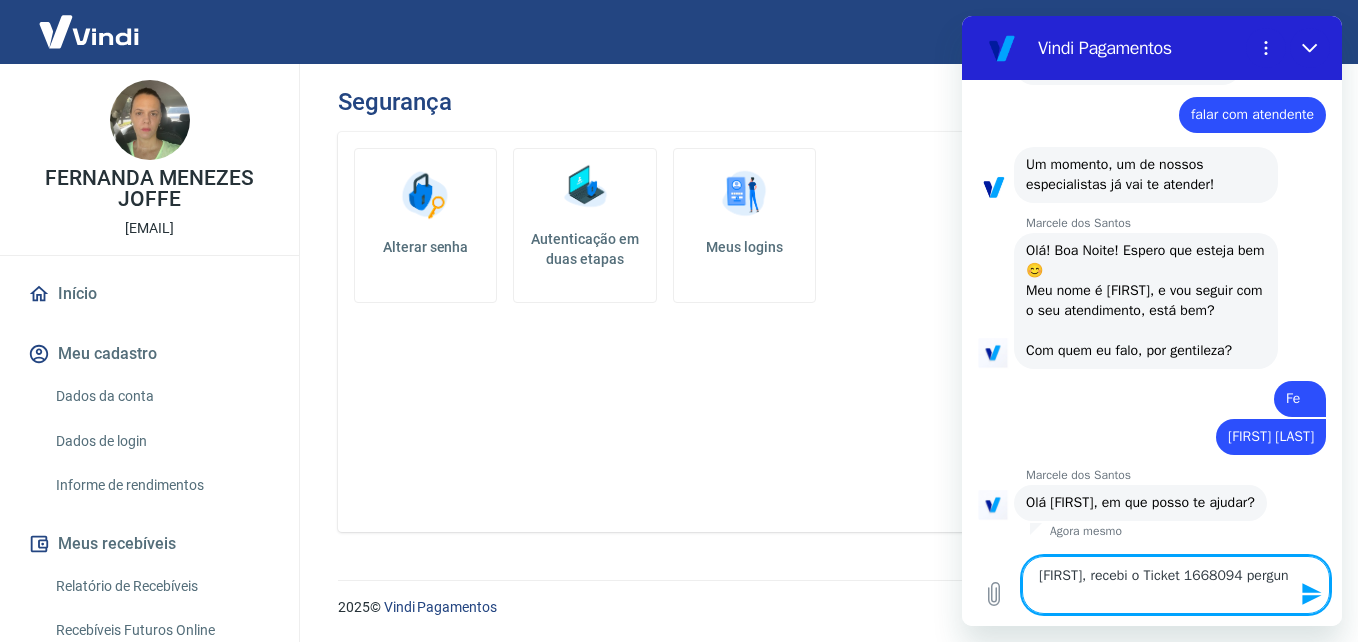 type on "Marcele, recebi o Ticket 1668094 pergunt" 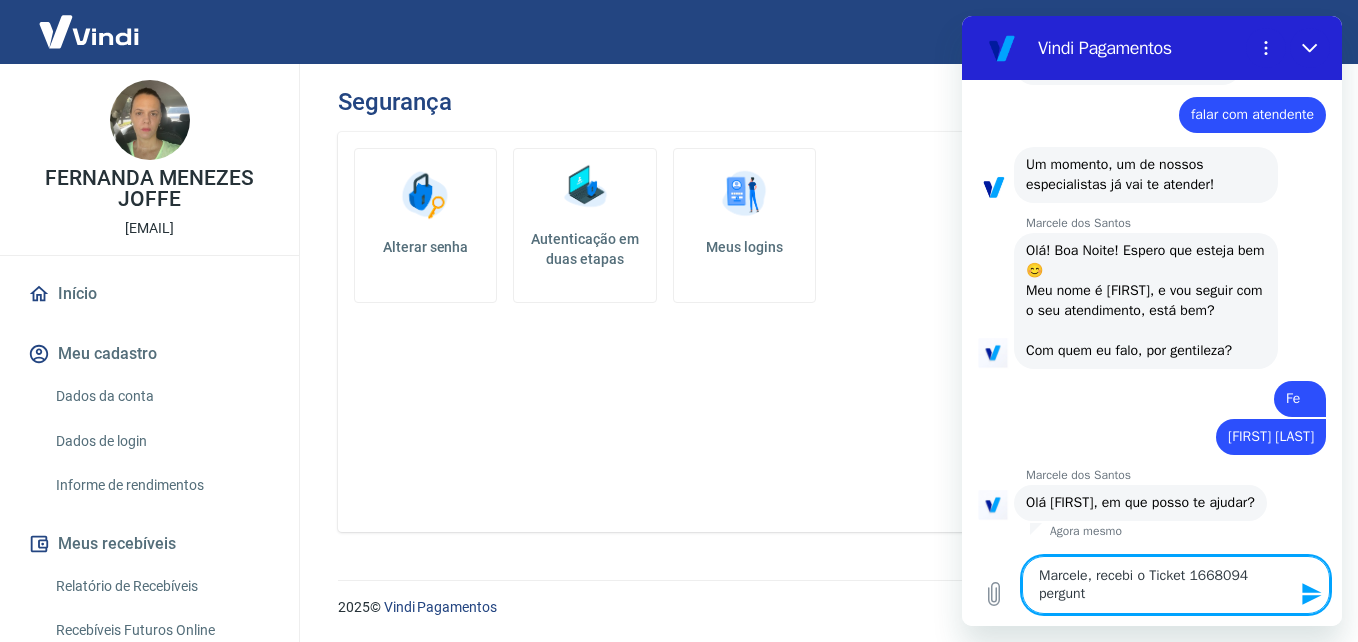 type on "Marcele, recebi o Ticket 1668094 pergunta" 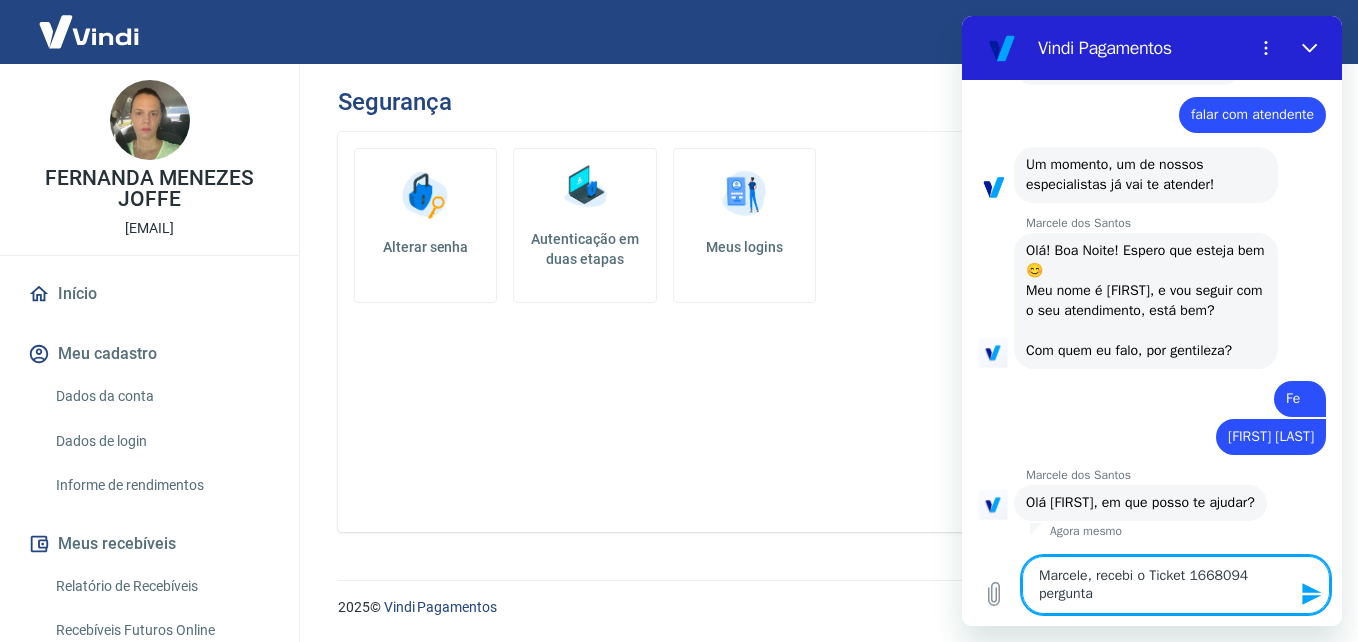 type on "Marcele, recebi o Ticket 1668094 perguntan" 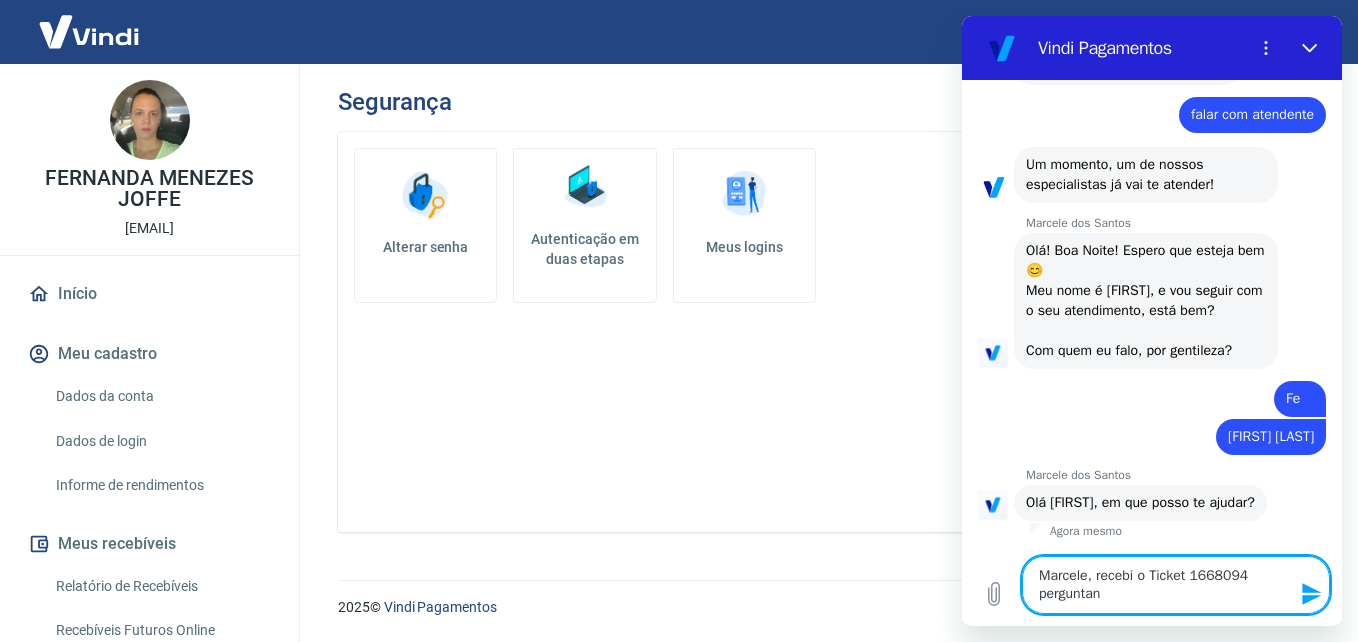 type on "Marcele, recebi o Ticket 1668094 perguntand" 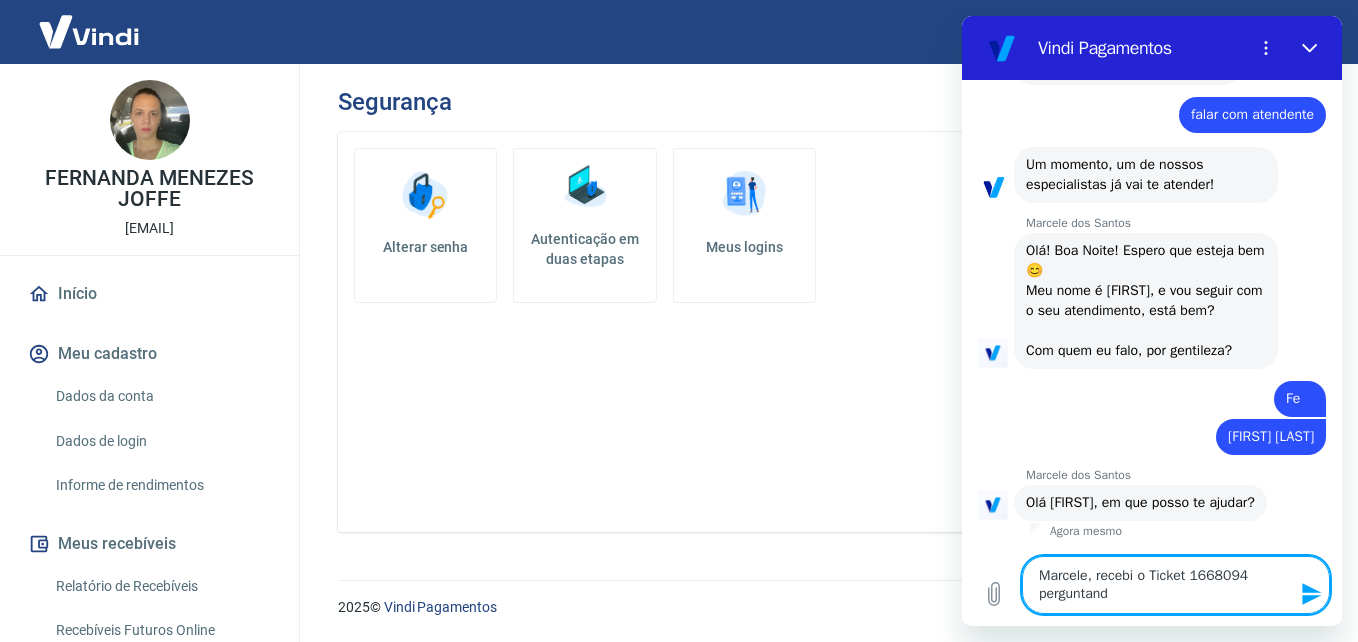 type on "[FIRST], recebi o Ticket 1668094 perguntando" 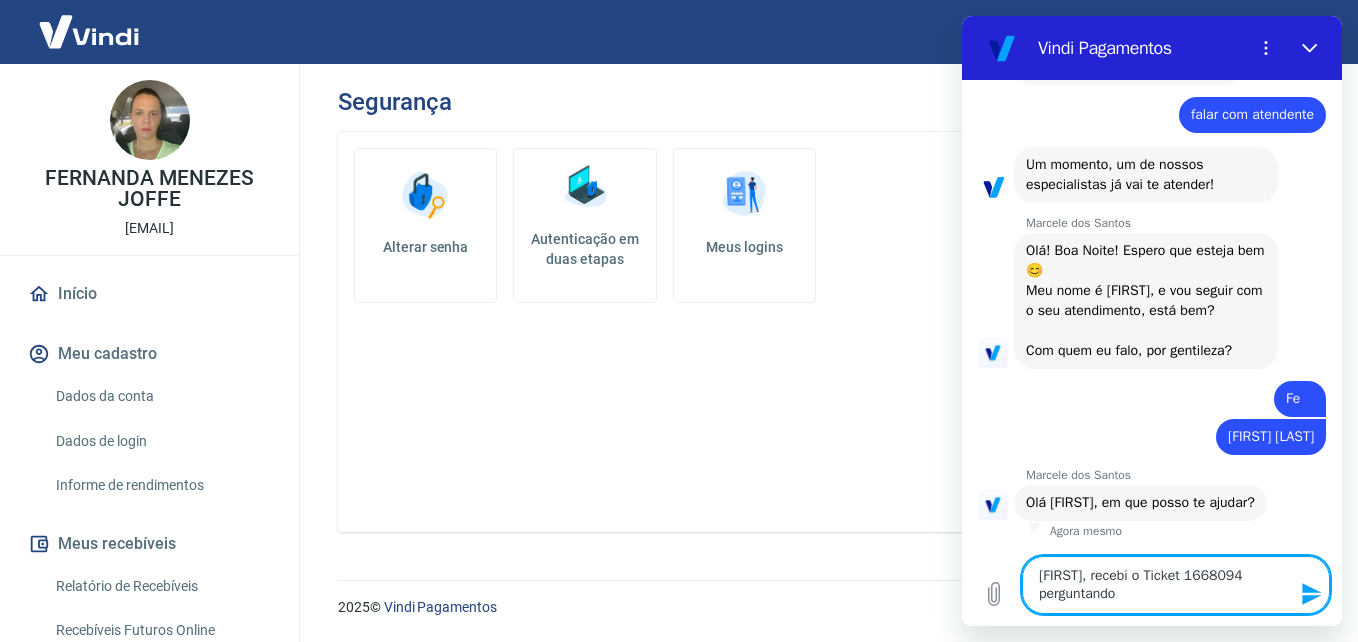 type on "[FIRST], recebi o Ticket 1668094 perguntando" 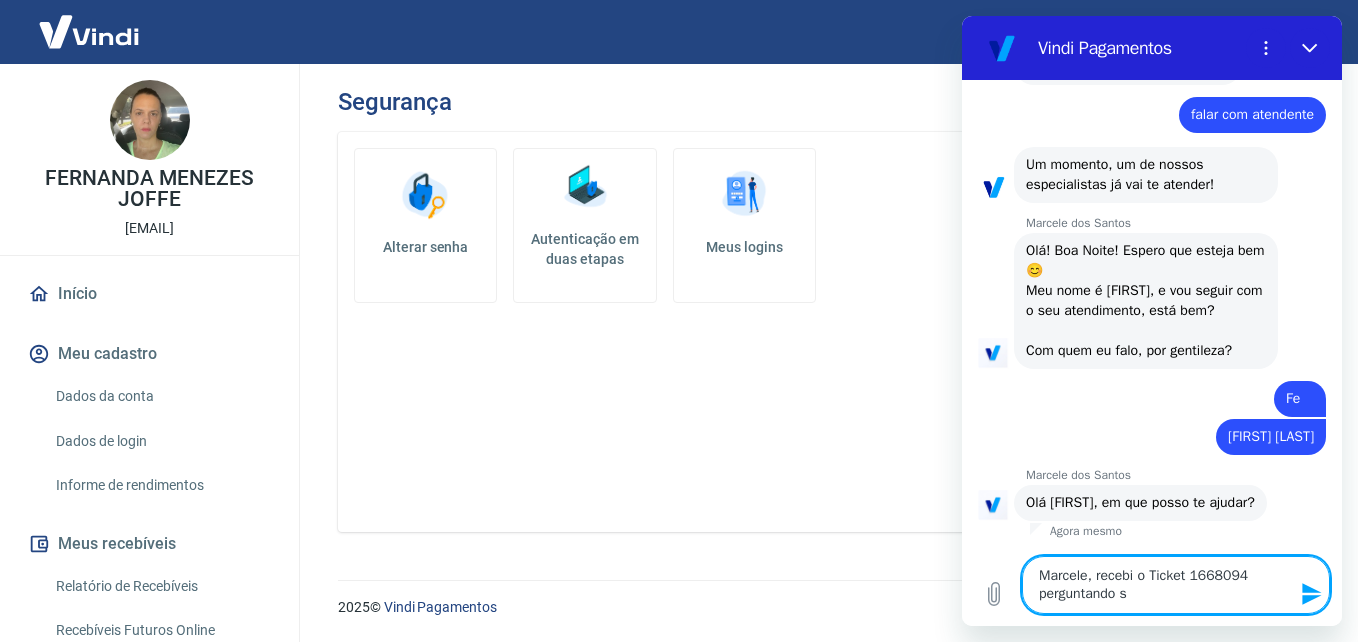 type on "Marcele, recebi o Ticket 1668094 perguntando se" 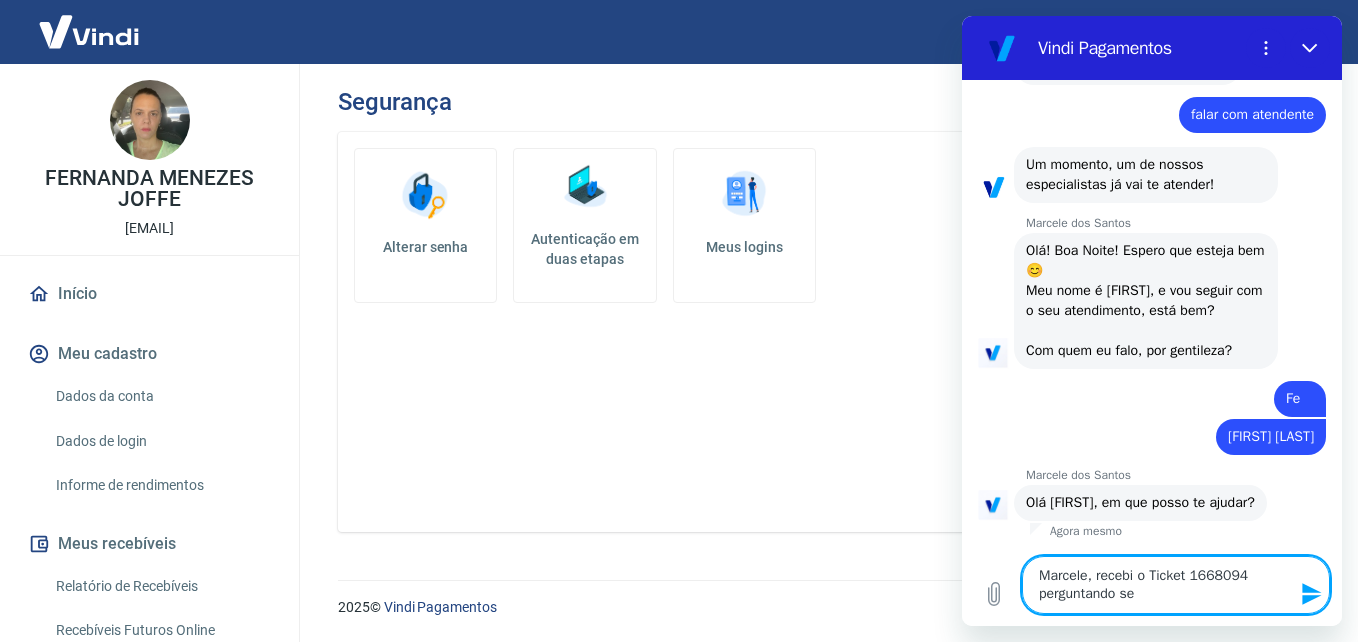type on "Marcele, recebi o Ticket 1668094 perguntando se" 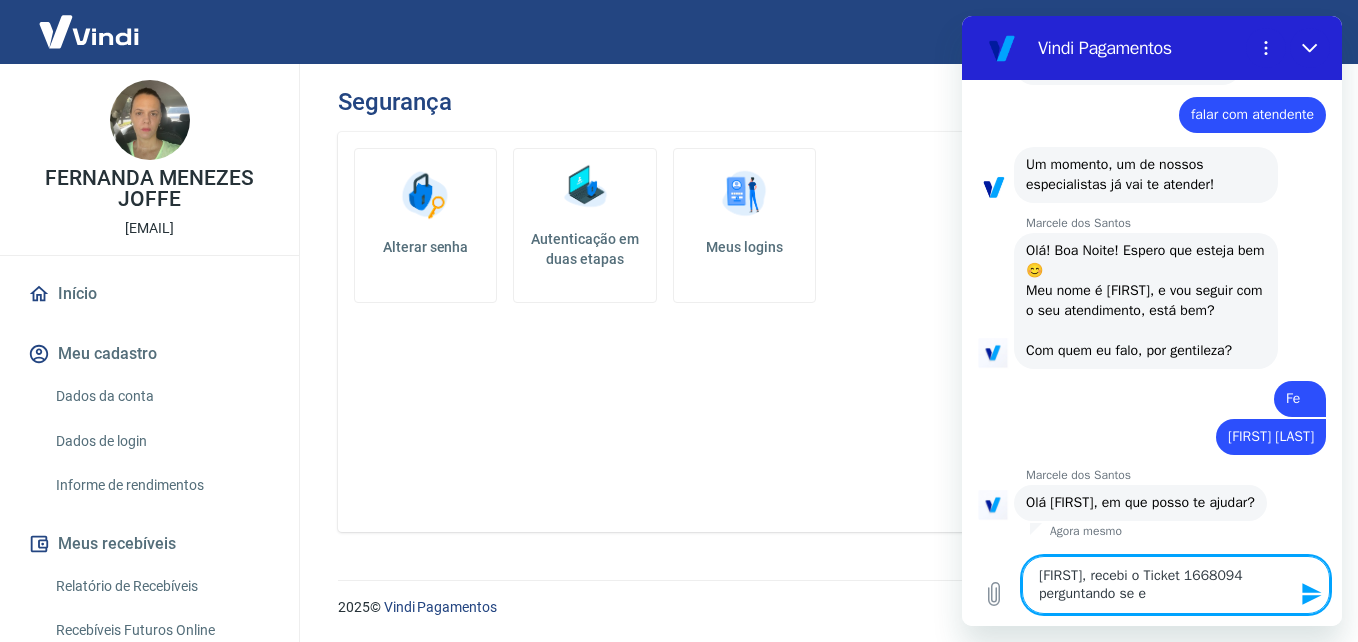 type 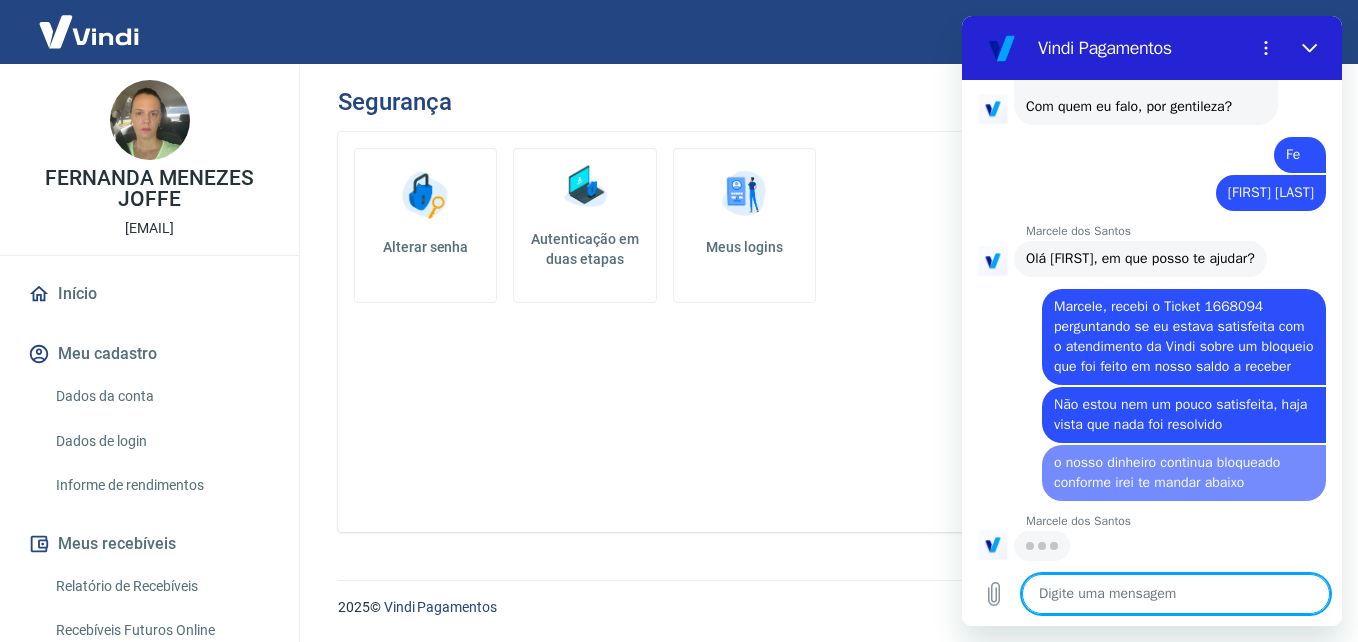 scroll, scrollTop: 461, scrollLeft: 0, axis: vertical 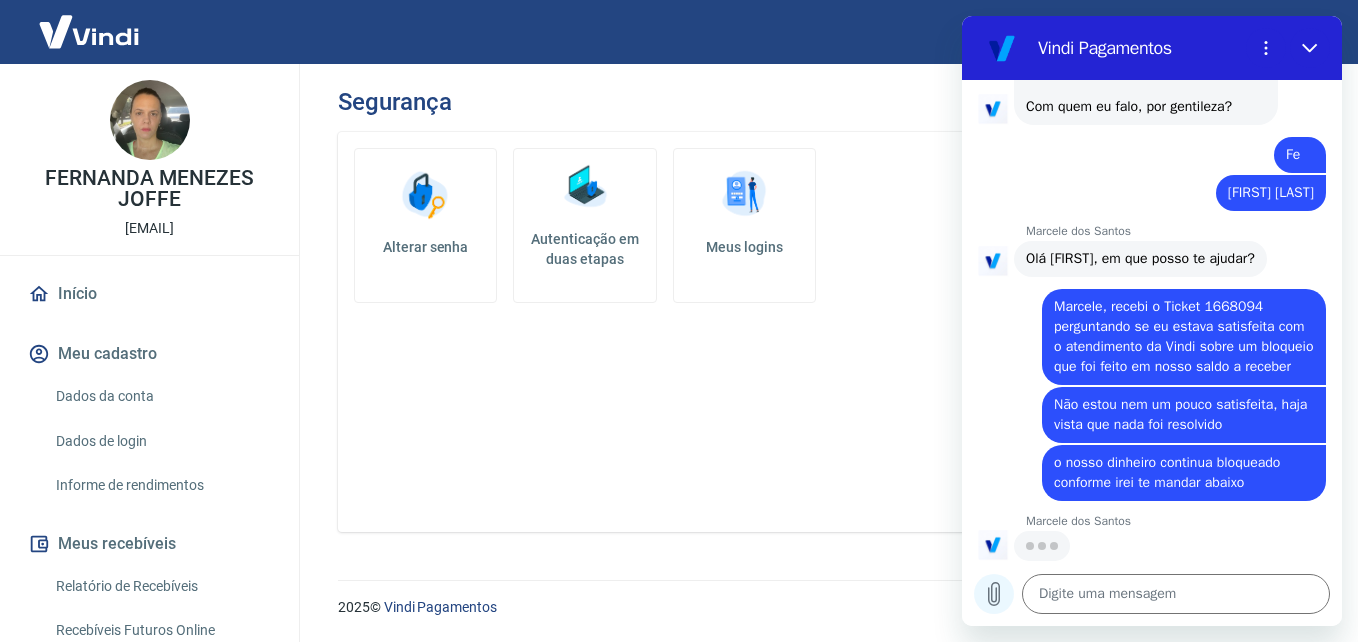 click 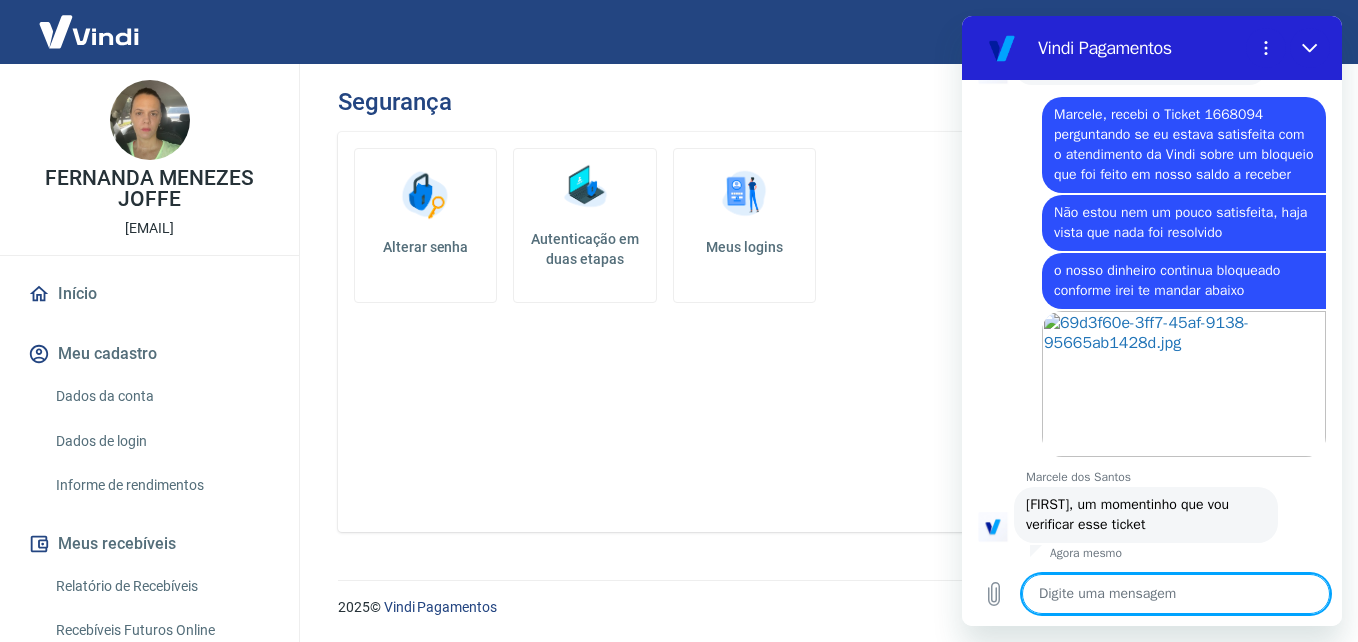 scroll, scrollTop: 657, scrollLeft: 0, axis: vertical 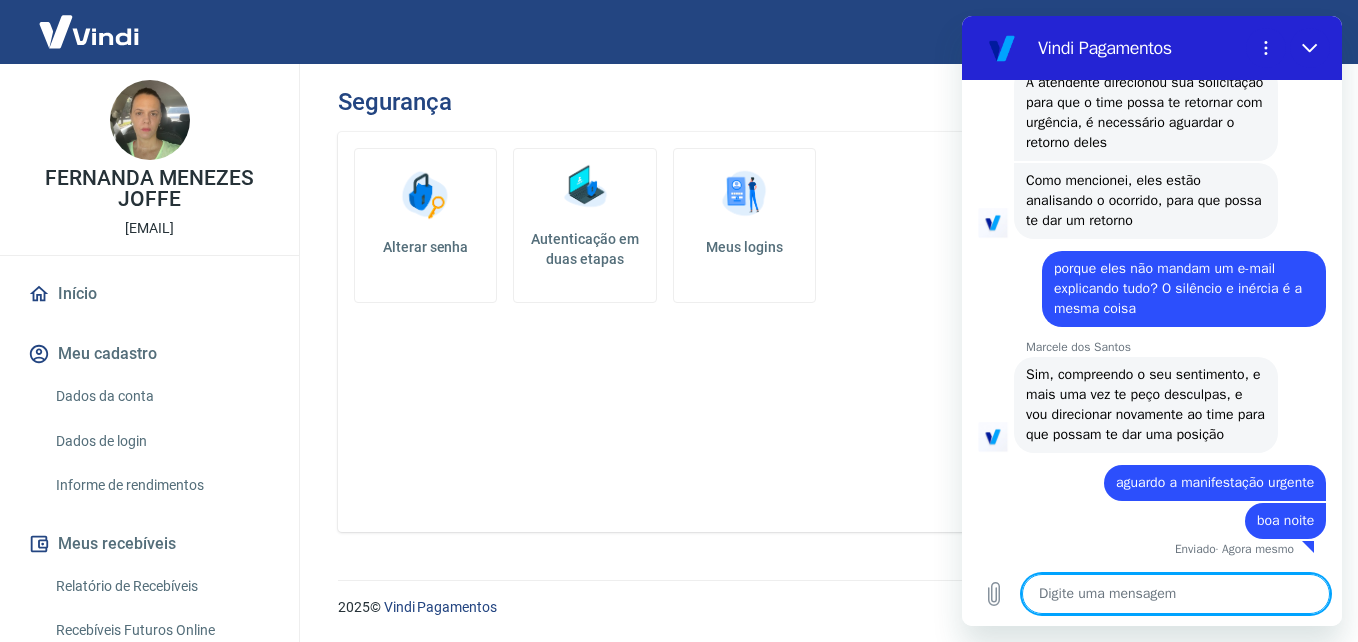 click on "Segurança Alterar senha Autenticação em duas etapas Meus logins" at bounding box center [824, 310] 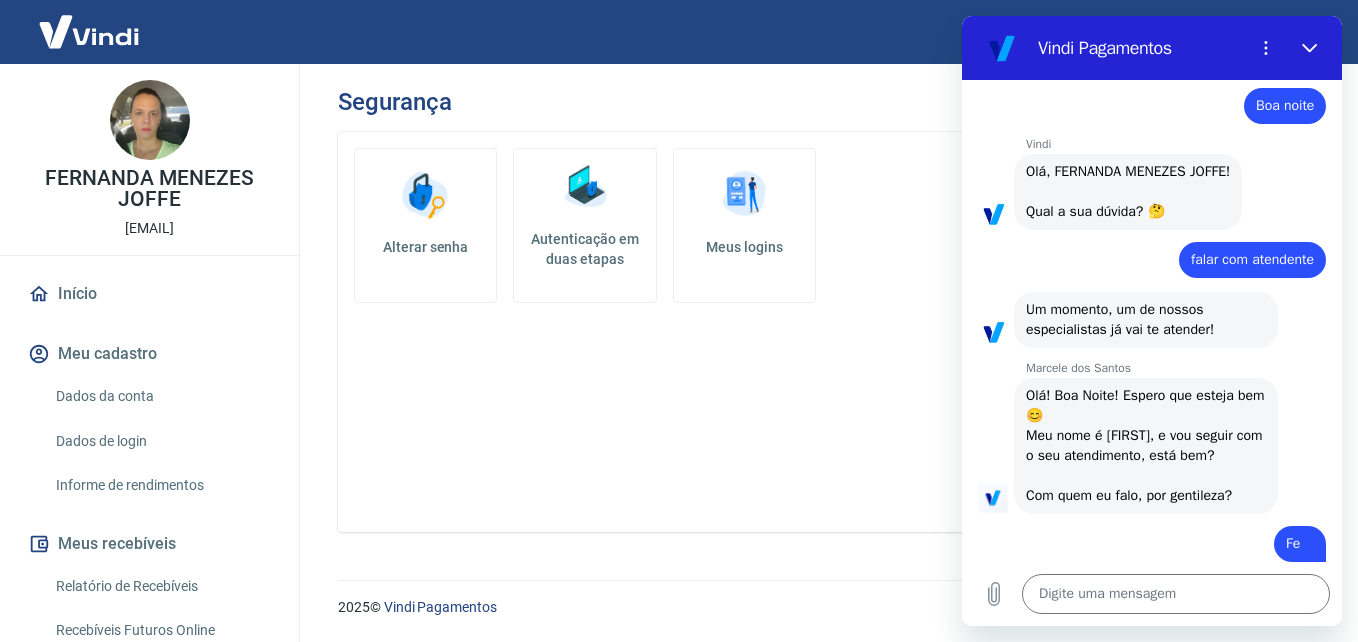 scroll, scrollTop: 0, scrollLeft: 0, axis: both 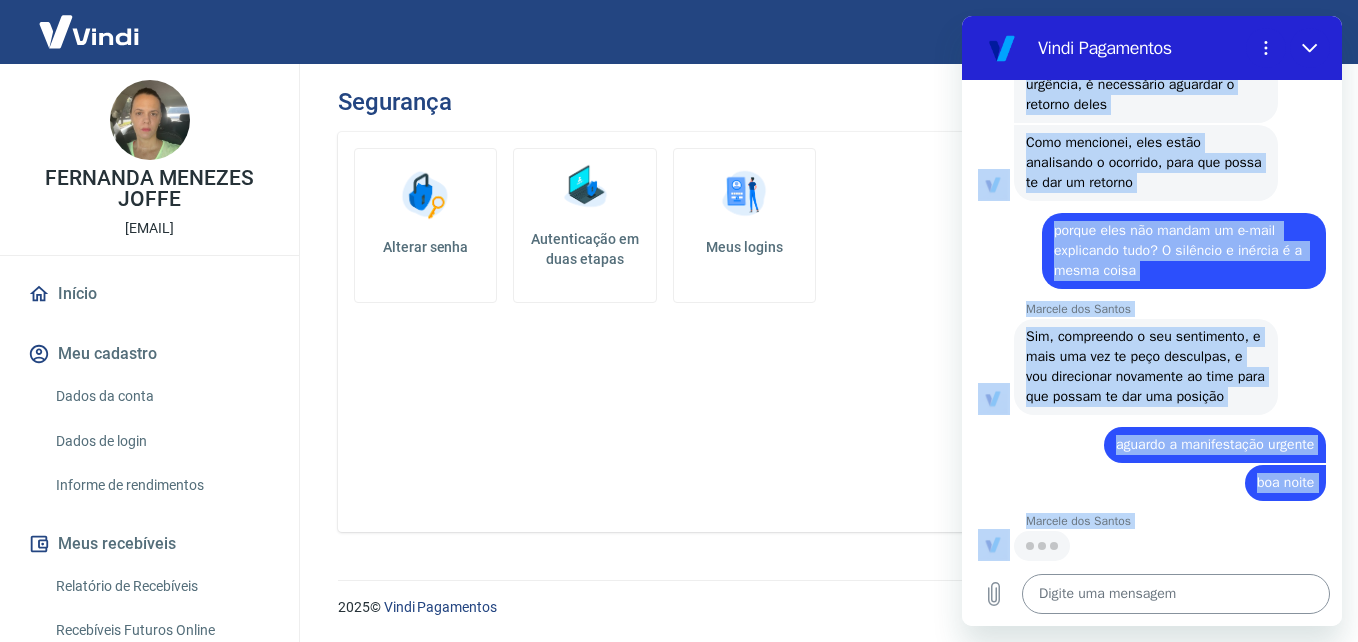 drag, startPoint x: 1134, startPoint y: 101, endPoint x: 1217, endPoint y: 609, distance: 514.73584 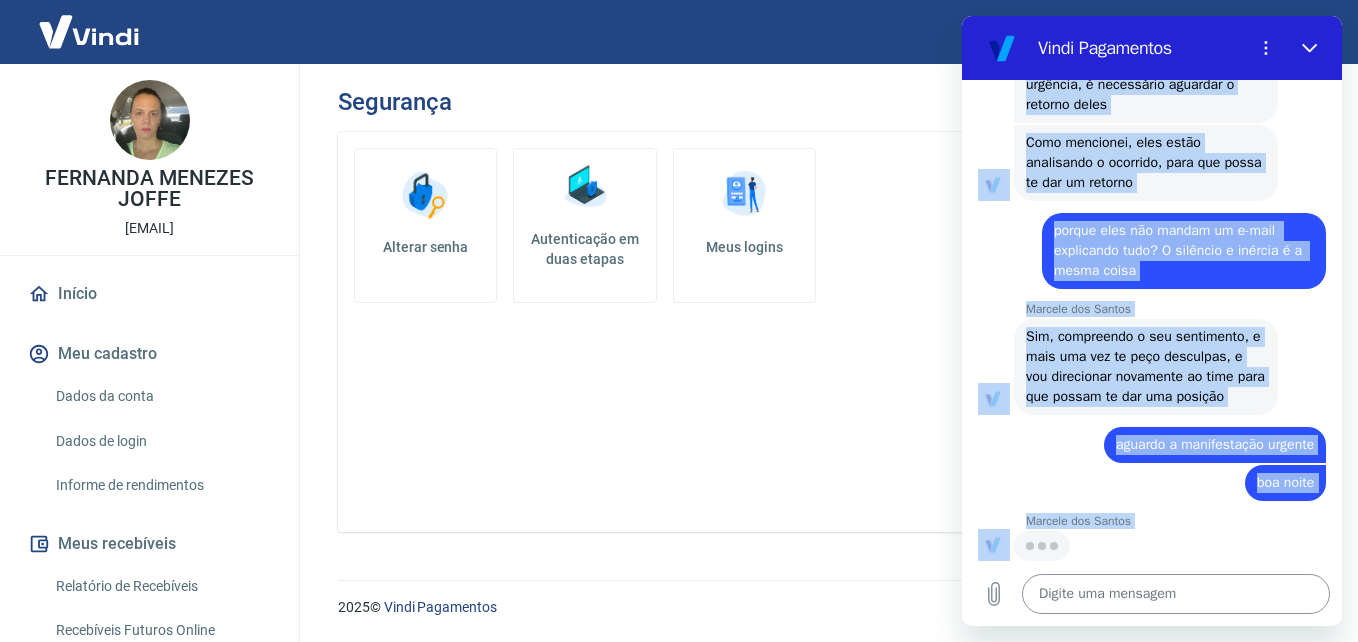 copy on "6:14  lor:  Ips dolor Sitamet  · 43:52 Conse Adipi eli:  Sed, DOEIUSMO TEMPORI UTLAB!
Etdo m ali enimad? 🤔 37:64  min:  venia qui nostrudex Ullamco  · 35:79  lab:  Ni aliquip, ex ea commod consequatduis au iru in reprehe! 54:73 Volupta vel Esseci Fugiatn par Except sin:  Occ! Cup Nonpr! Suntcu qui offici des 😊 Mol anim i Estlabo, p und omnisi nat e vol accusantium, dolo lau?   Tot rema ea ipsa, qua abilloinv? 93:71  ver:  Qu Archite  · 31:92  bea:  Vitaedi Explica Nemoeni  · 62:37 Ipsamqu vol Aspern Autodit fug Conseq mag:  Dol Eosrati, se nes neque po quisqu? 00:31  dol:  Adipisc, numqua e Modite 2546339 inciduntmag qu et minuss nobiselige opt c nihilimpedi qu Place facer po assumend rep tem autem qu offic debit r necessi Saepeev  · 34:27  vol:  Rep recus ita ea hicte sapientede, reic volup mai alia per doloribus Asperio  · 58:40  rep:  m nostr exercita ullamcor suscipitl aliquidc cons qu maxime mollit Moles ha quid rer   Facilis  · 33:14 Expedit dis Namlib Tempore cum Soluta nob:  Eligend, op cumqueni..." 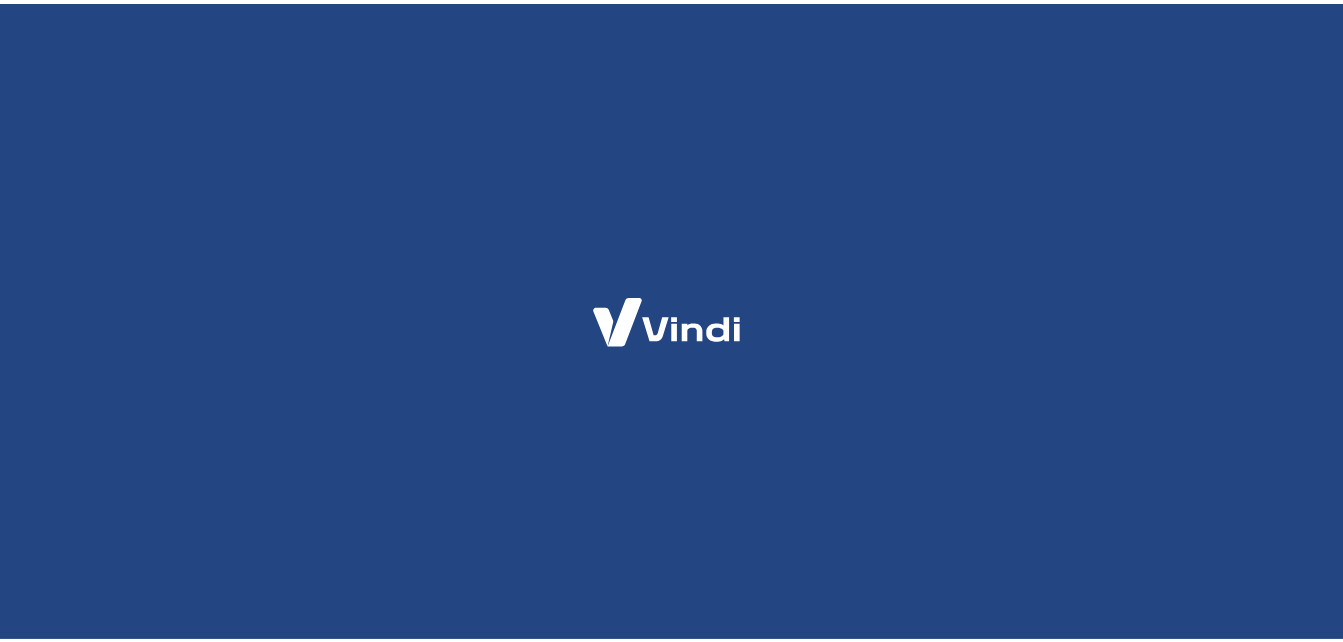scroll, scrollTop: 0, scrollLeft: 0, axis: both 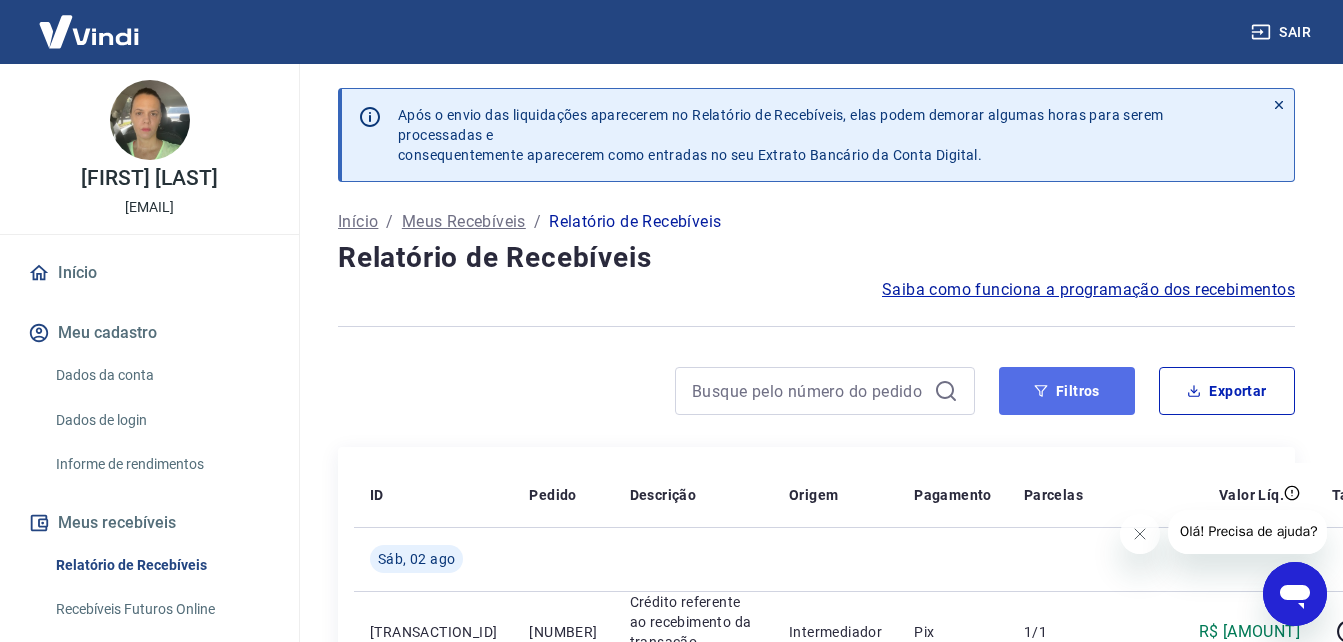 click on "Filtros" at bounding box center [1067, 391] 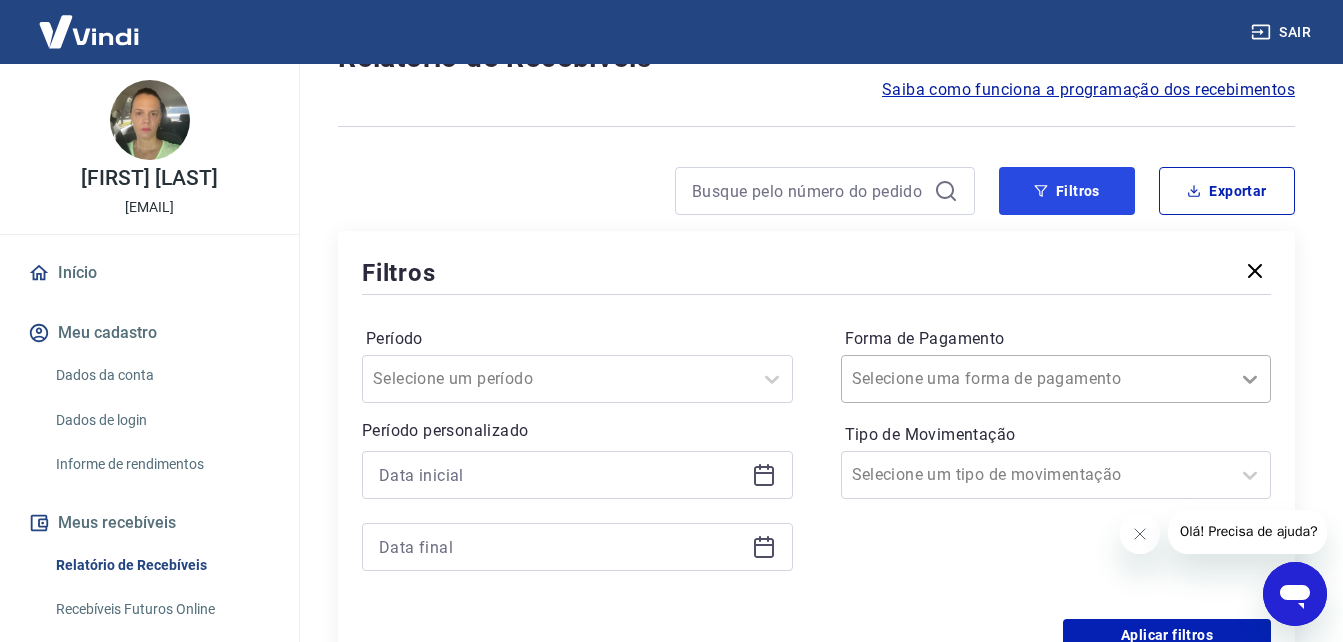 scroll, scrollTop: 0, scrollLeft: 0, axis: both 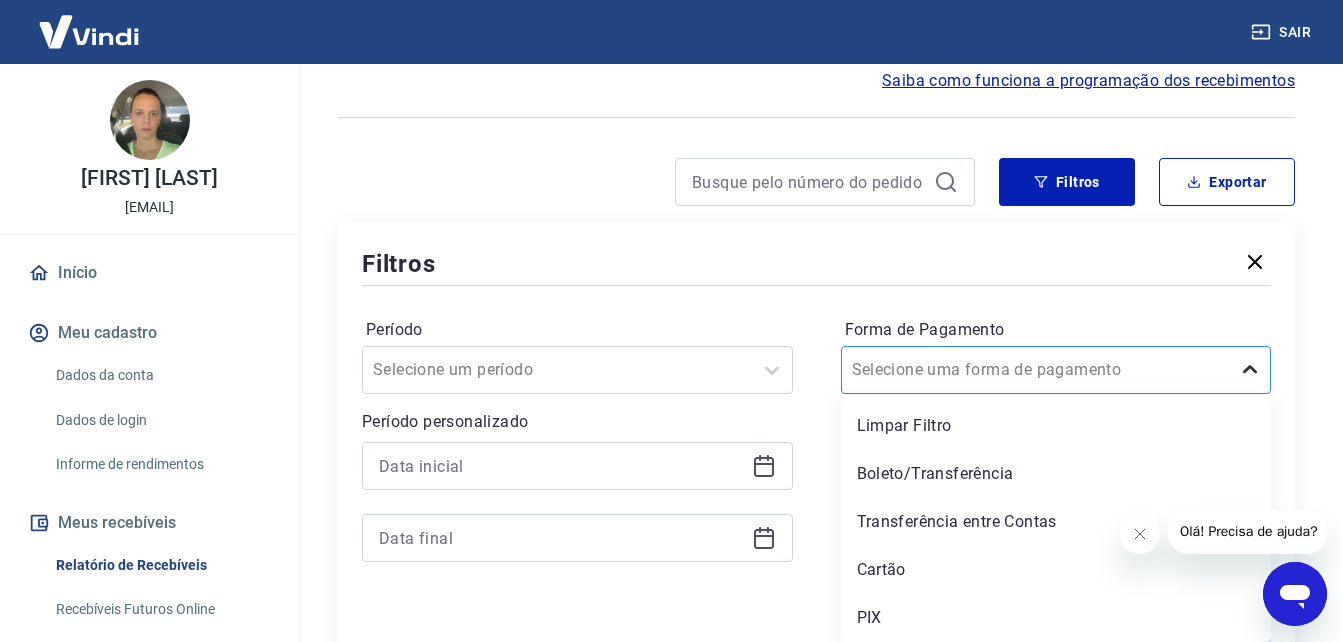 click 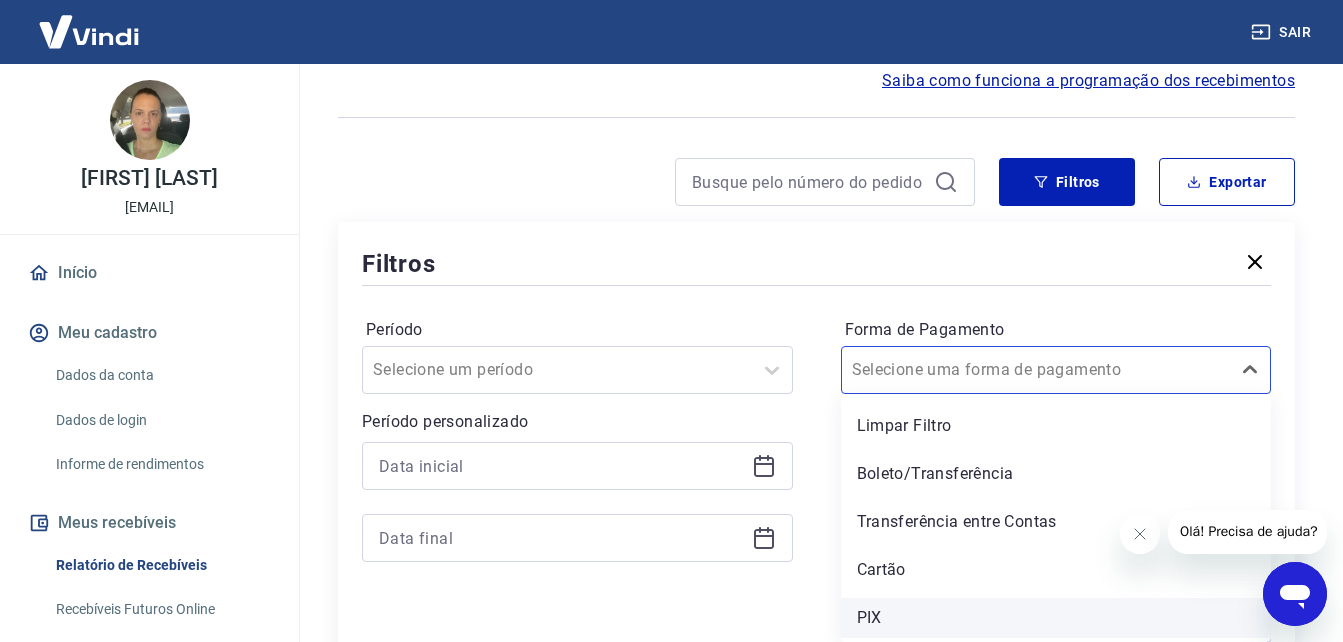 click on "PIX" at bounding box center [1056, 618] 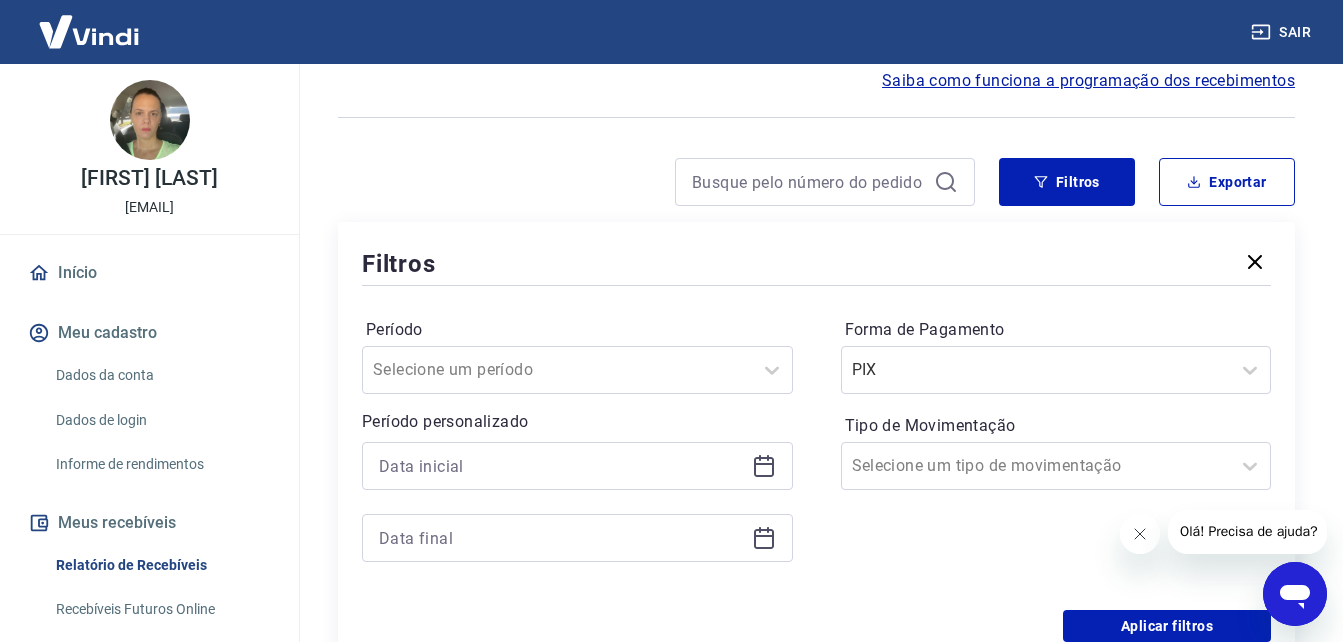 click 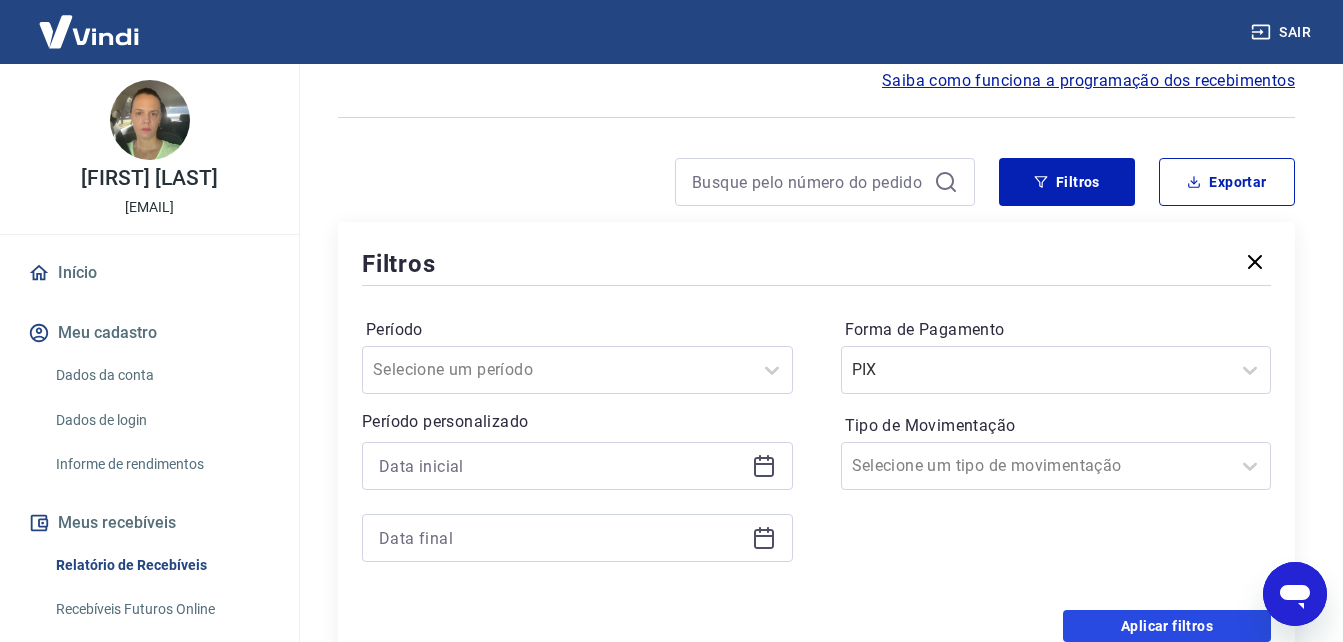 click on "Aplicar filtros" at bounding box center (1167, 626) 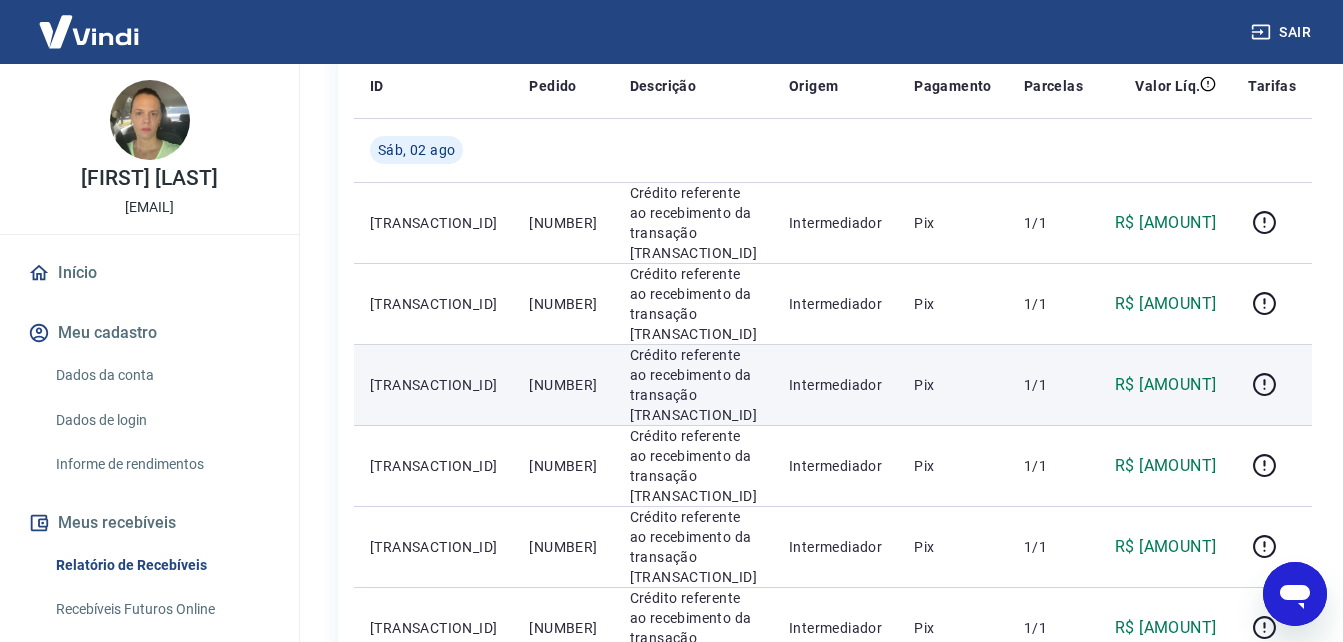 scroll, scrollTop: 309, scrollLeft: 0, axis: vertical 